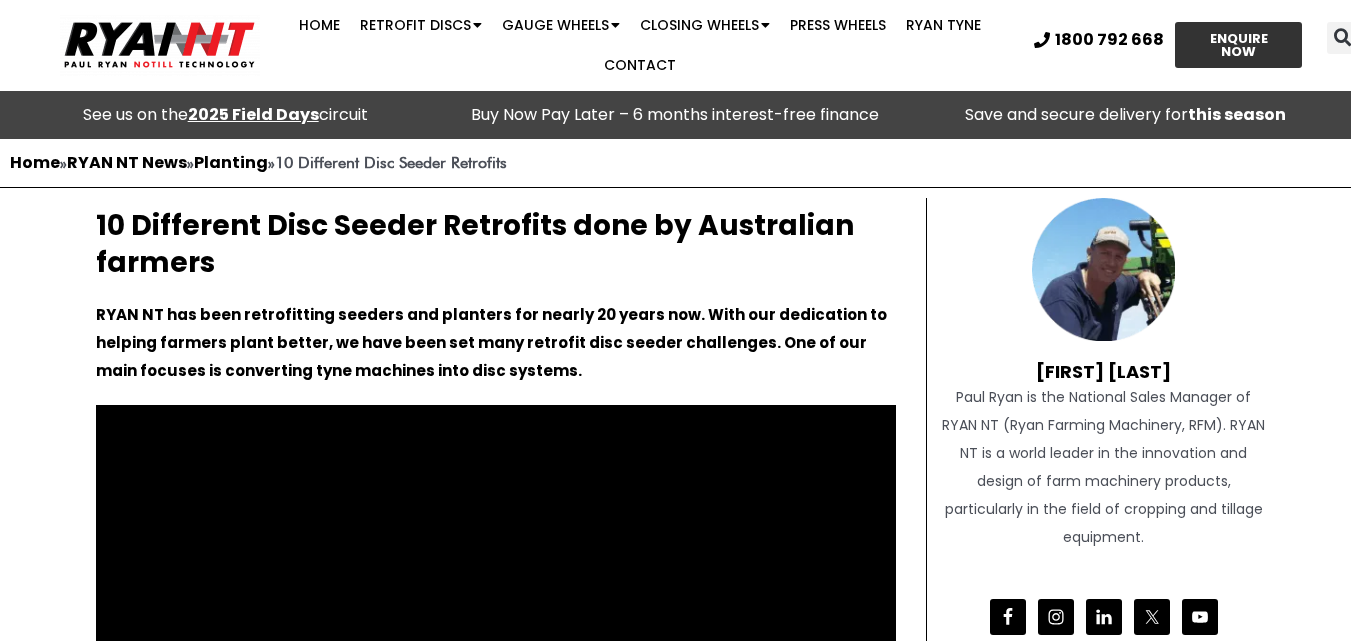scroll, scrollTop: 300, scrollLeft: 0, axis: vertical 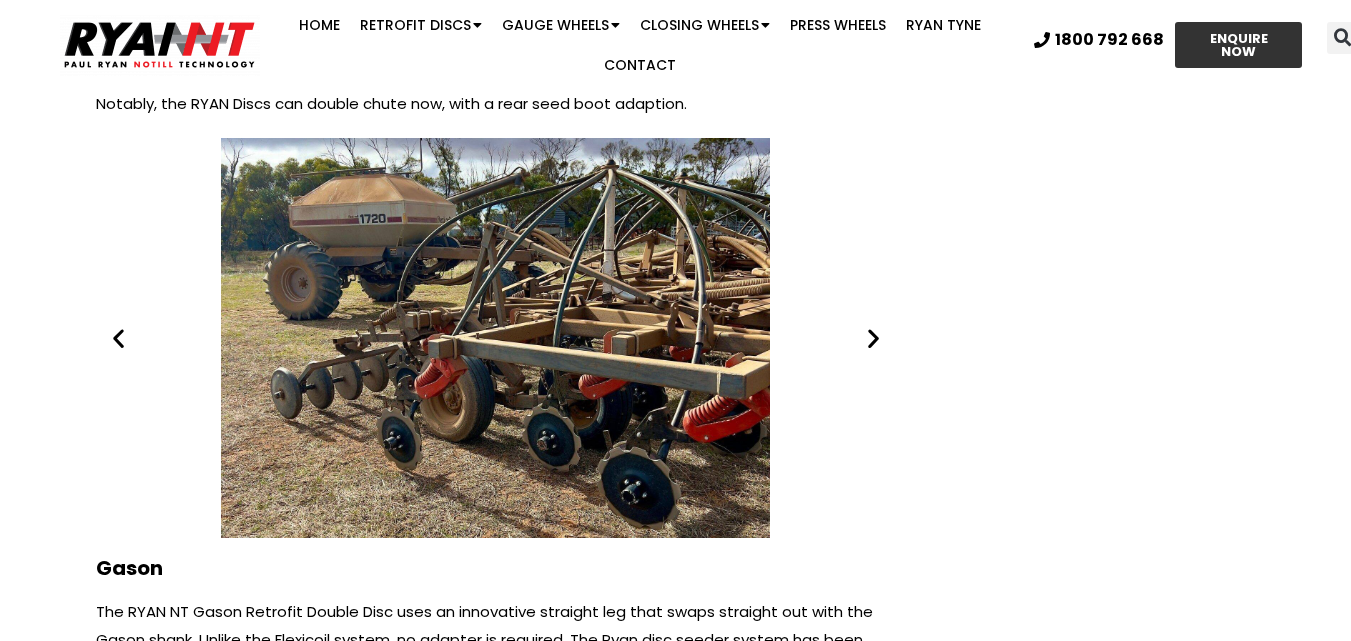 click at bounding box center (873, 338) 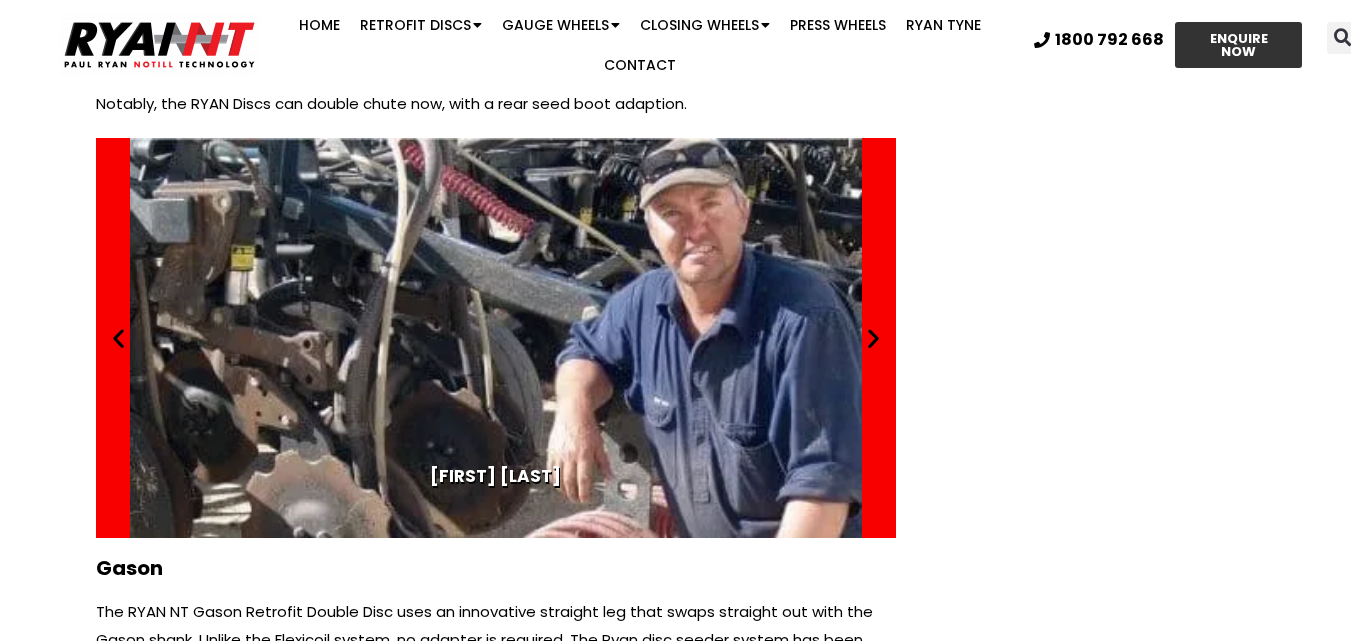 click at bounding box center [873, 338] 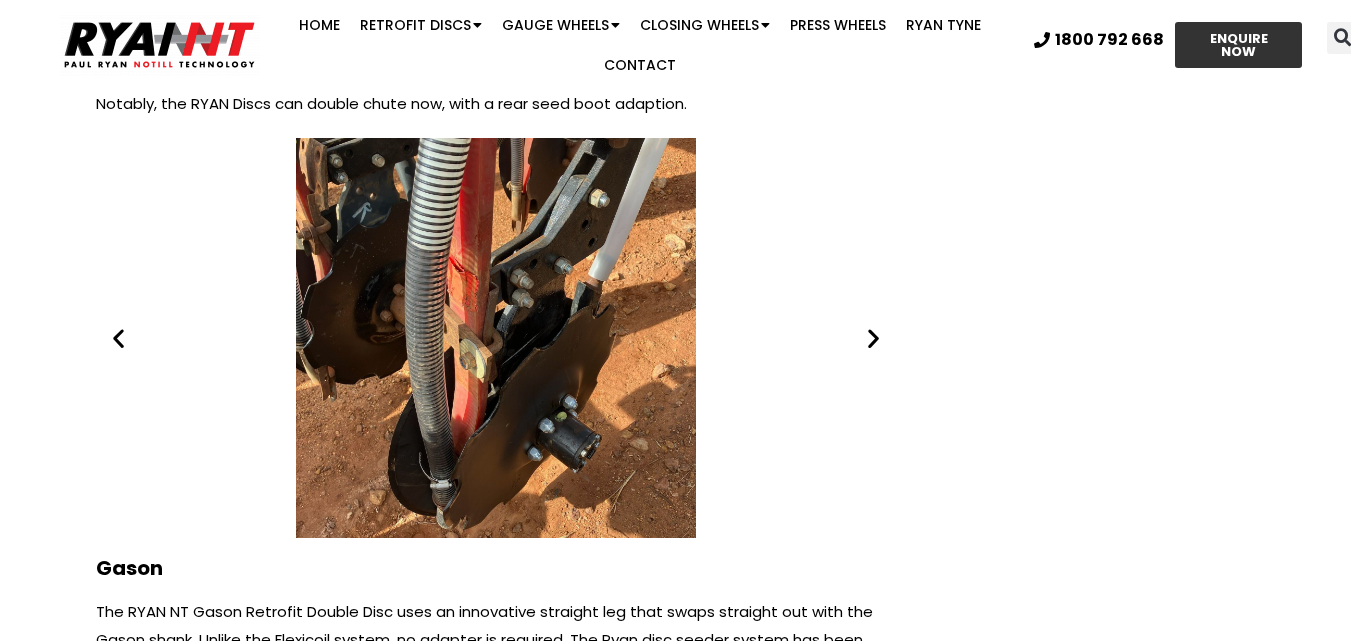 click at bounding box center (118, 338) 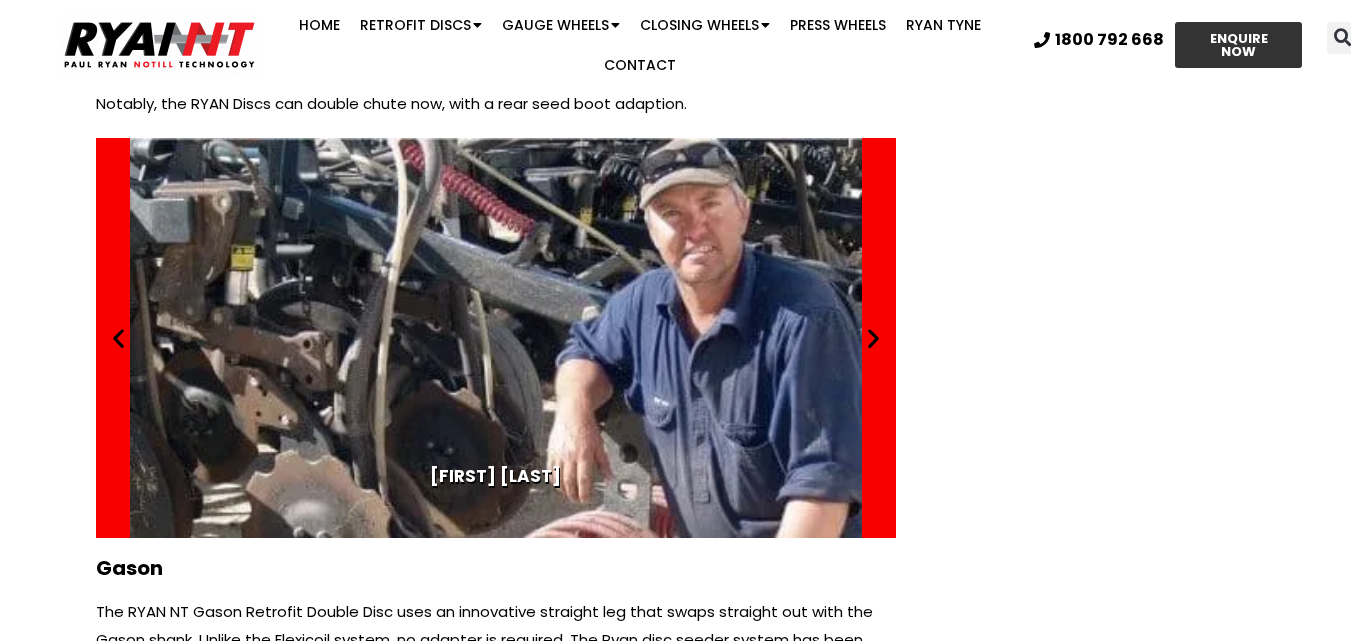 click at bounding box center [873, 338] 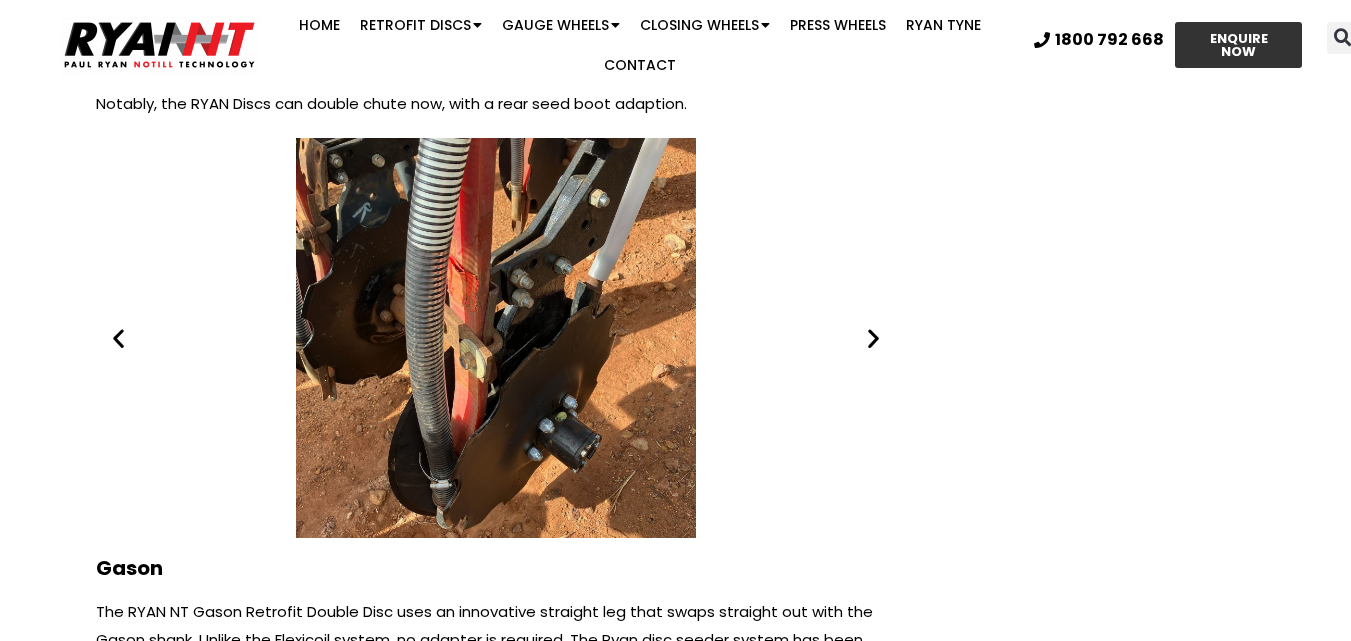 click at bounding box center [873, 338] 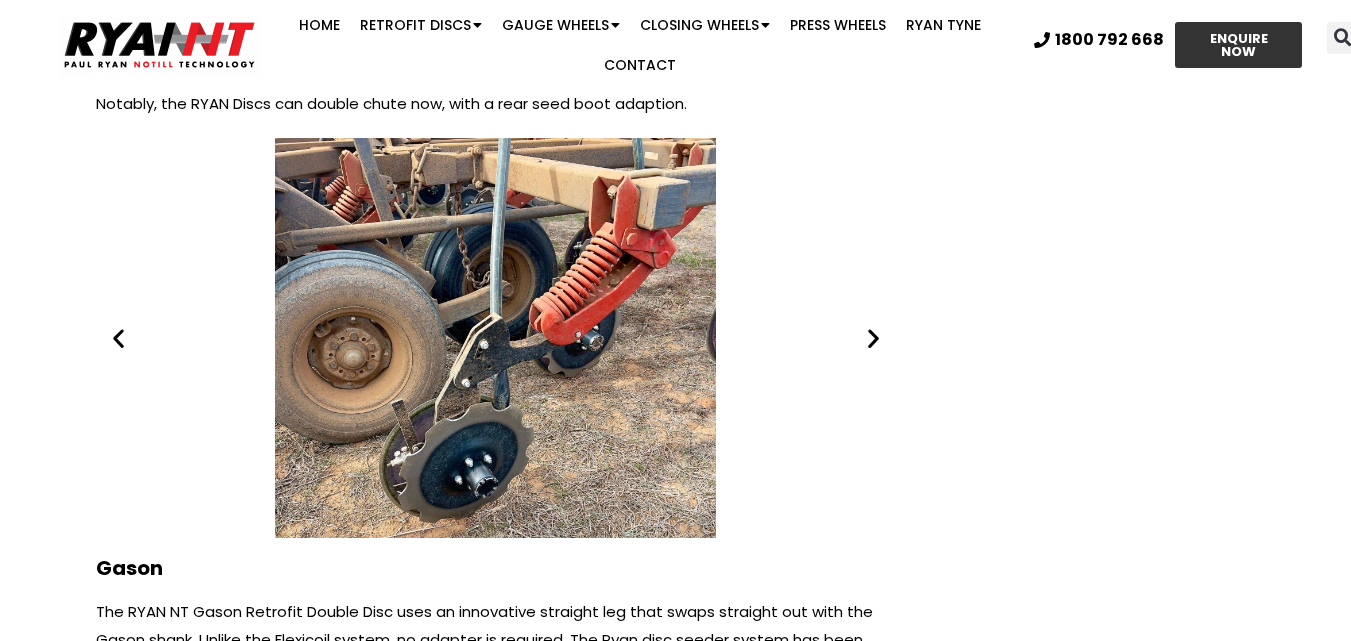 click at bounding box center [873, 338] 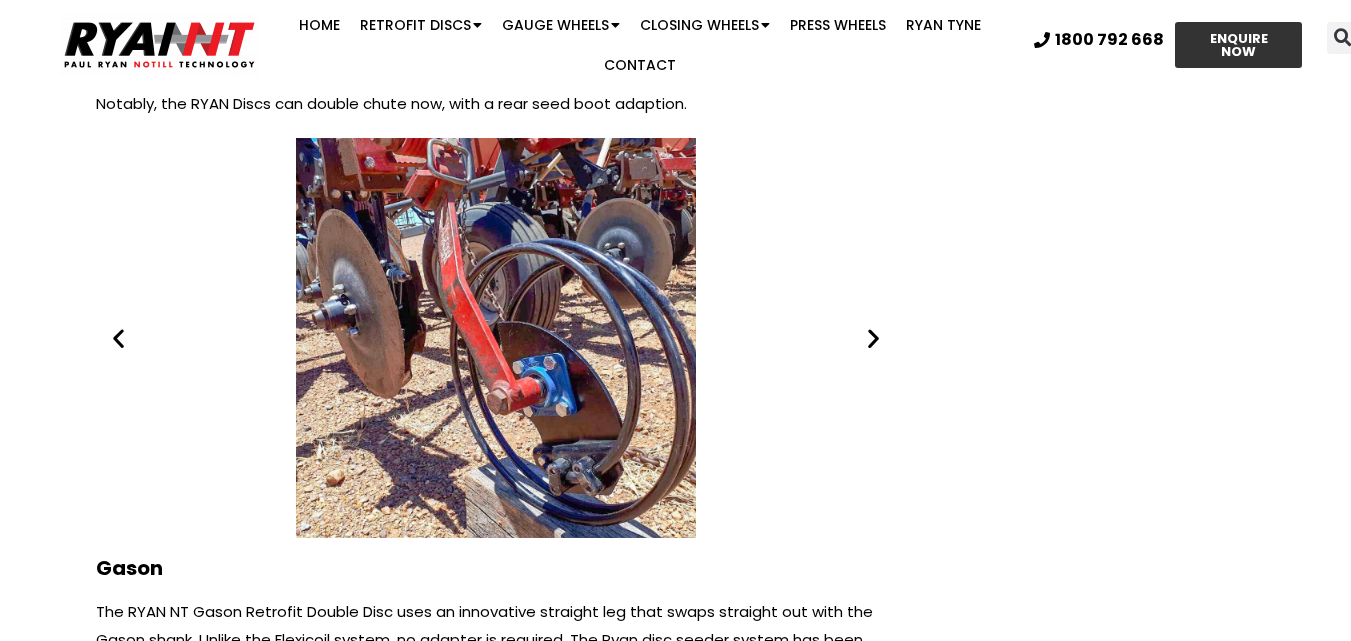 click at bounding box center [873, 338] 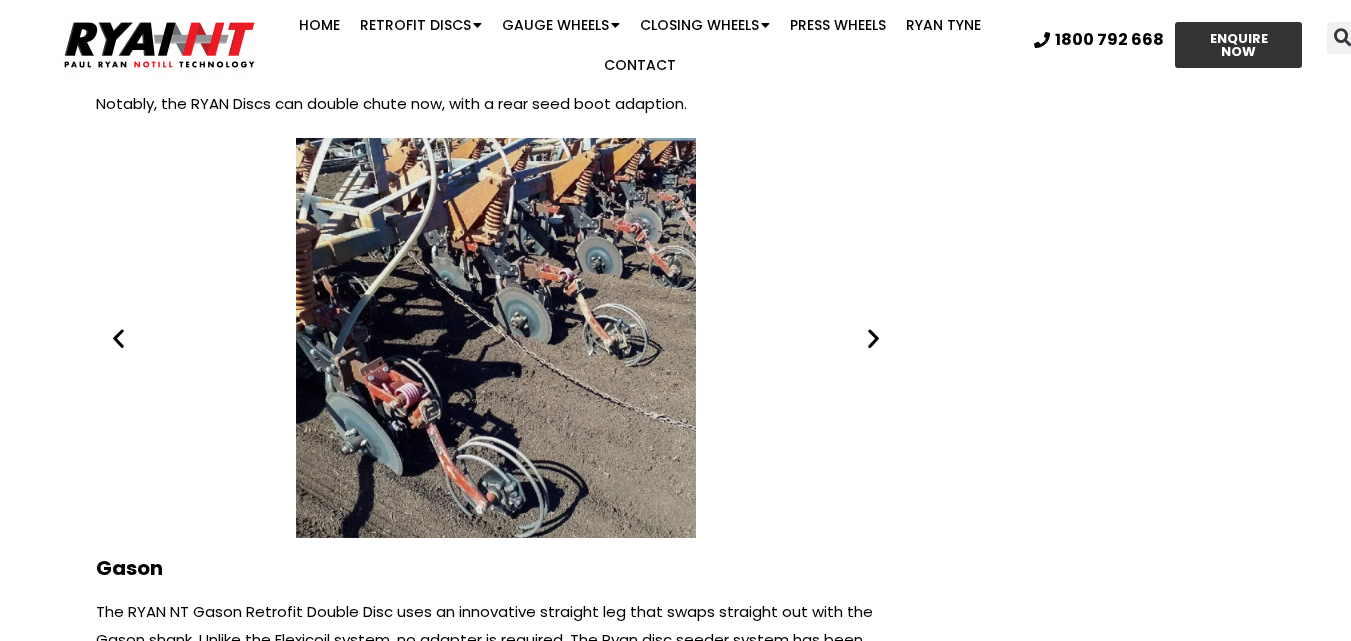 click at bounding box center [873, 338] 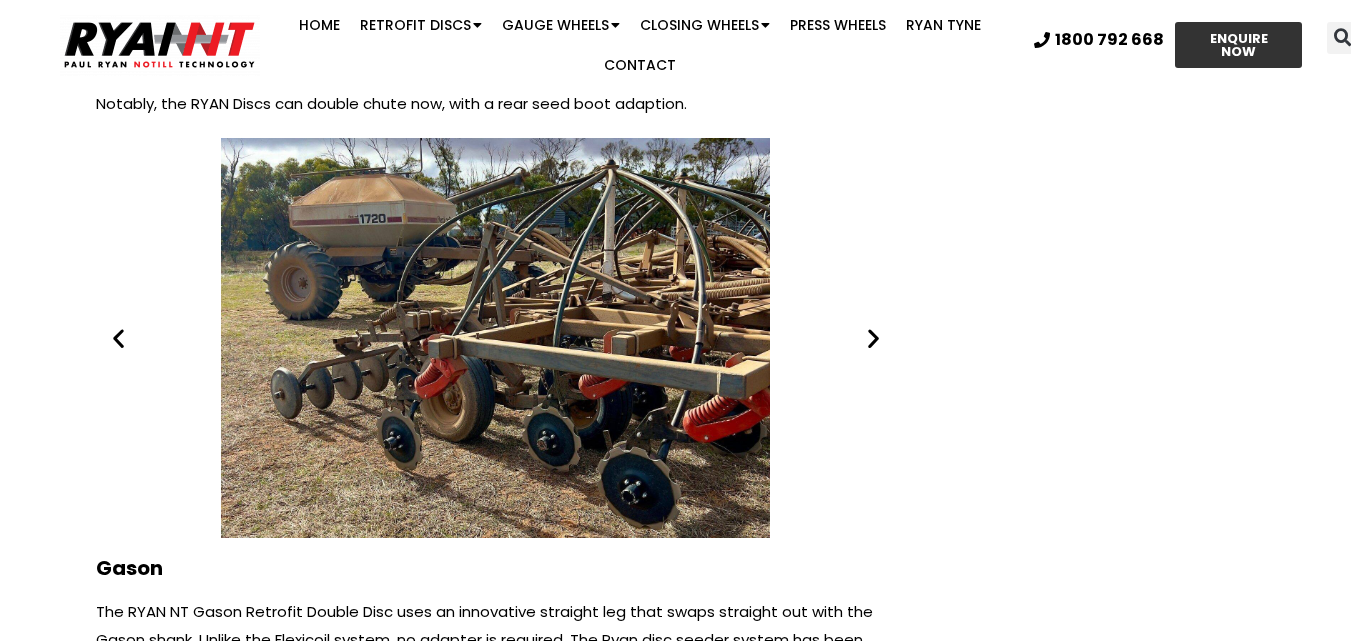 click at bounding box center [873, 338] 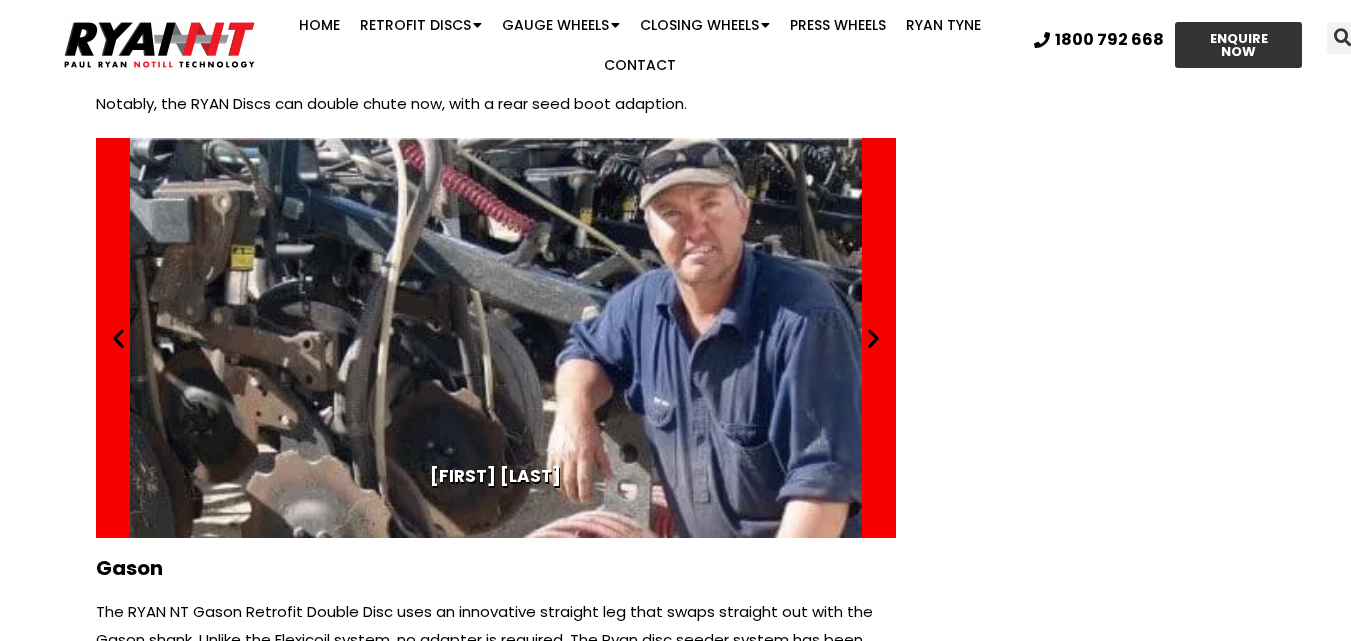 click at bounding box center (873, 338) 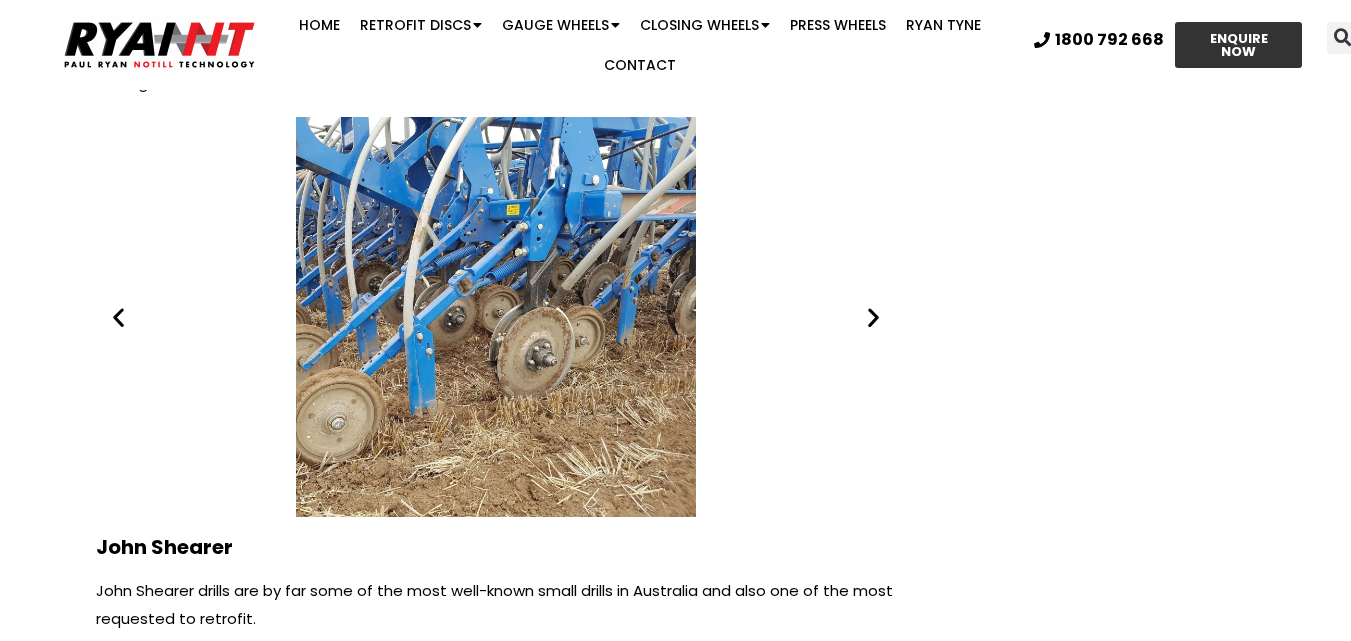 scroll, scrollTop: 7600, scrollLeft: 0, axis: vertical 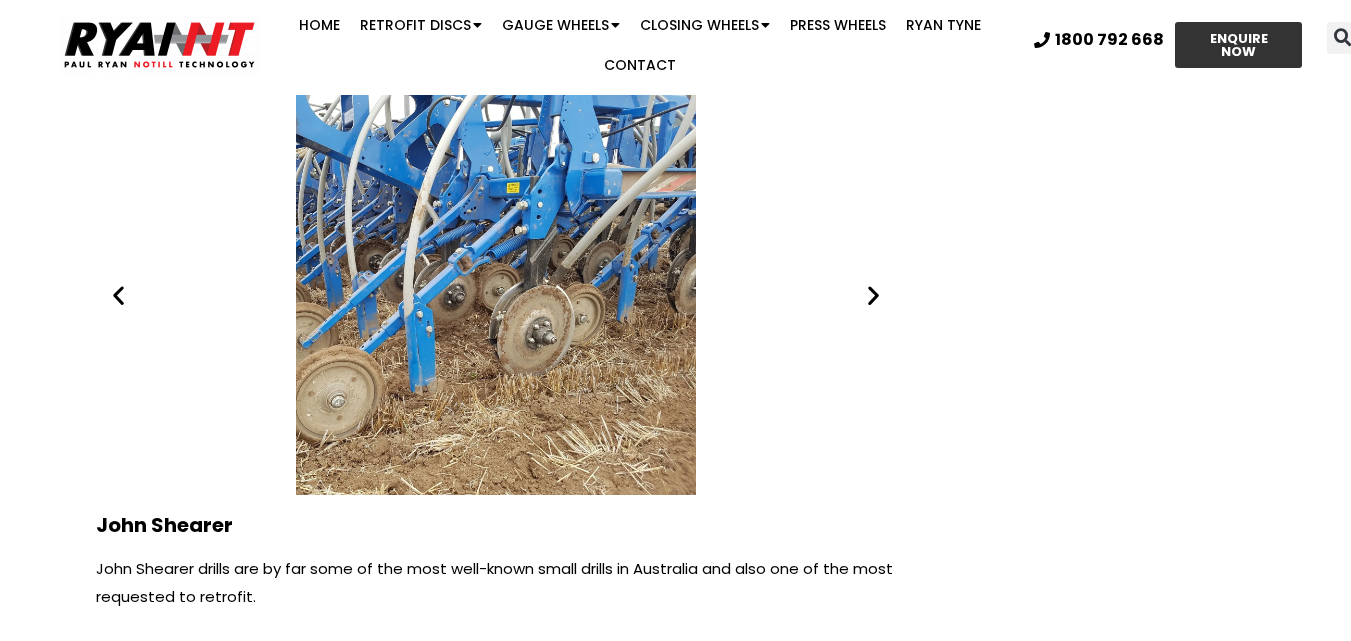 click at bounding box center (873, 295) 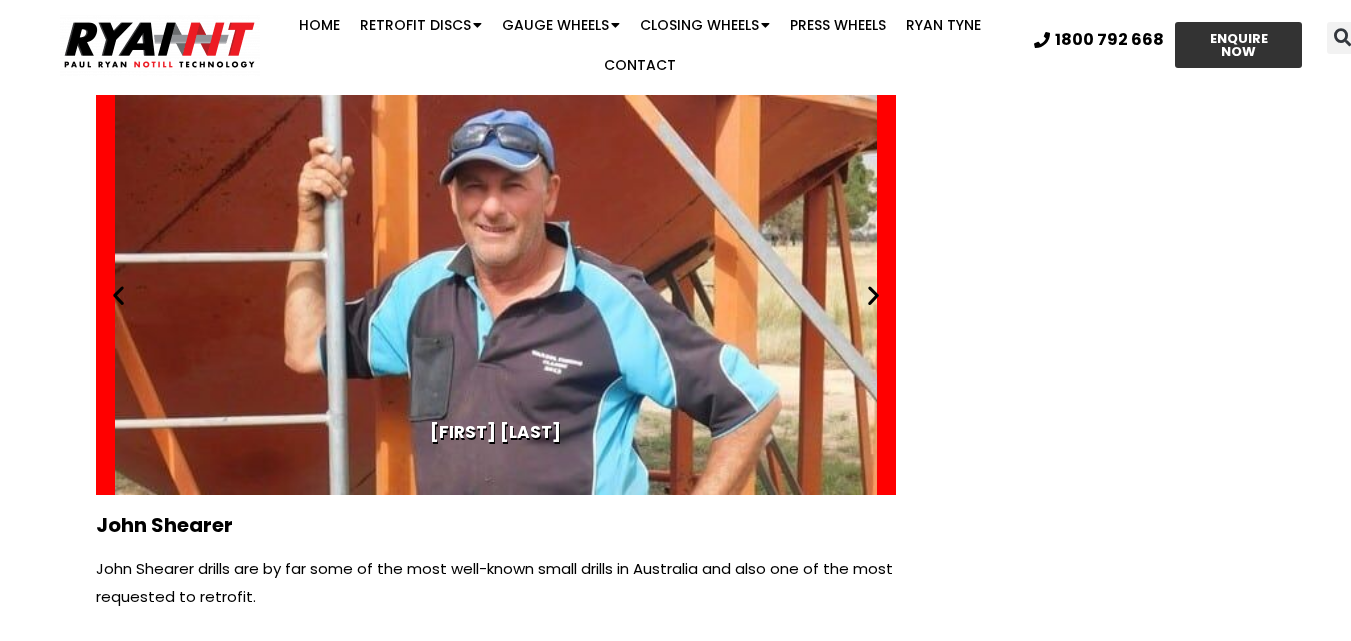 click at bounding box center [873, 295] 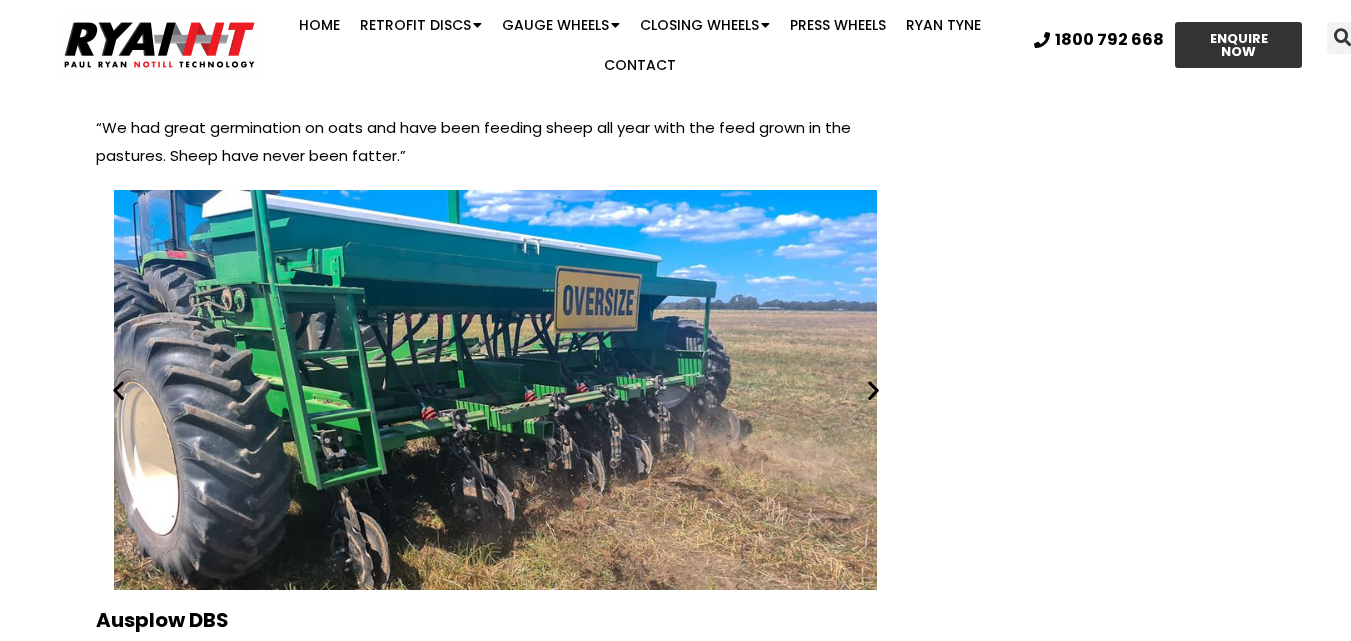 scroll, scrollTop: 8600, scrollLeft: 0, axis: vertical 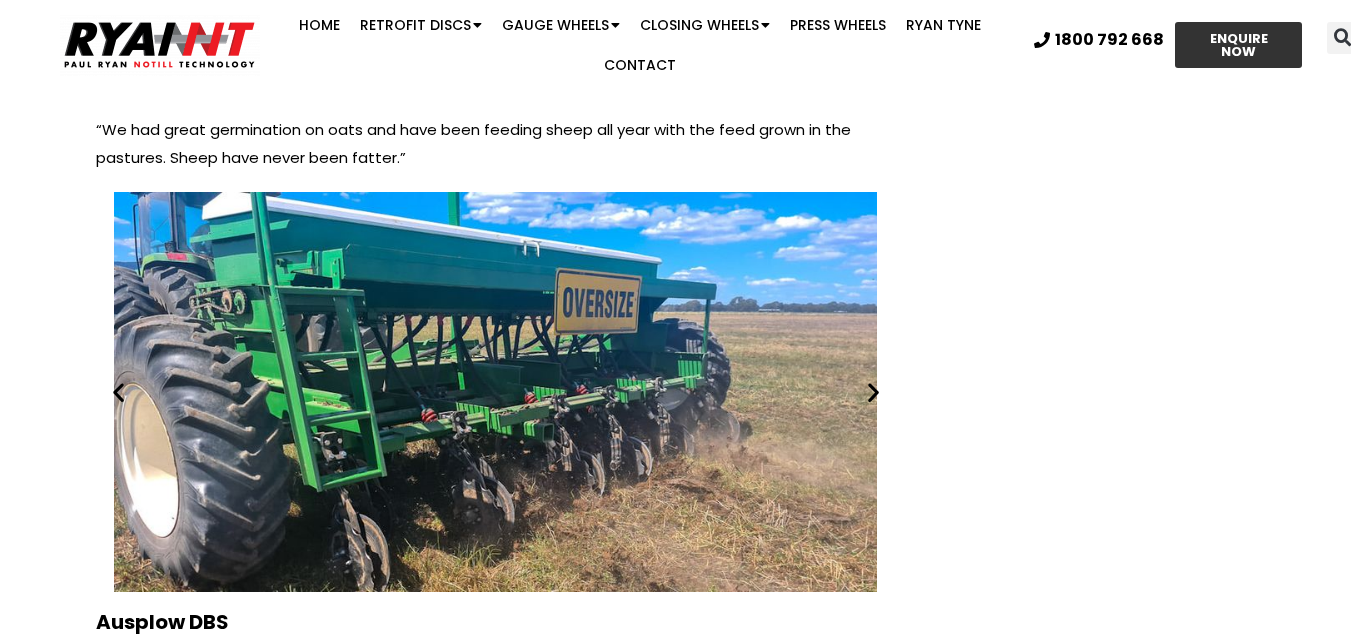 click at bounding box center (873, 392) 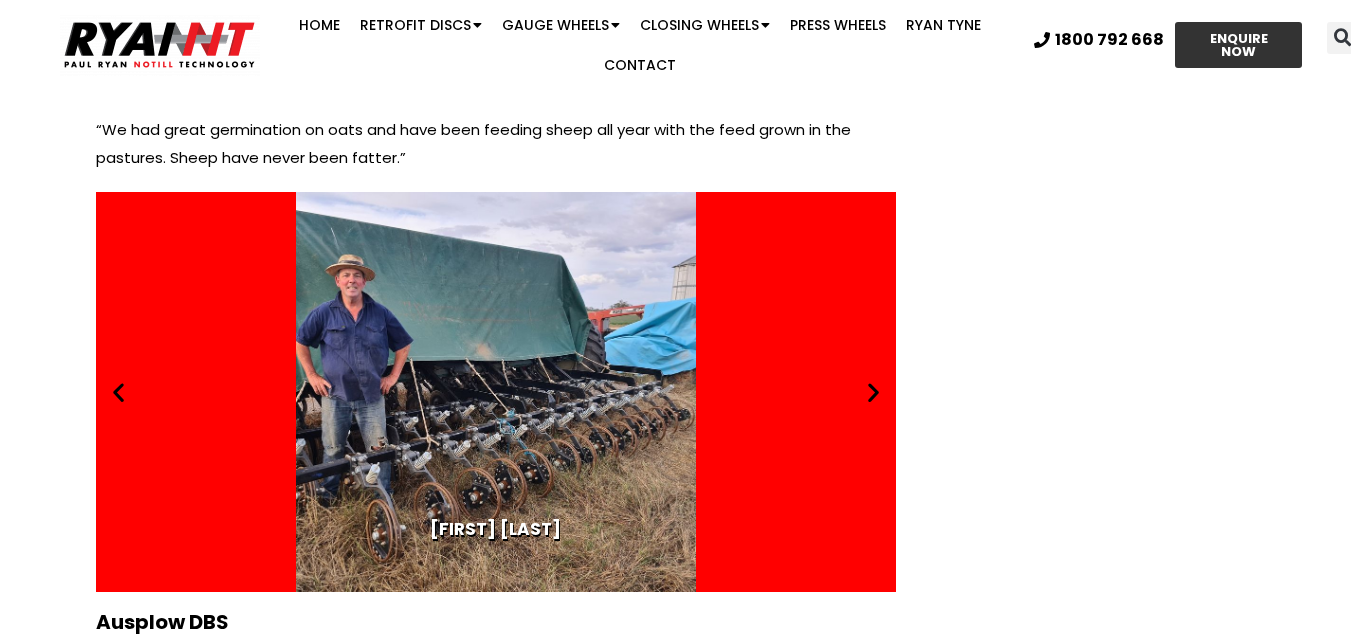 click at bounding box center [873, 392] 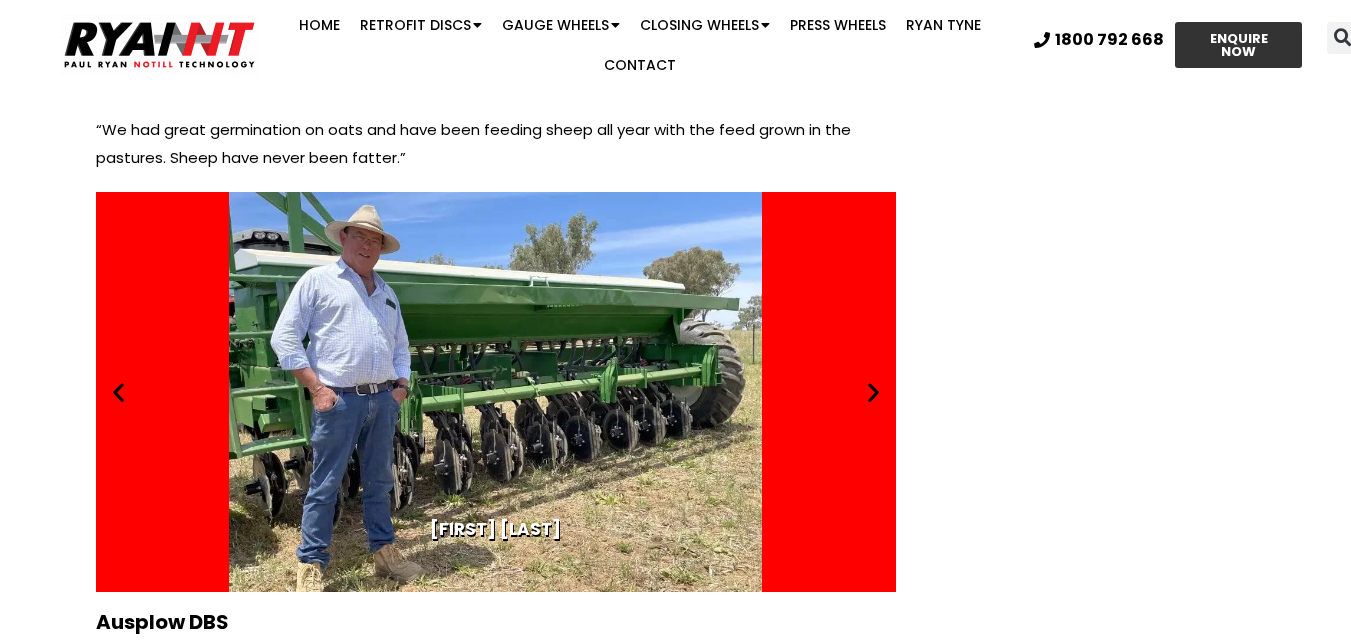 click at bounding box center (118, 392) 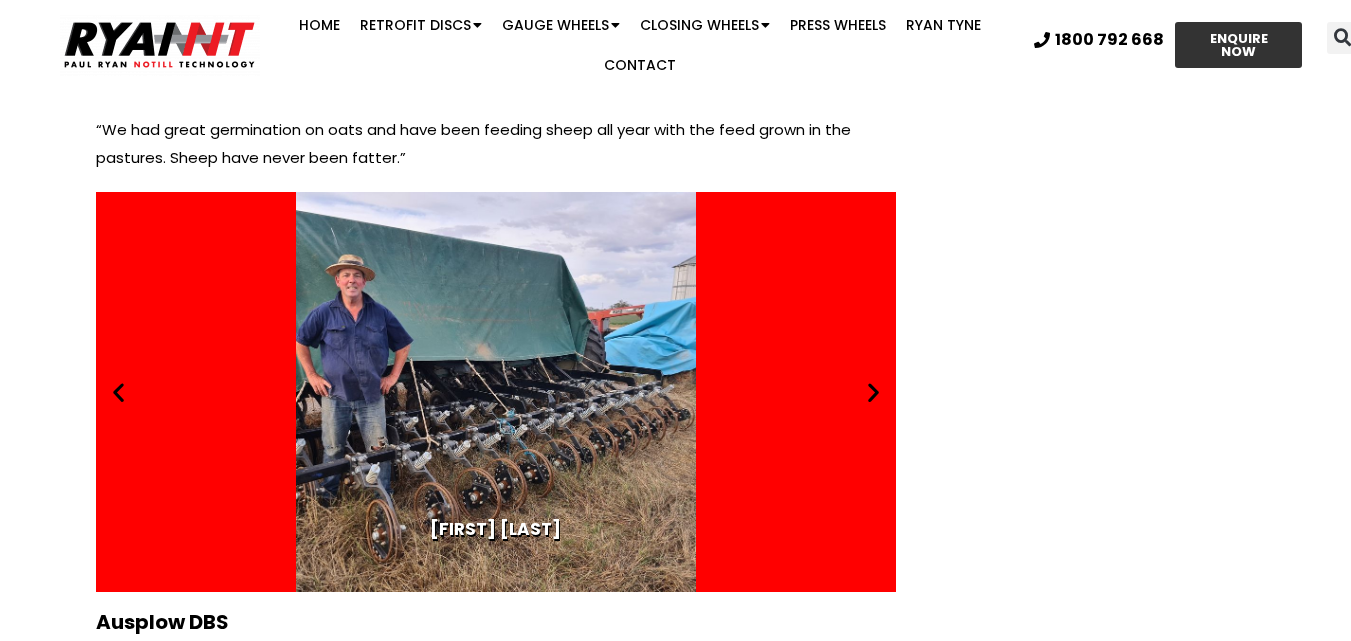 click at bounding box center [873, 392] 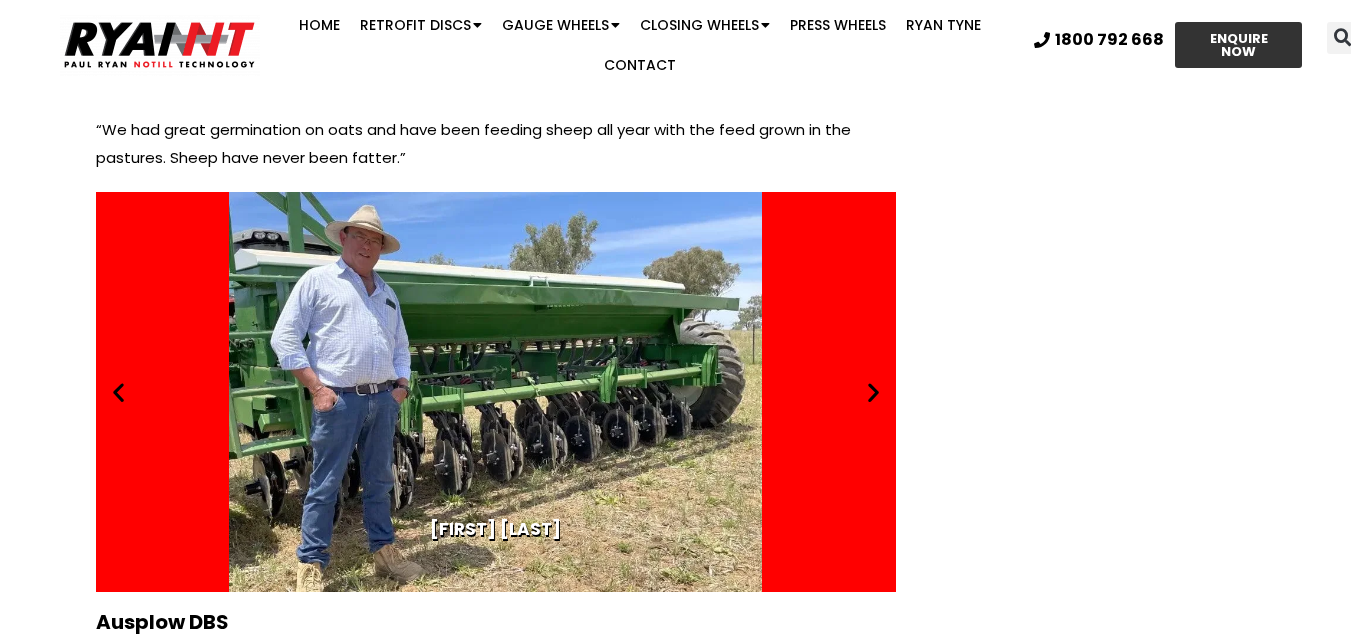 click at bounding box center (873, 392) 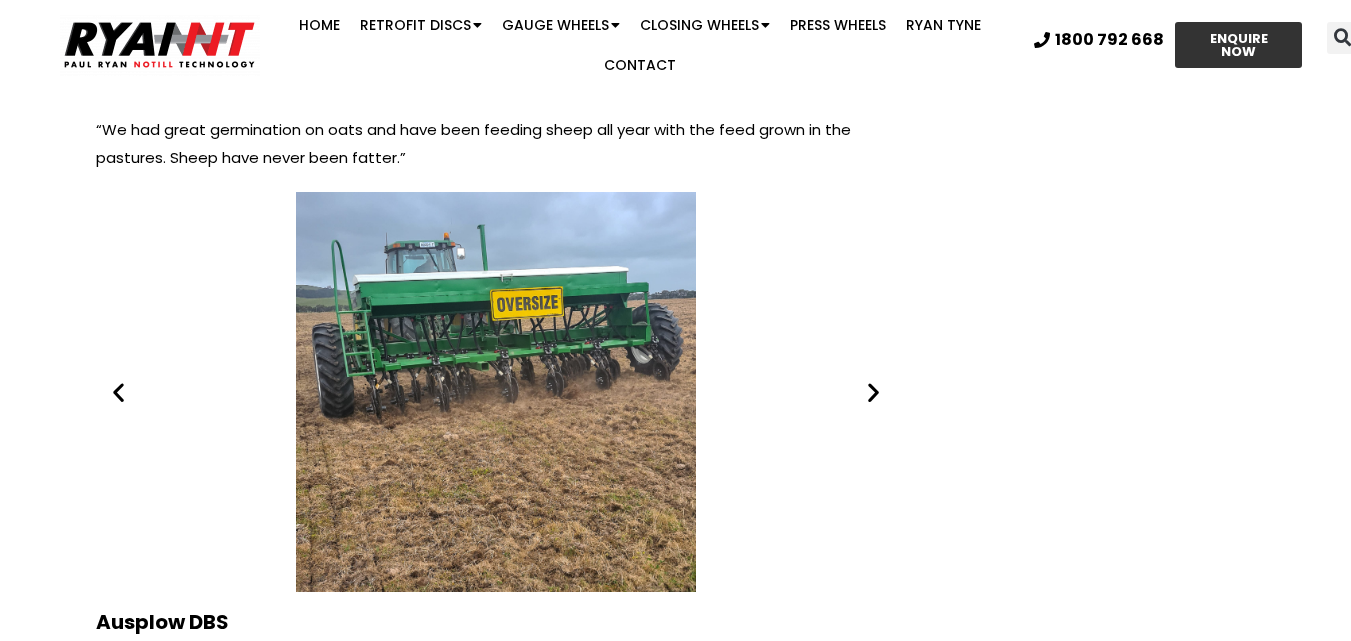 click at bounding box center (873, 392) 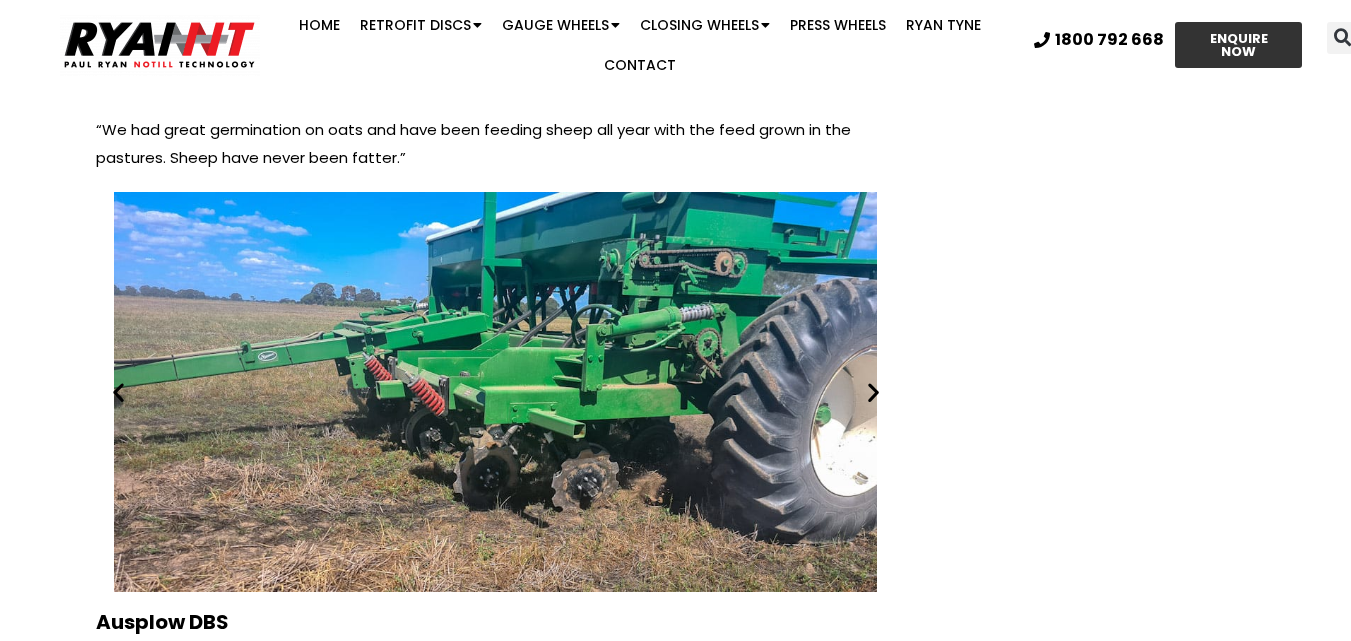 click at bounding box center [873, 392] 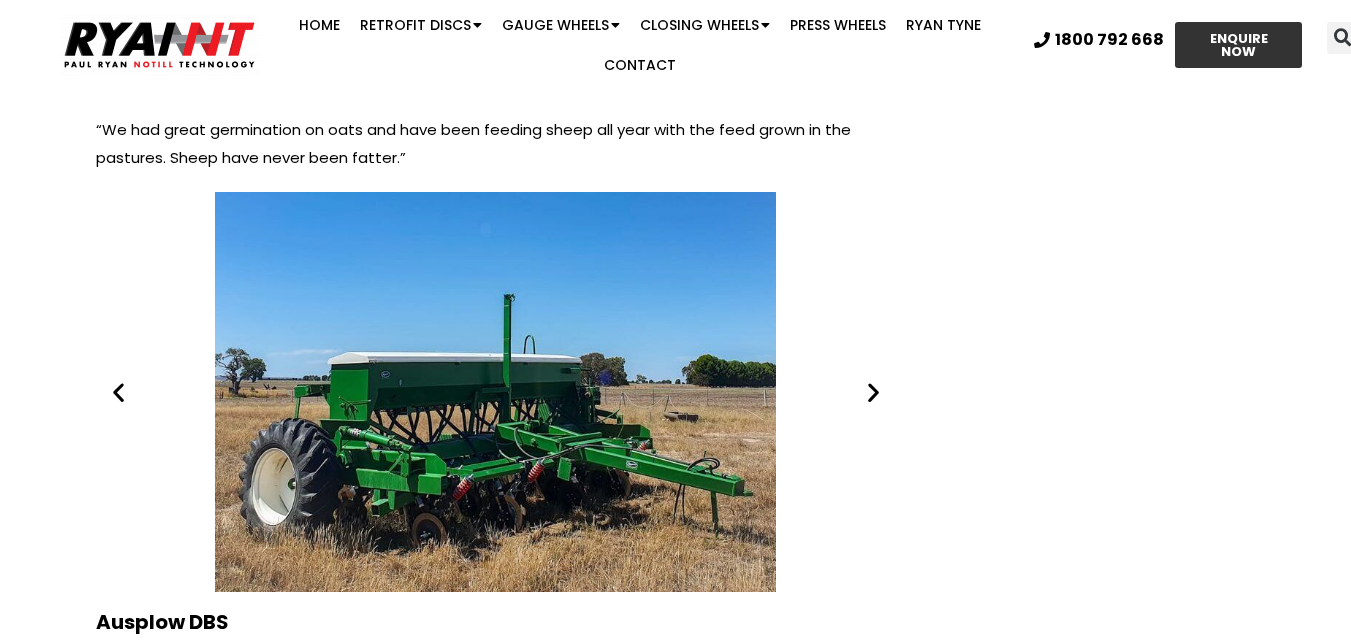 click at bounding box center (873, 392) 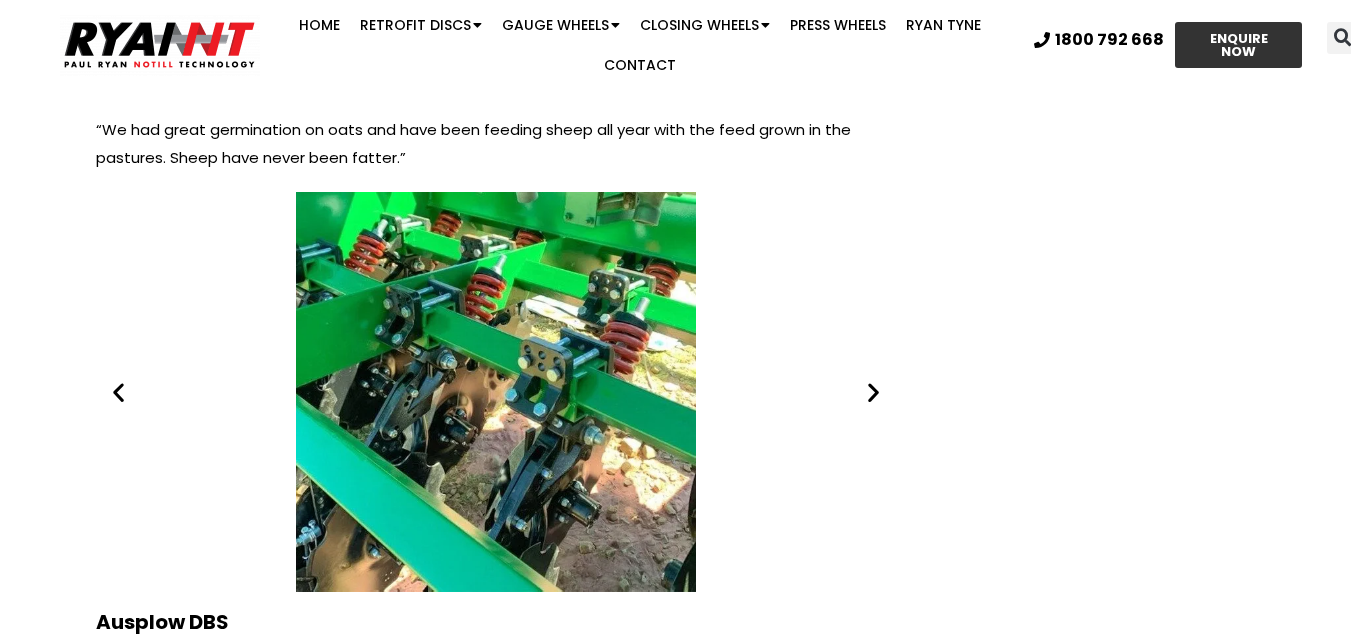 click at bounding box center (873, 392) 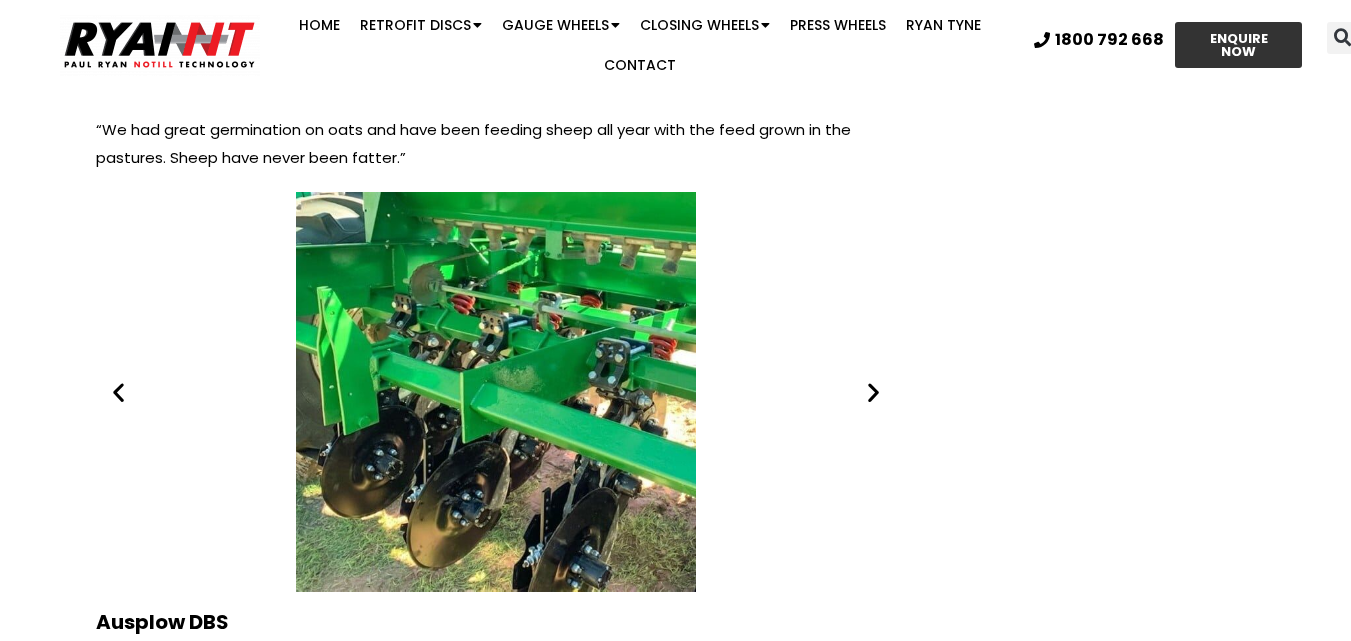 click at bounding box center [873, 392] 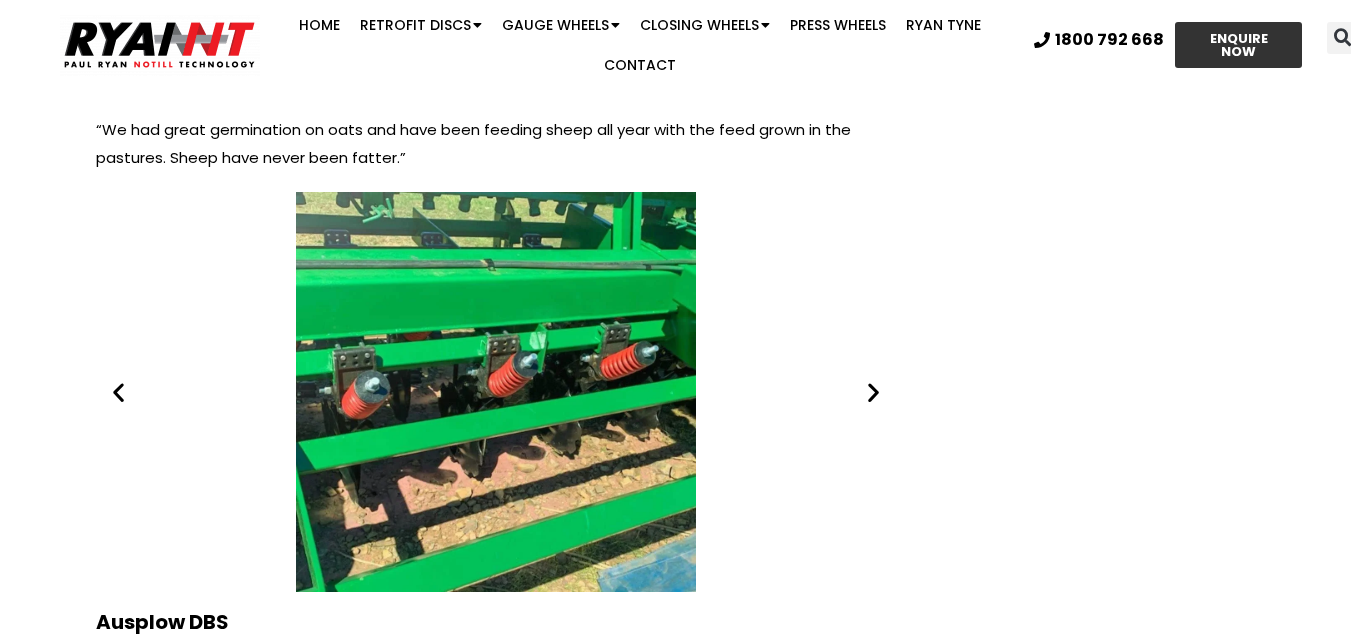 click at bounding box center (873, 392) 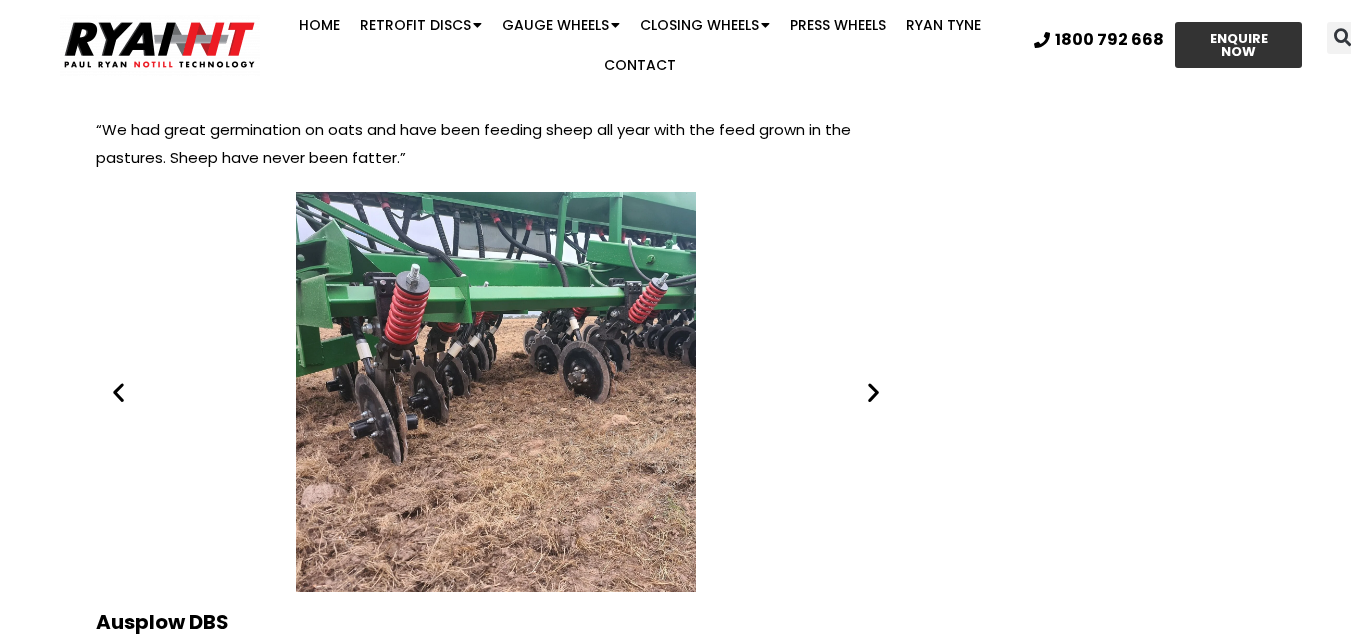 click at bounding box center [873, 392] 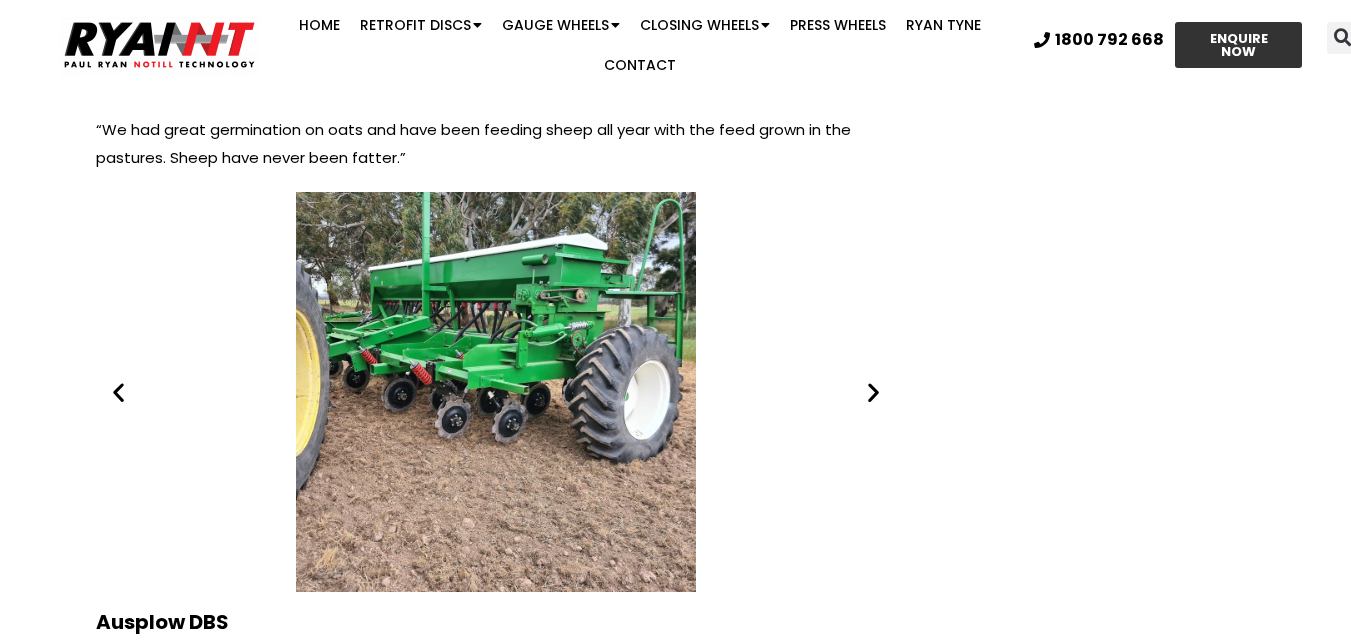 click at bounding box center (873, 392) 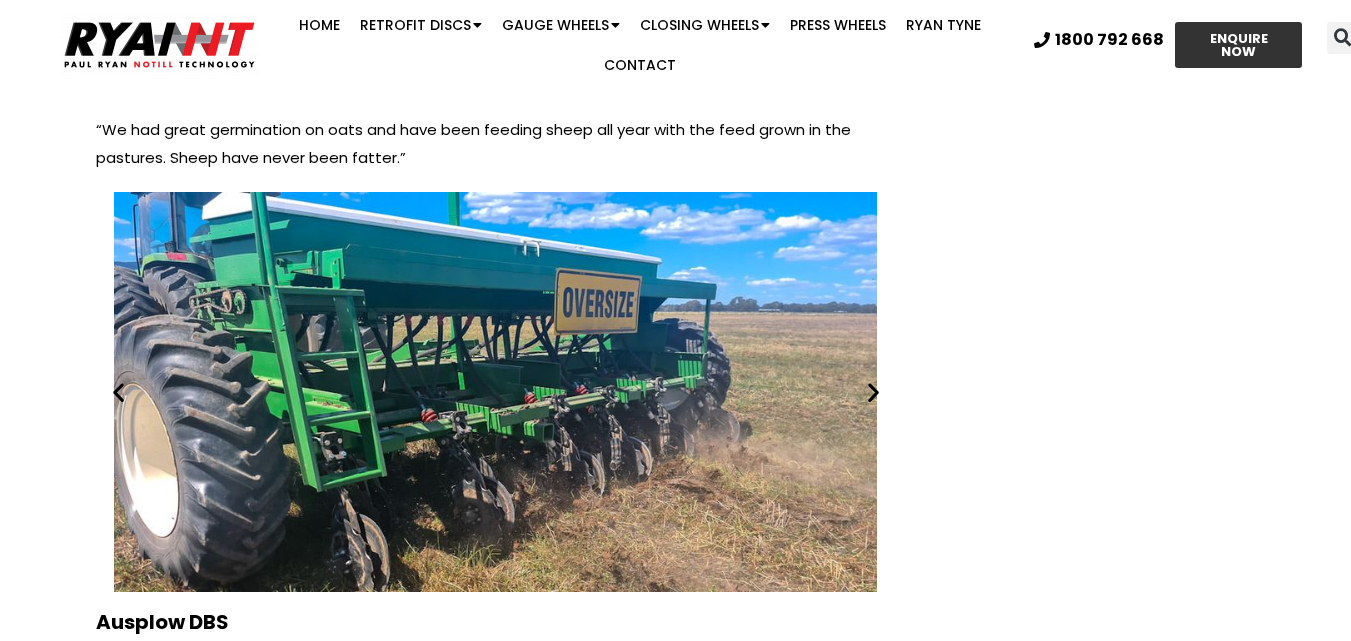 click at bounding box center (873, 392) 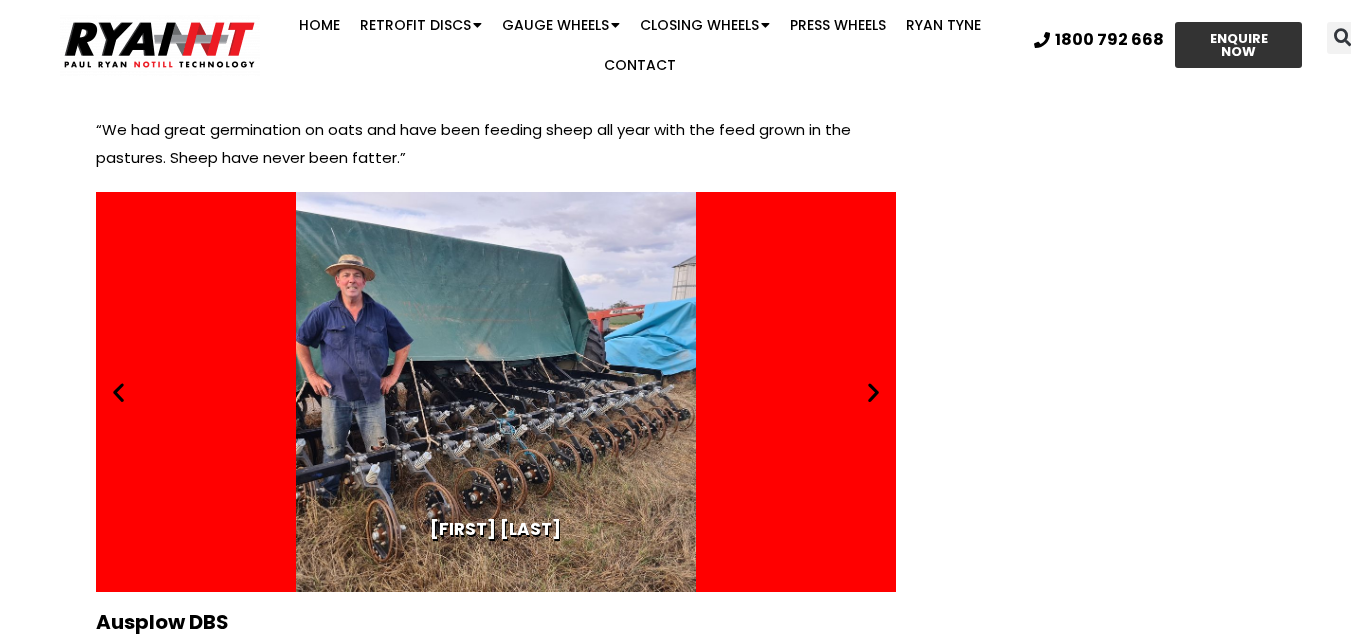 click at bounding box center (873, 392) 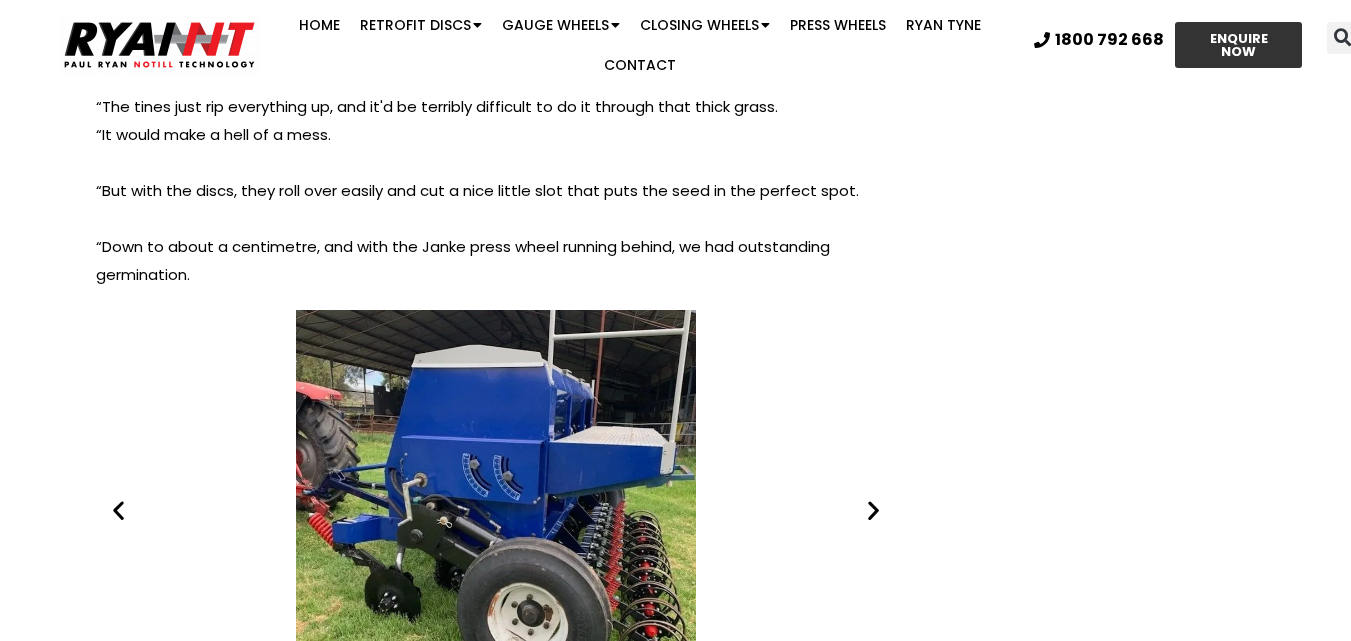 scroll, scrollTop: 10300, scrollLeft: 0, axis: vertical 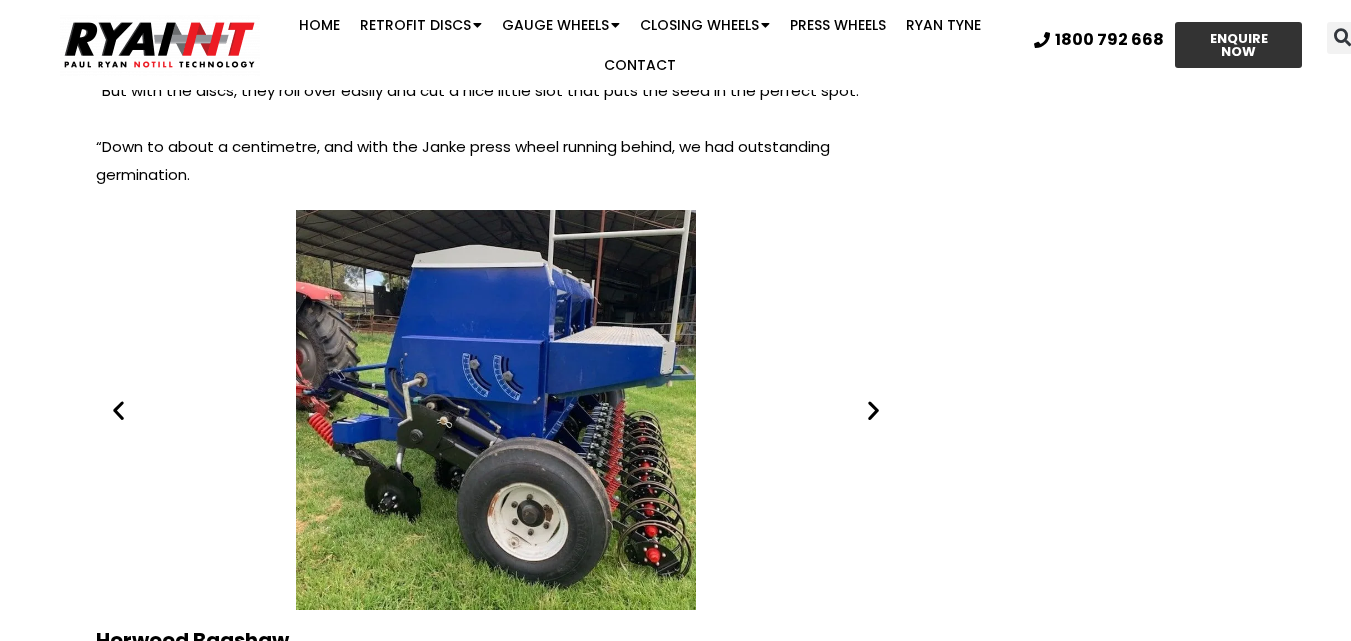 click at bounding box center [873, 409] 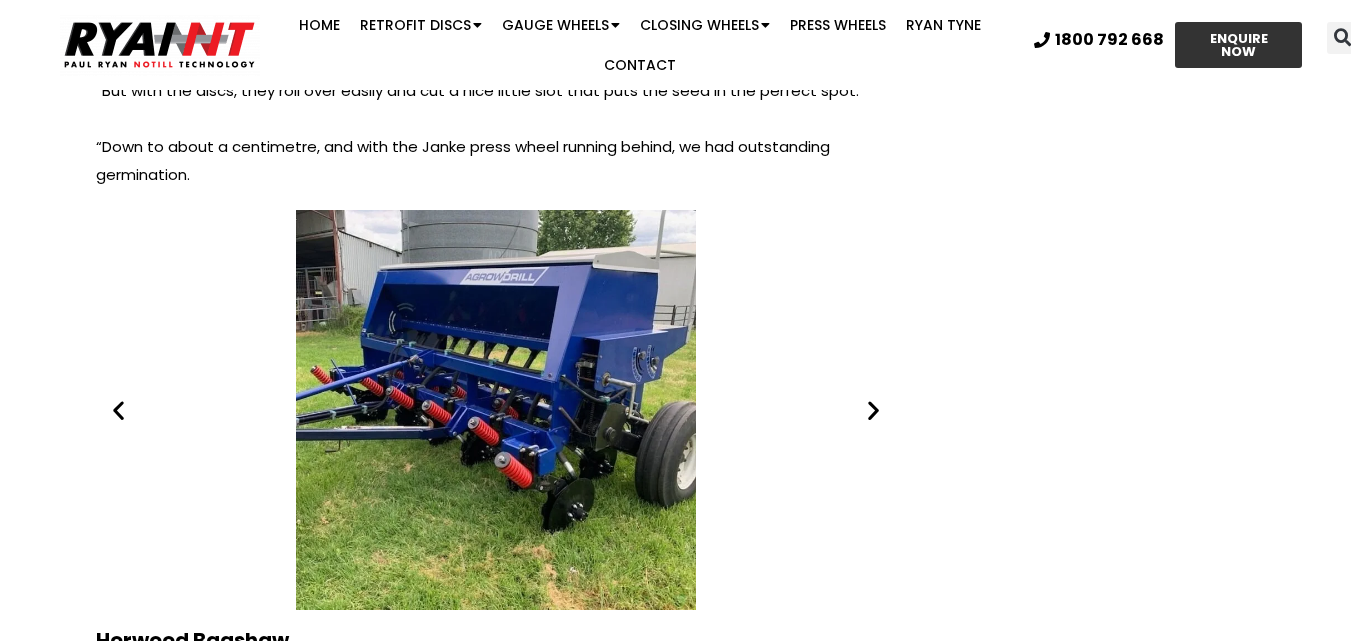 click at bounding box center [873, 409] 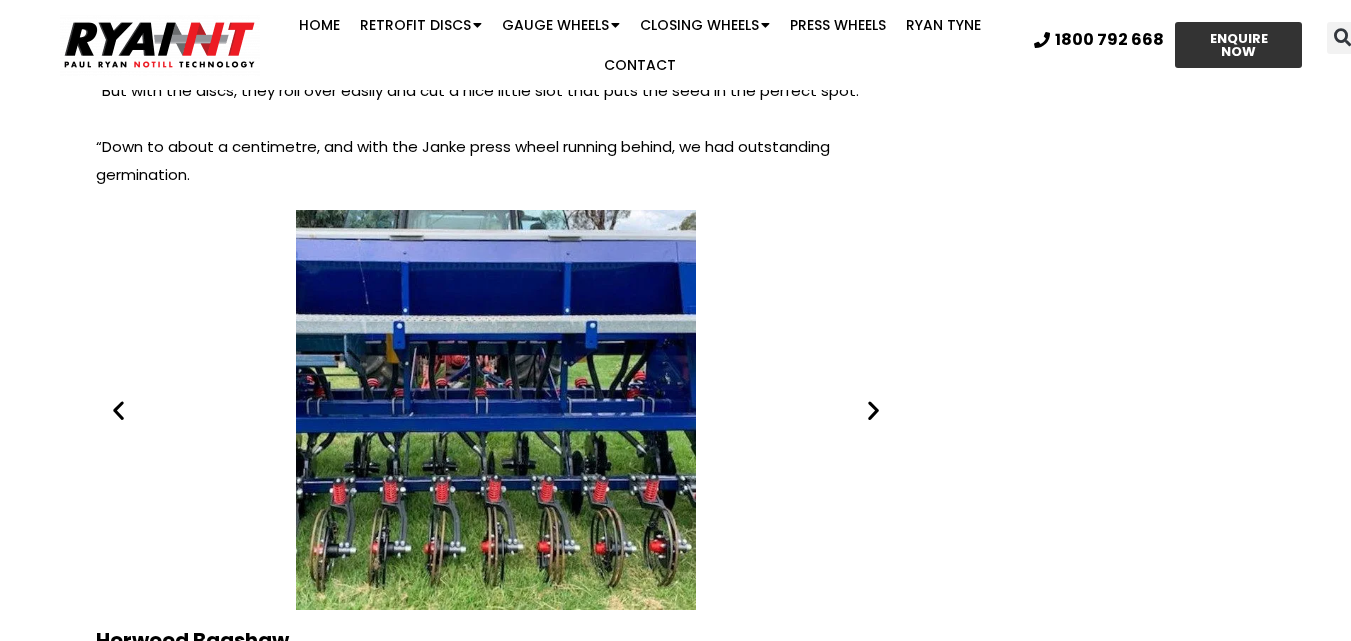 click at bounding box center [873, 409] 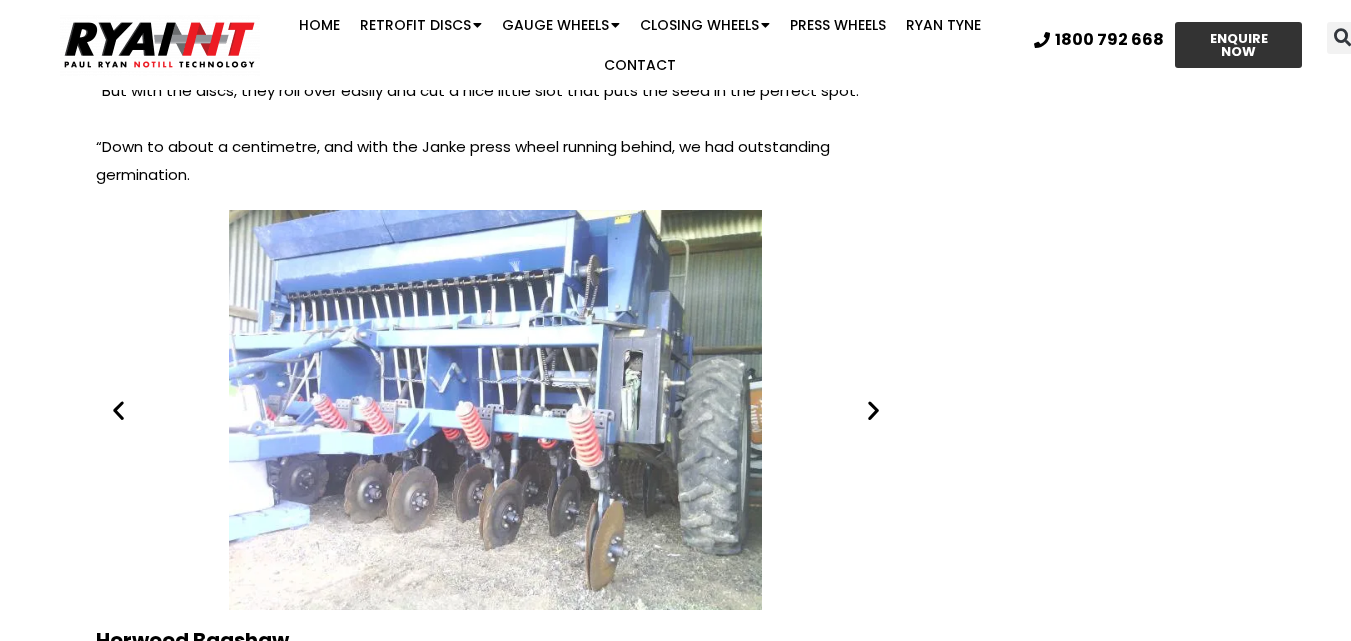 click at bounding box center [873, 409] 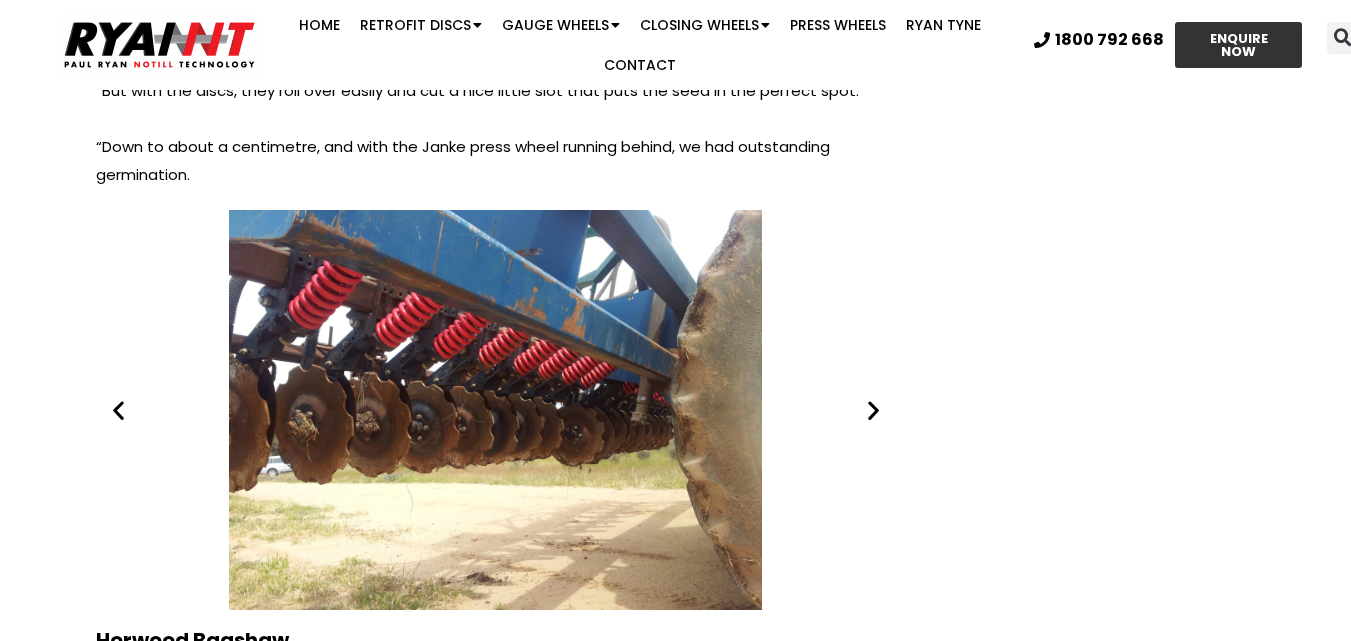 click at bounding box center (873, 409) 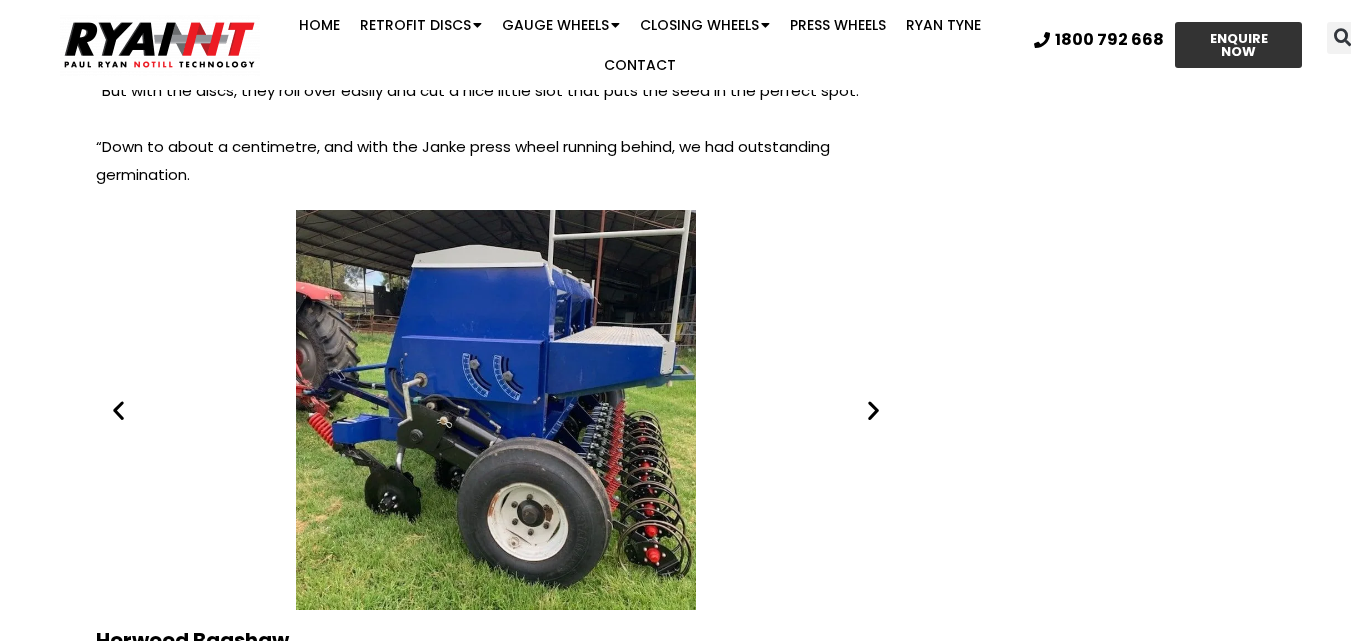 click at bounding box center (873, 409) 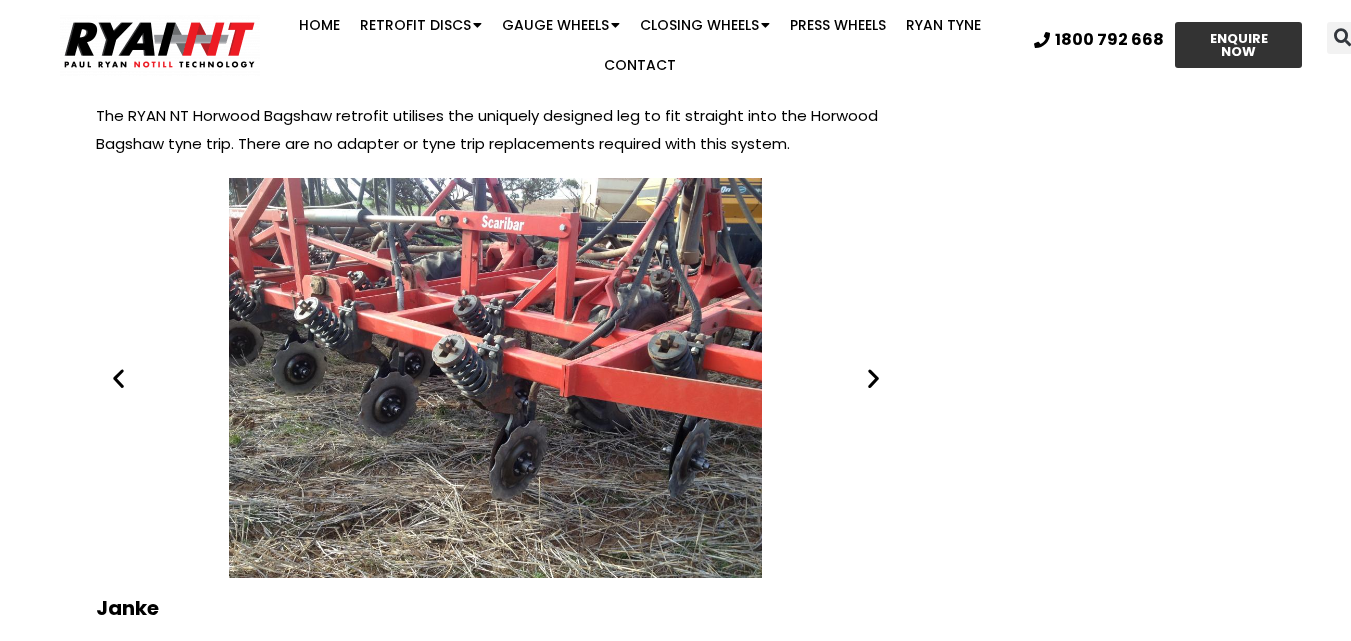 scroll, scrollTop: 10900, scrollLeft: 0, axis: vertical 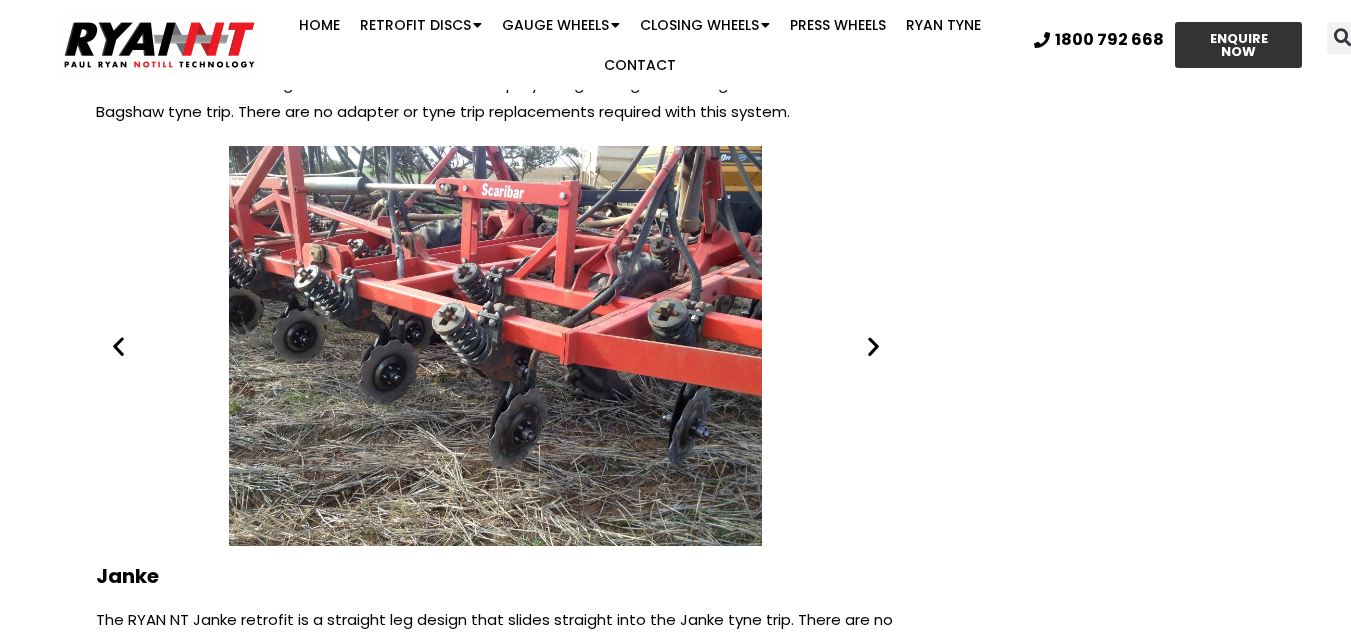 click at bounding box center [873, 345] 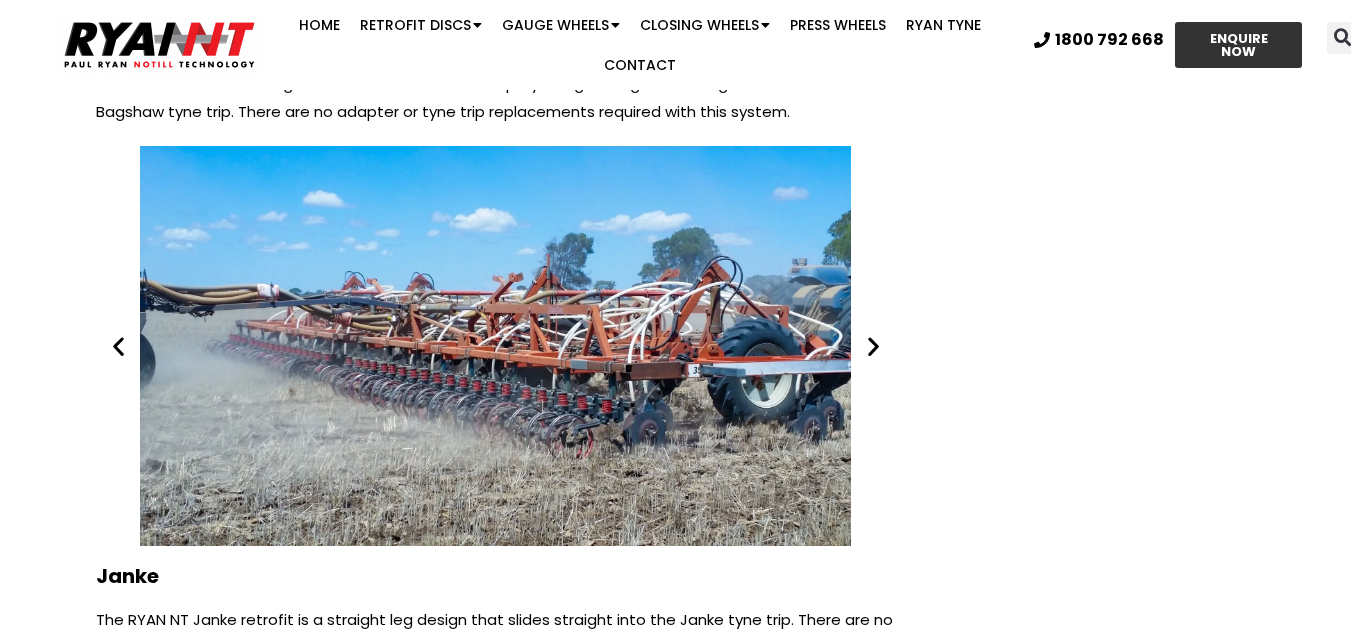 click at bounding box center [873, 345] 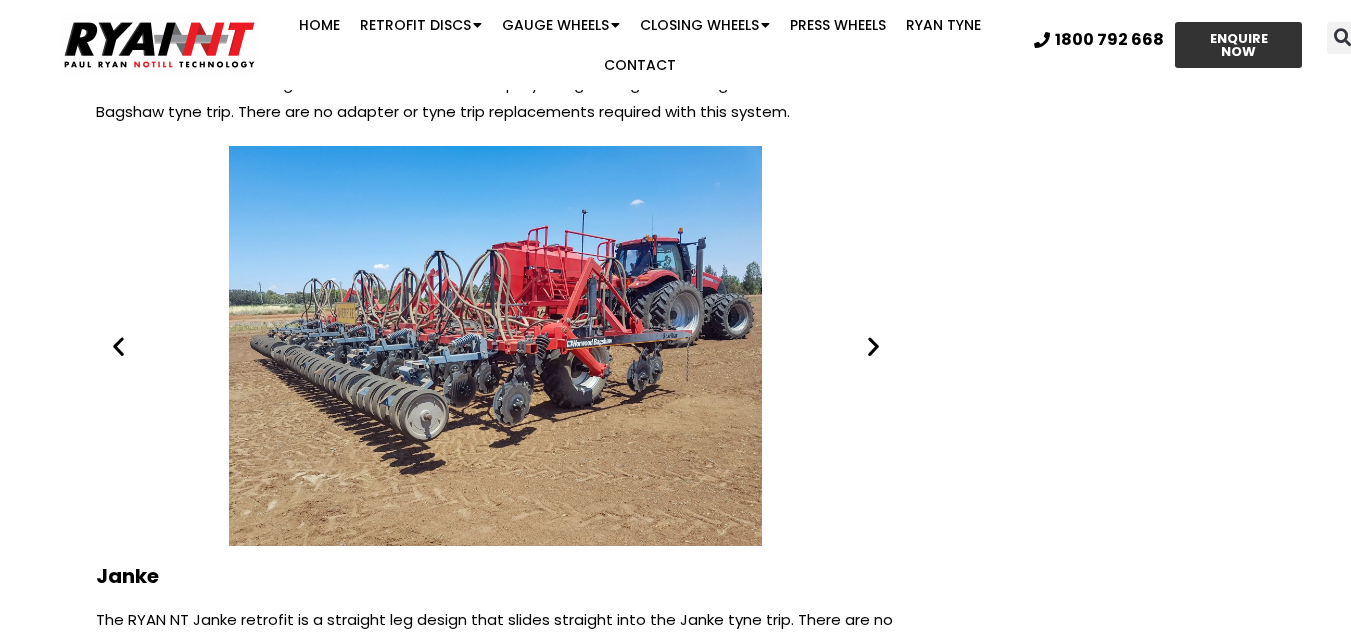 click at bounding box center [873, 345] 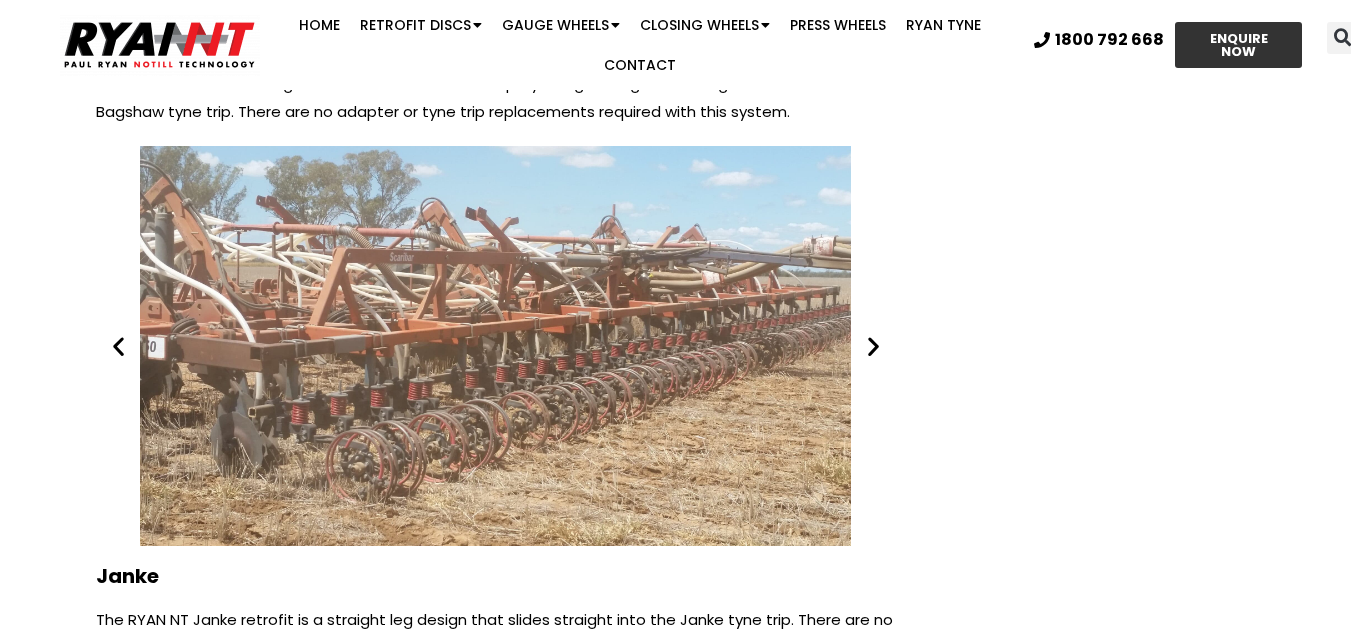 click at bounding box center (873, 345) 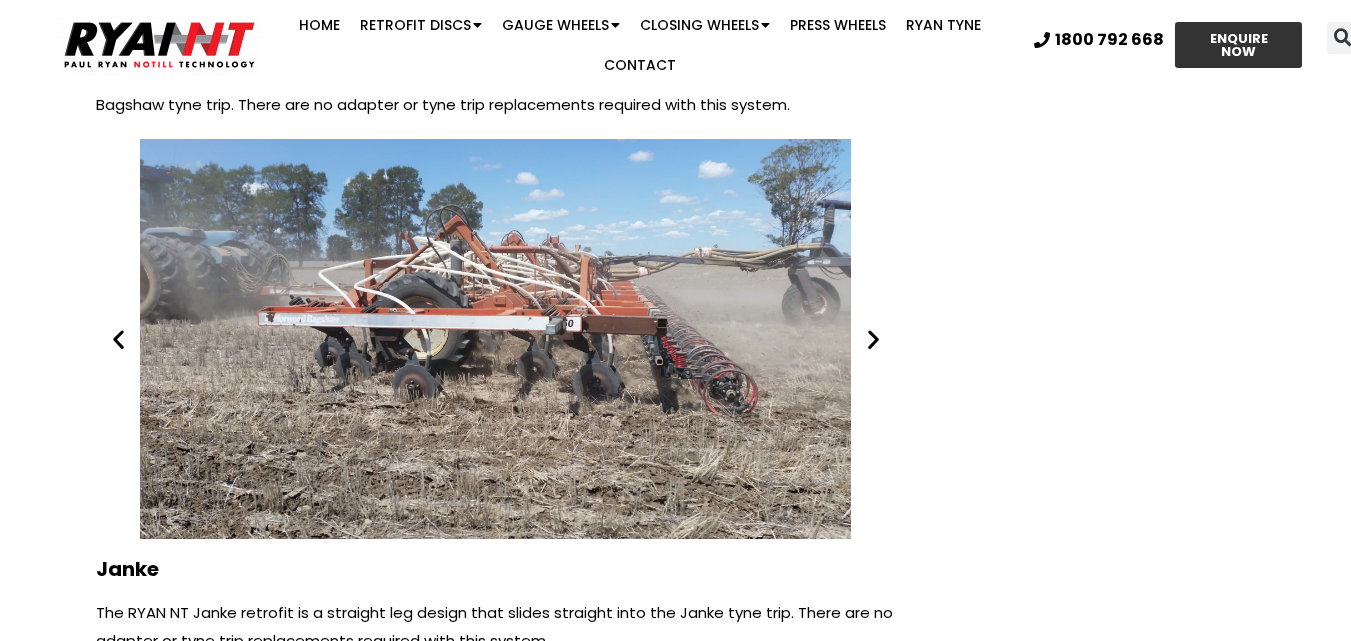 scroll, scrollTop: 10900, scrollLeft: 0, axis: vertical 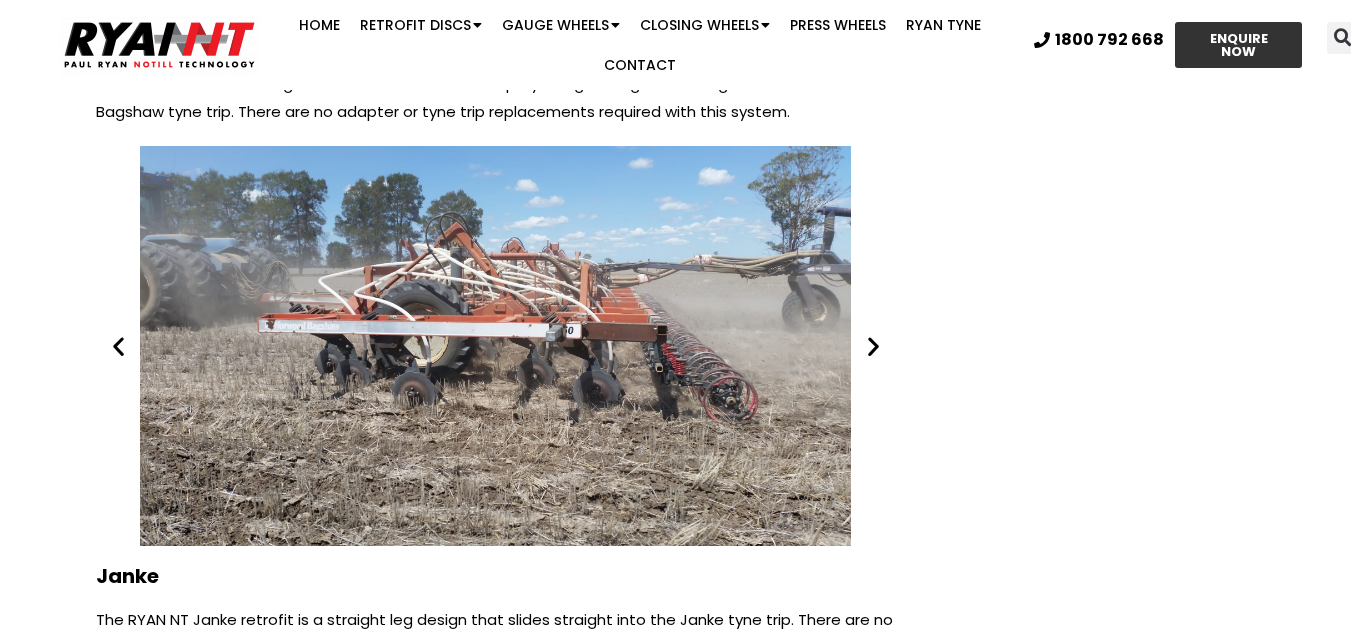click at bounding box center [873, 345] 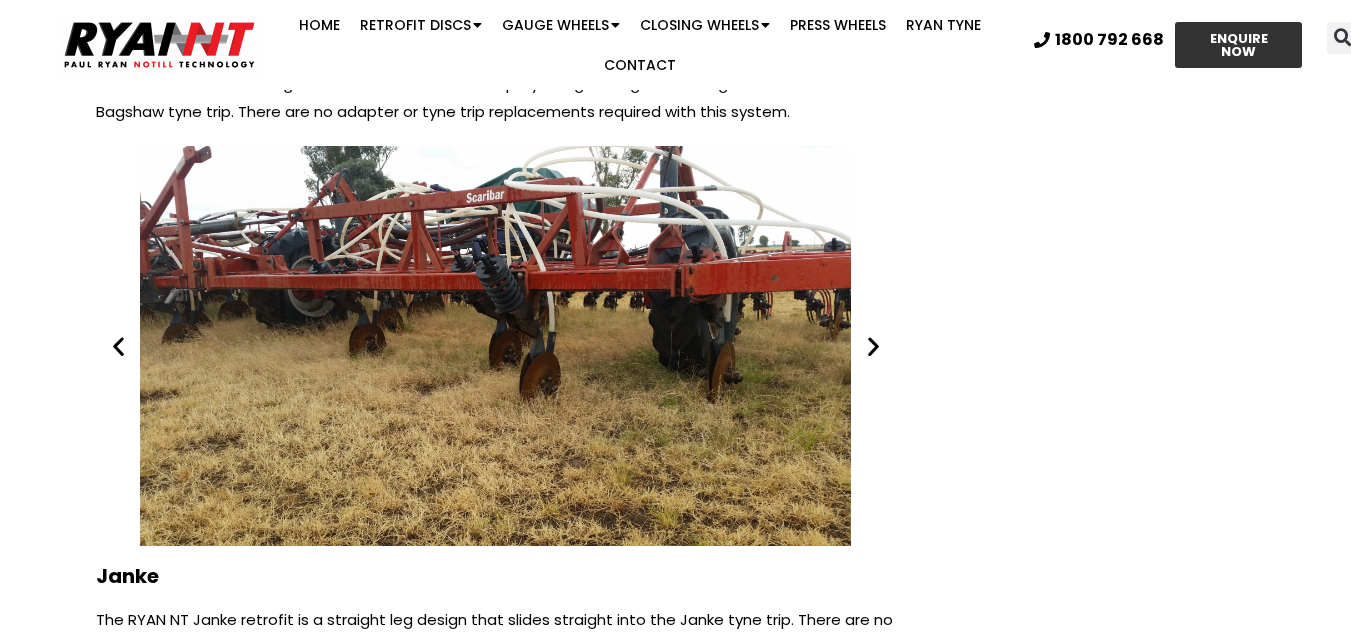 click at bounding box center (873, 345) 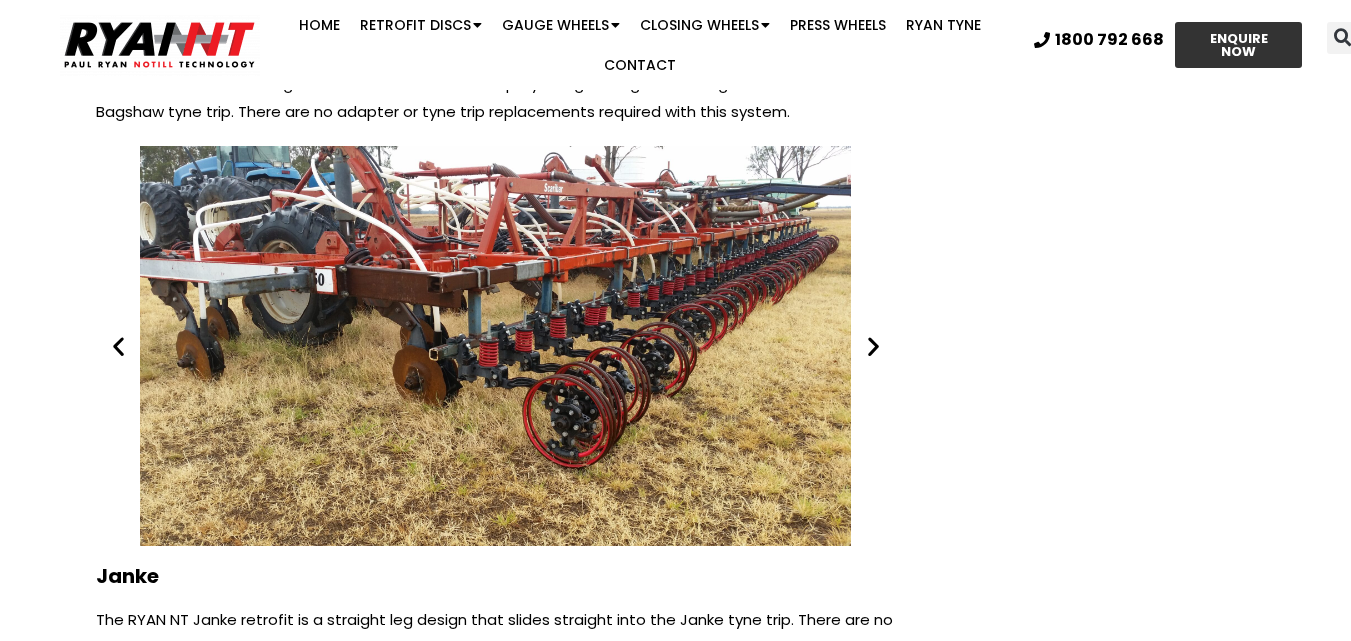click at bounding box center (873, 345) 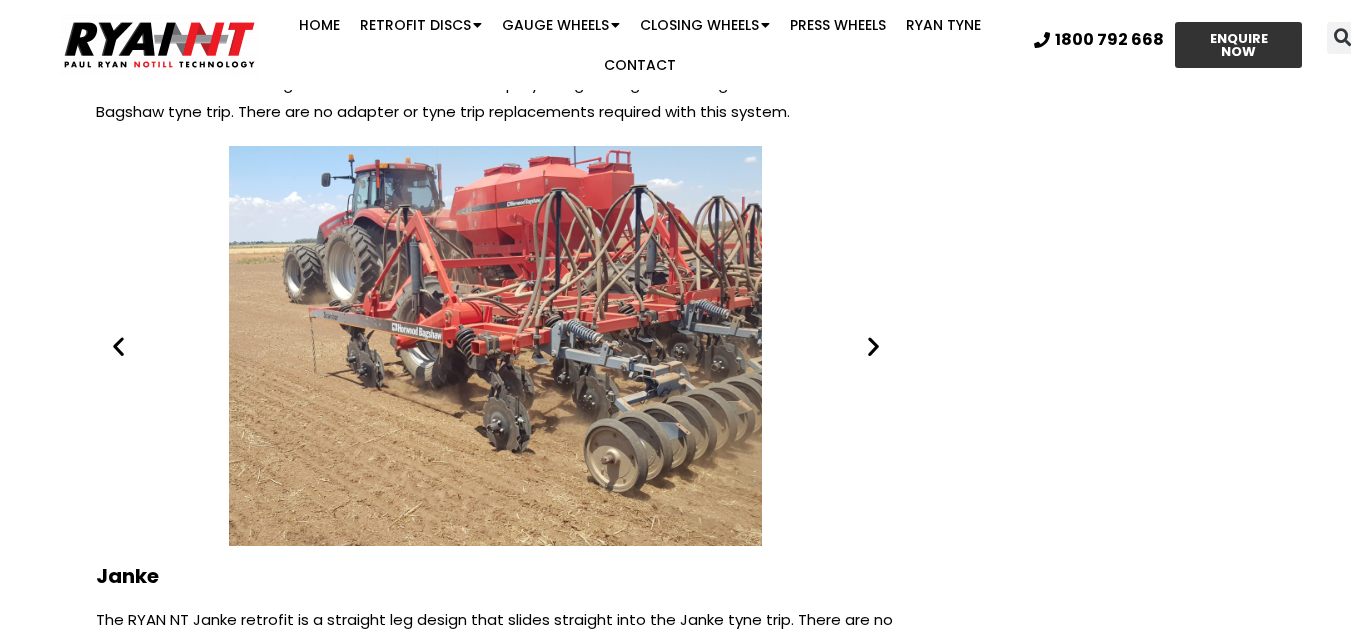 click at bounding box center [873, 345] 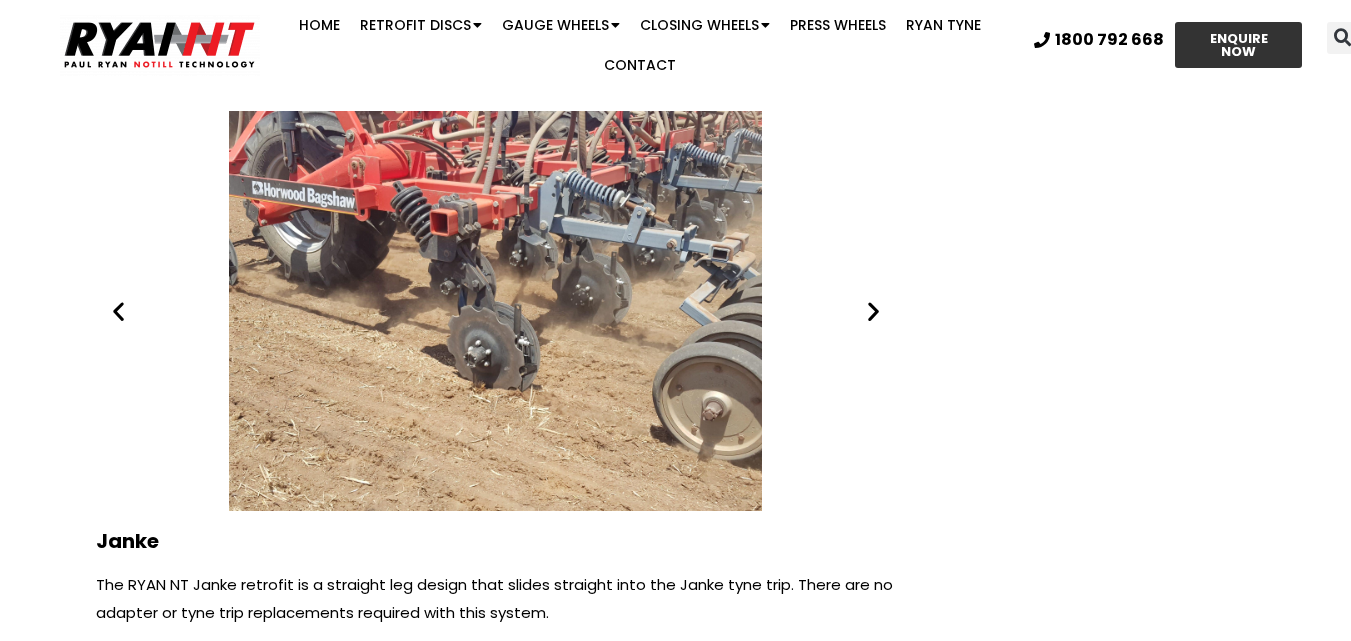 scroll, scrollTop: 10900, scrollLeft: 0, axis: vertical 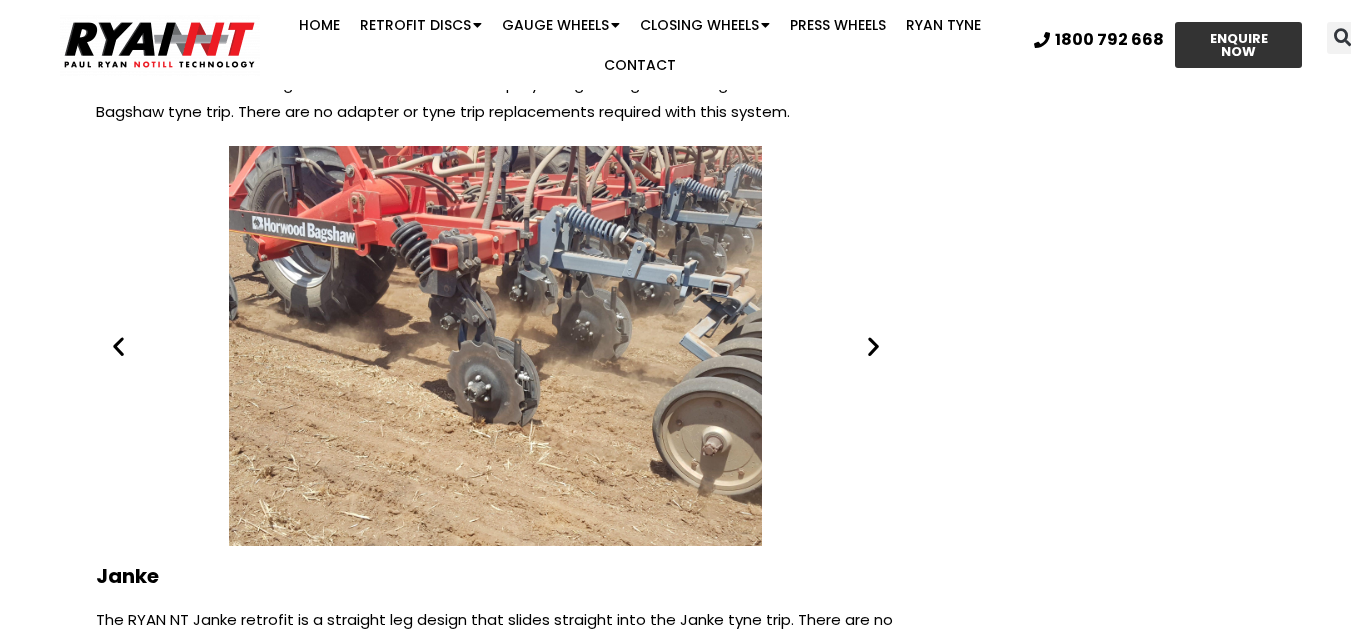 click at bounding box center [873, 345] 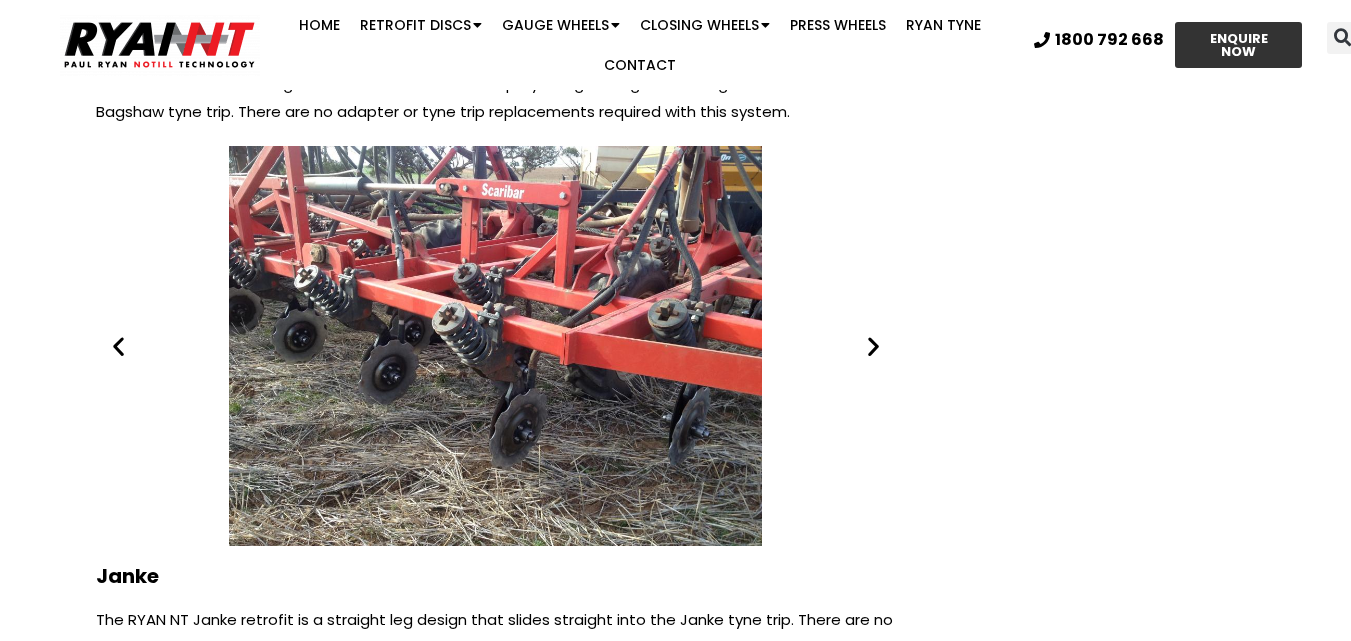 click at bounding box center [873, 345] 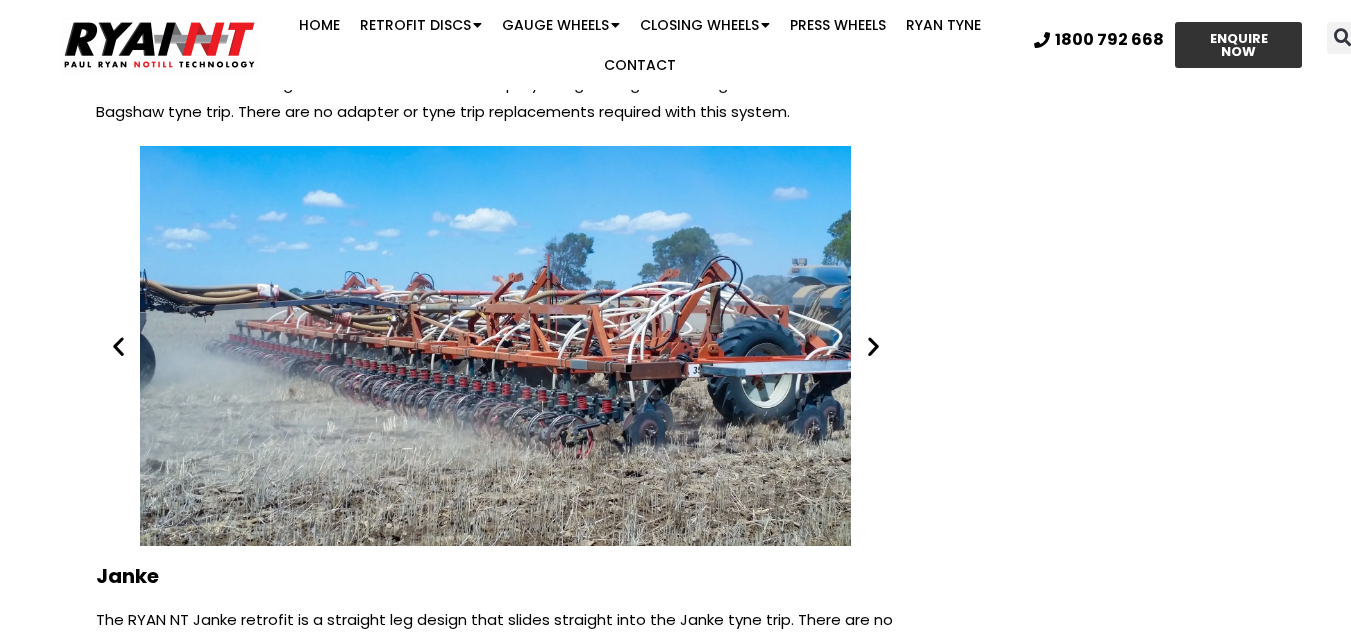 click at bounding box center (873, 345) 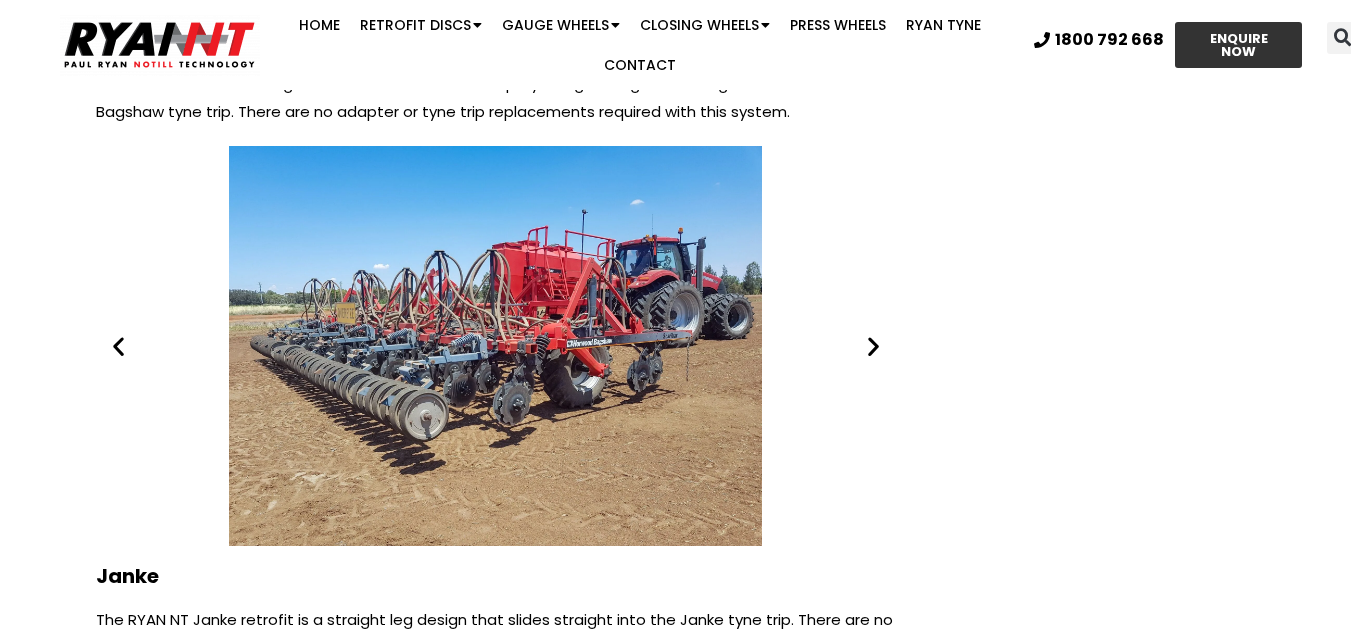 click at bounding box center [873, 345] 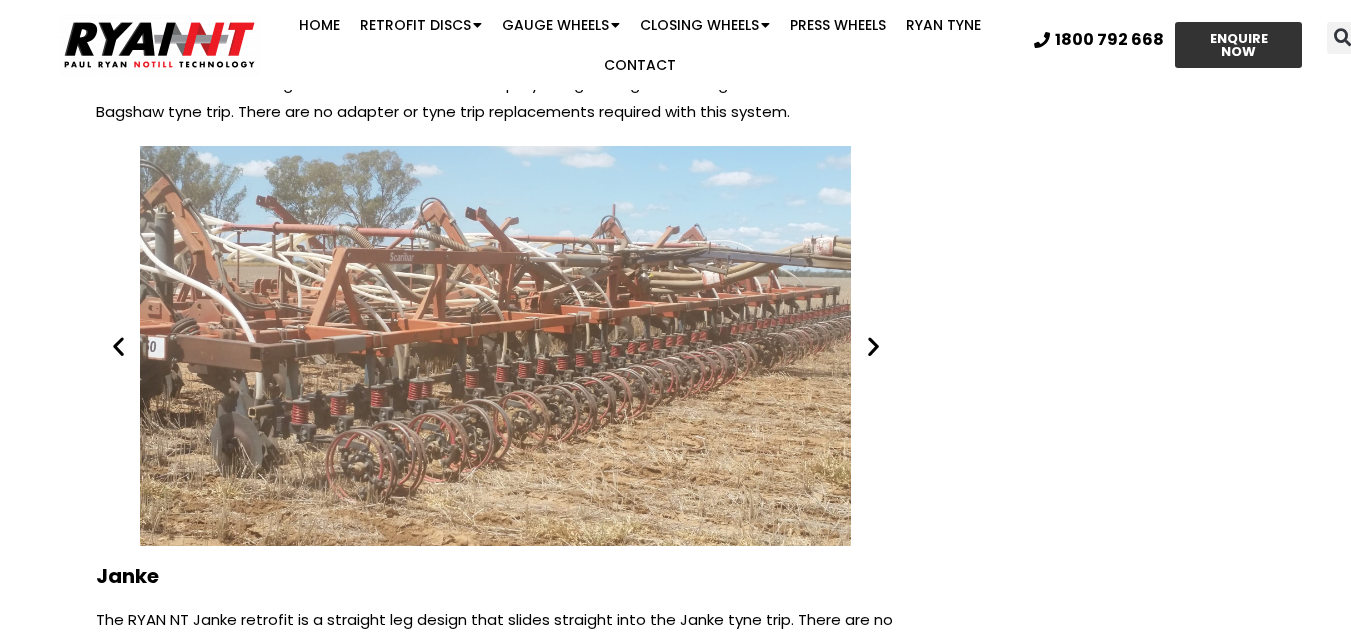 click at bounding box center [873, 345] 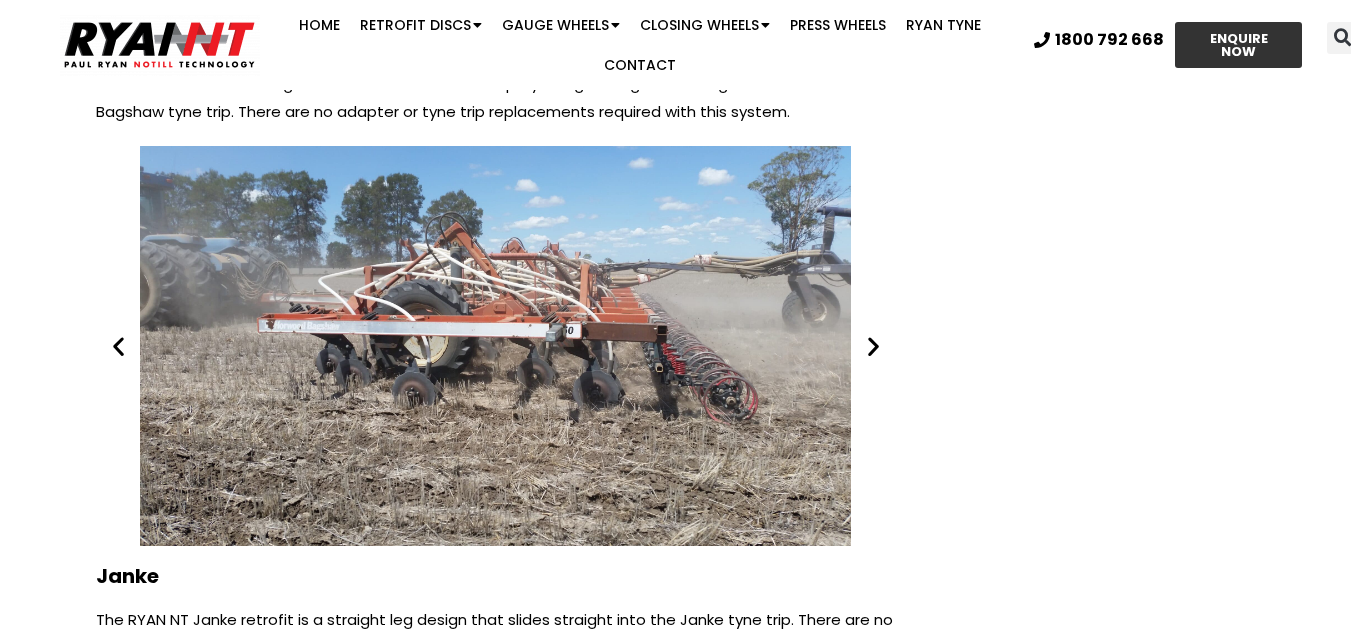 click at bounding box center [873, 345] 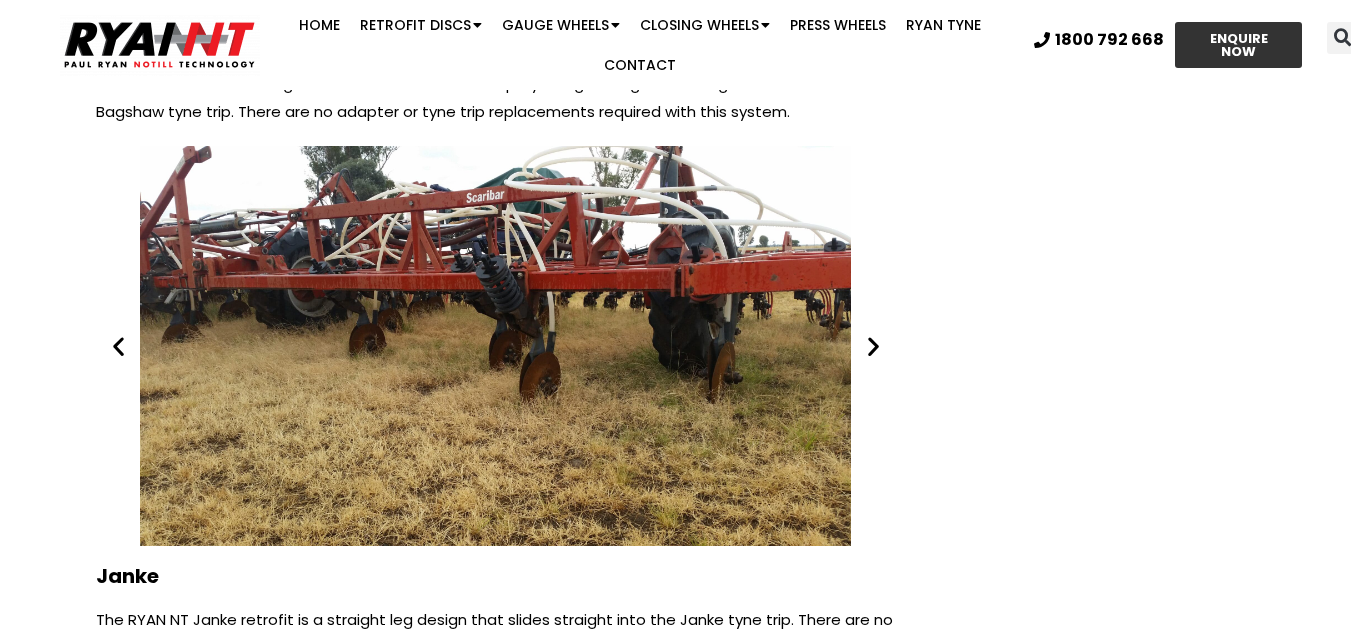 click at bounding box center [873, 345] 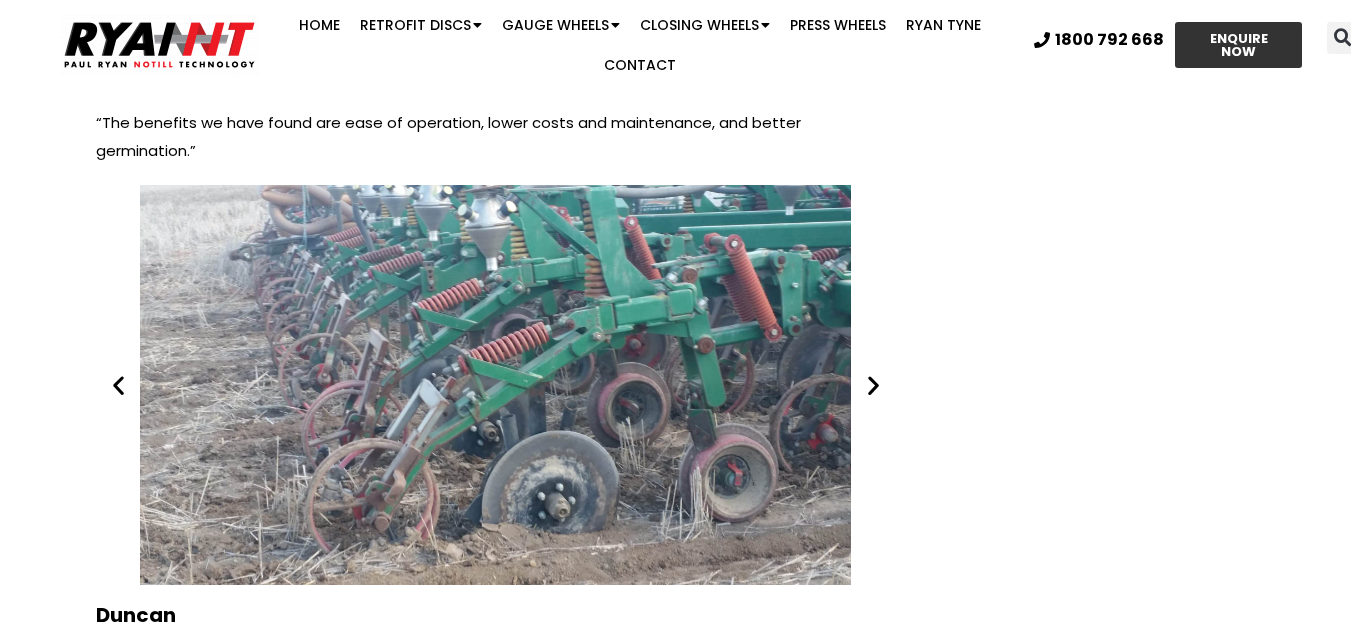 scroll, scrollTop: 12600, scrollLeft: 0, axis: vertical 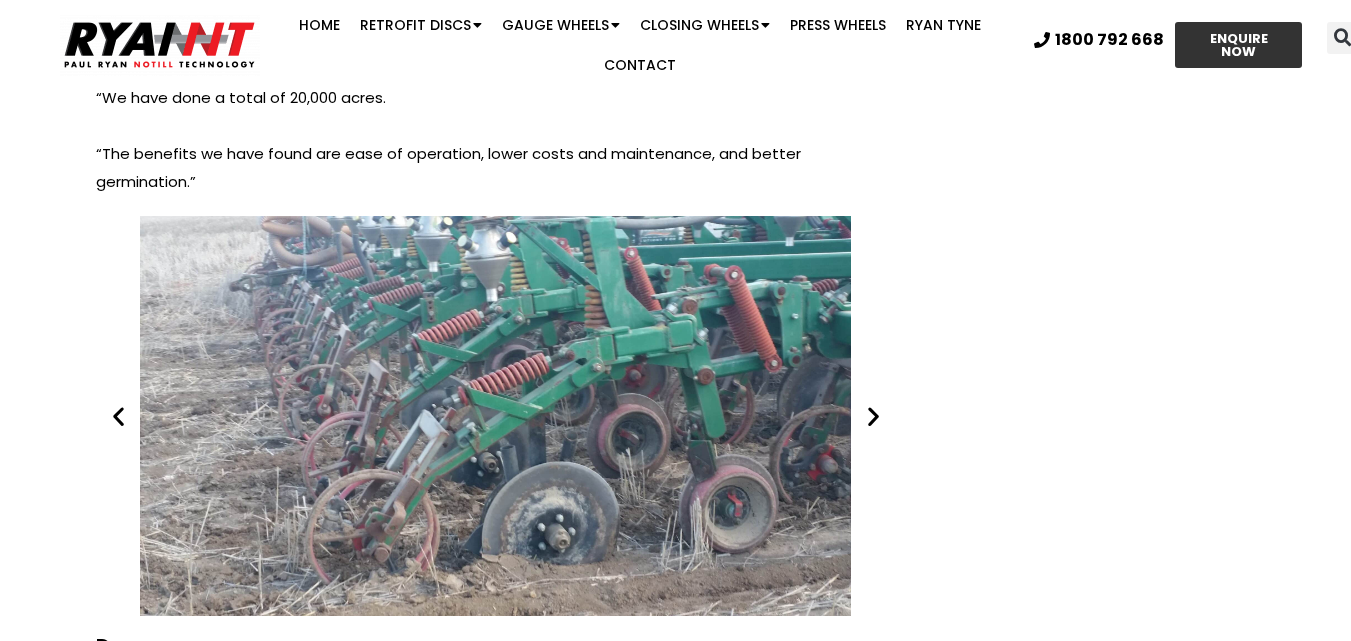 click at bounding box center [873, 415] 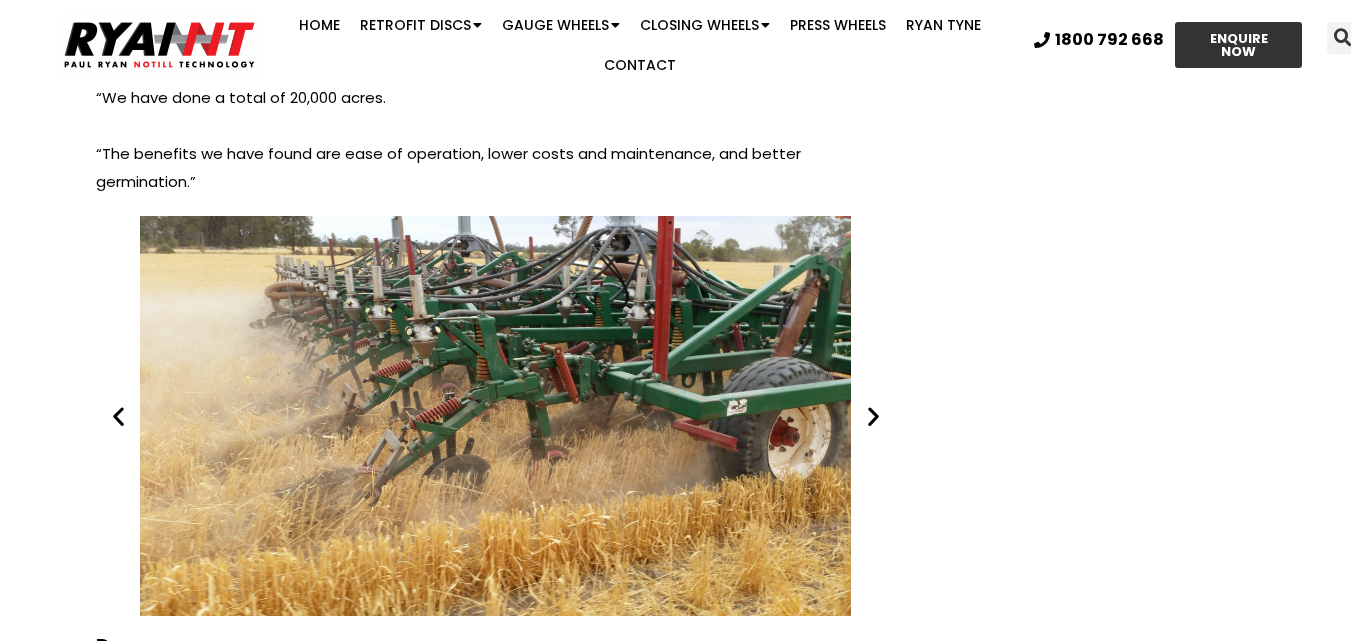 click at bounding box center [873, 415] 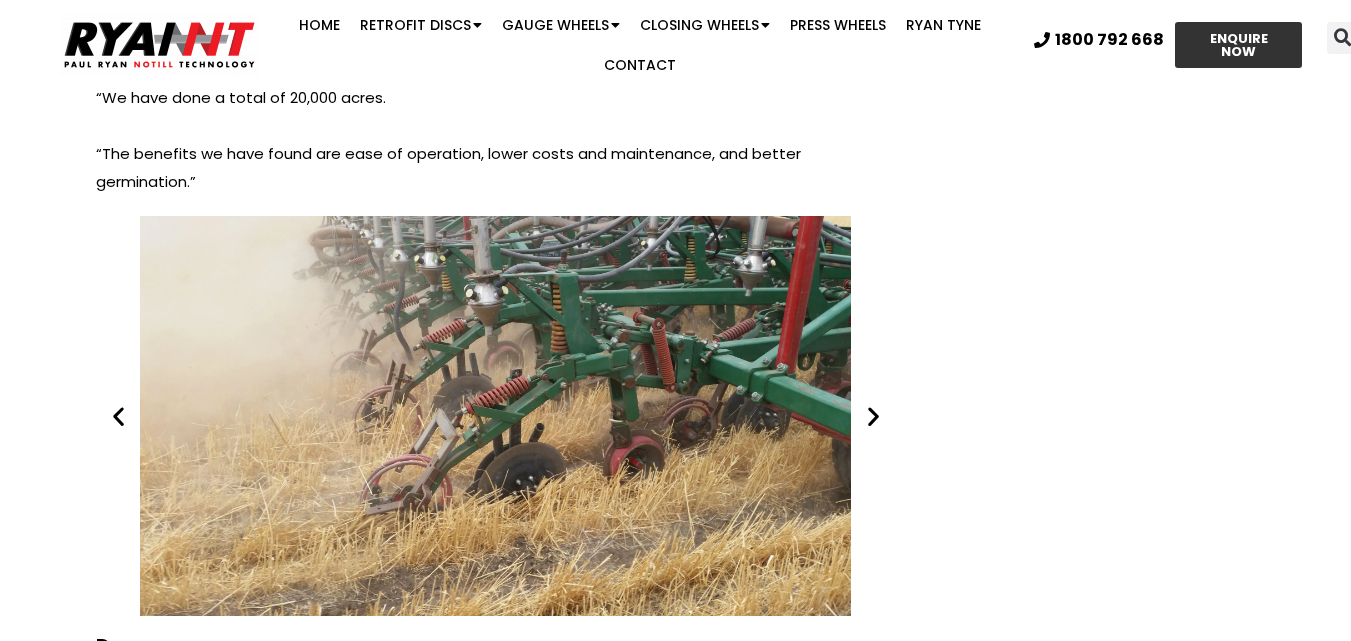 click at bounding box center (873, 415) 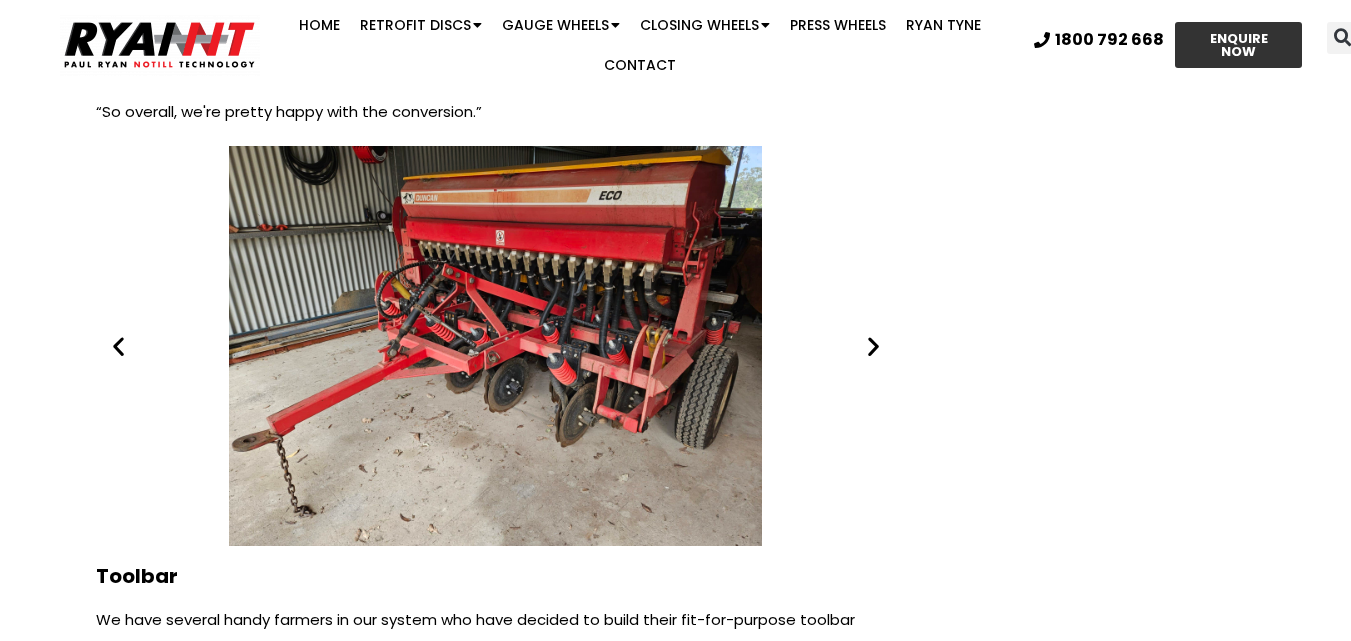 scroll, scrollTop: 13800, scrollLeft: 0, axis: vertical 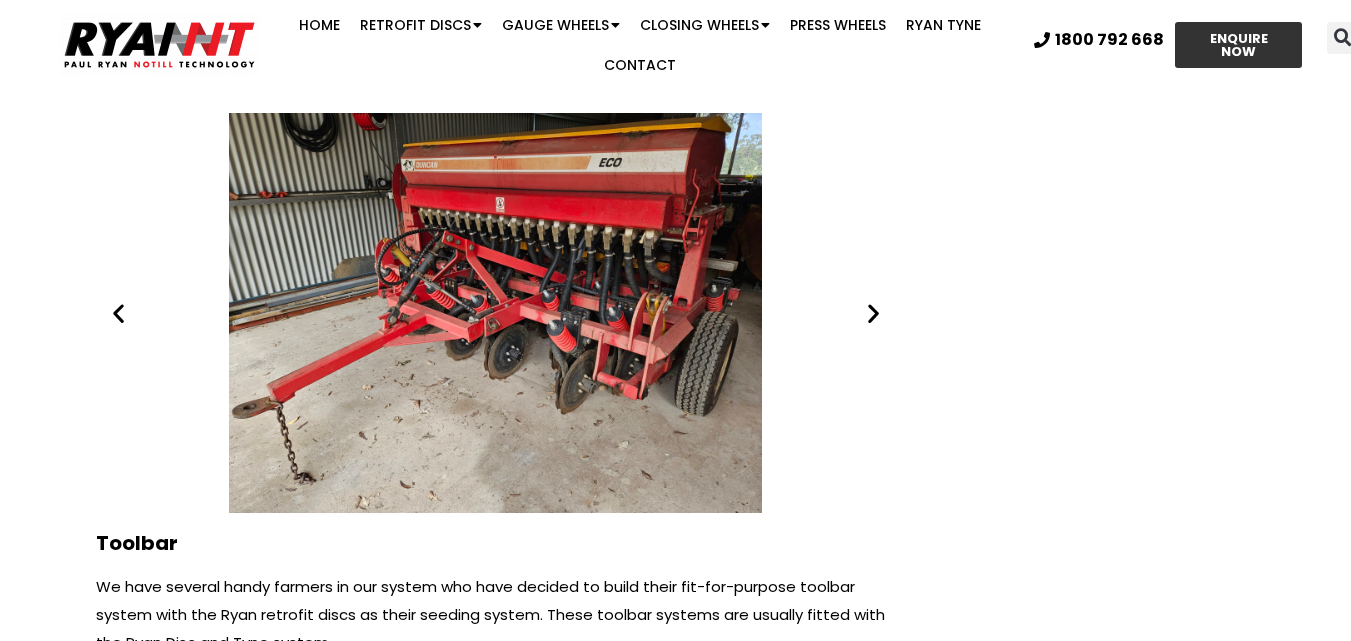 click at bounding box center (873, 312) 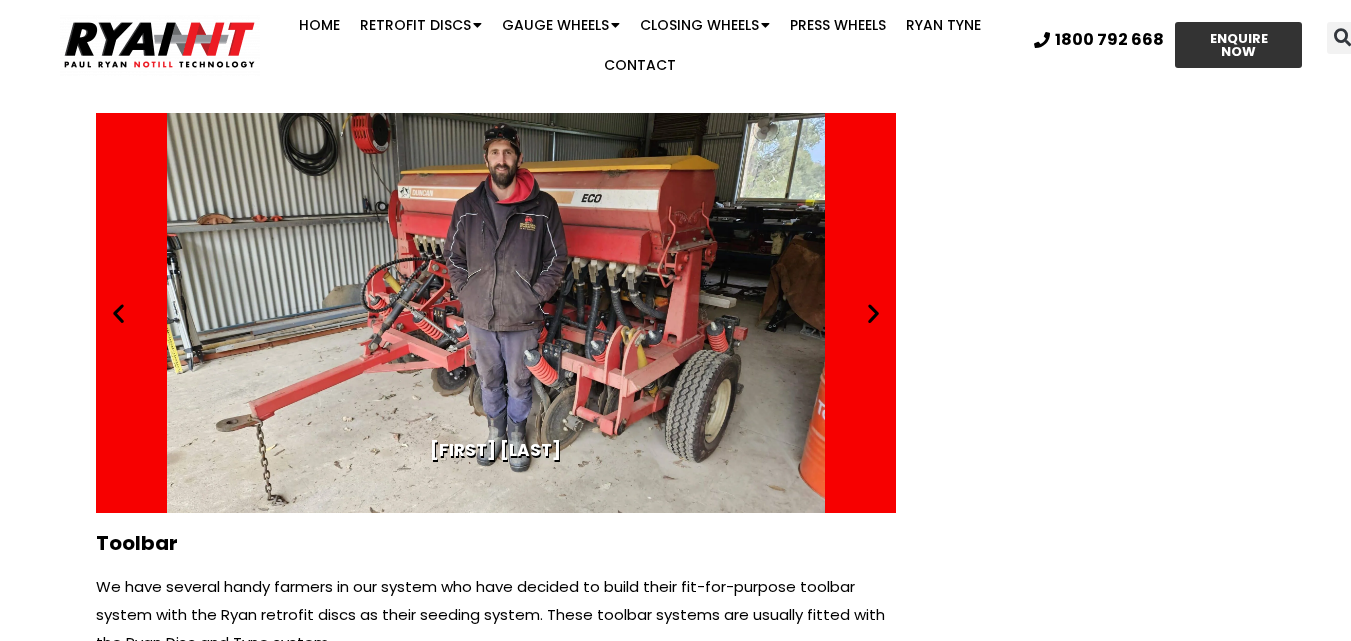 click at bounding box center [873, 312] 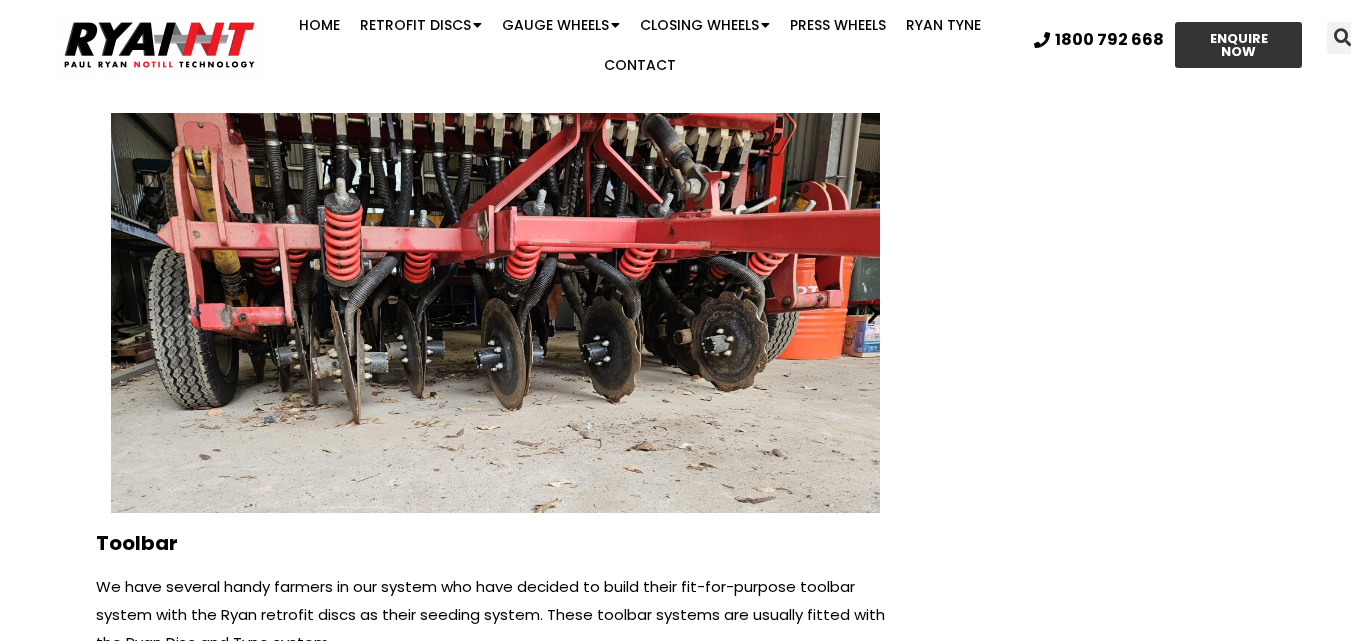 click at bounding box center [873, 312] 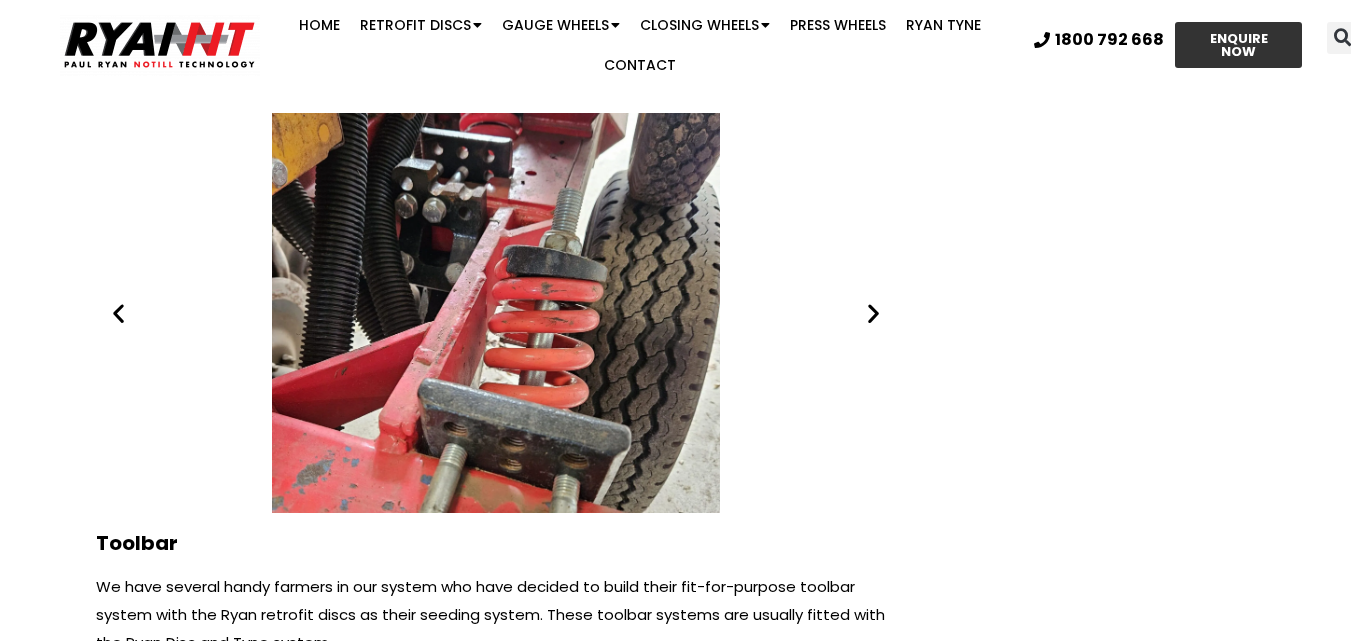 click at bounding box center (873, 312) 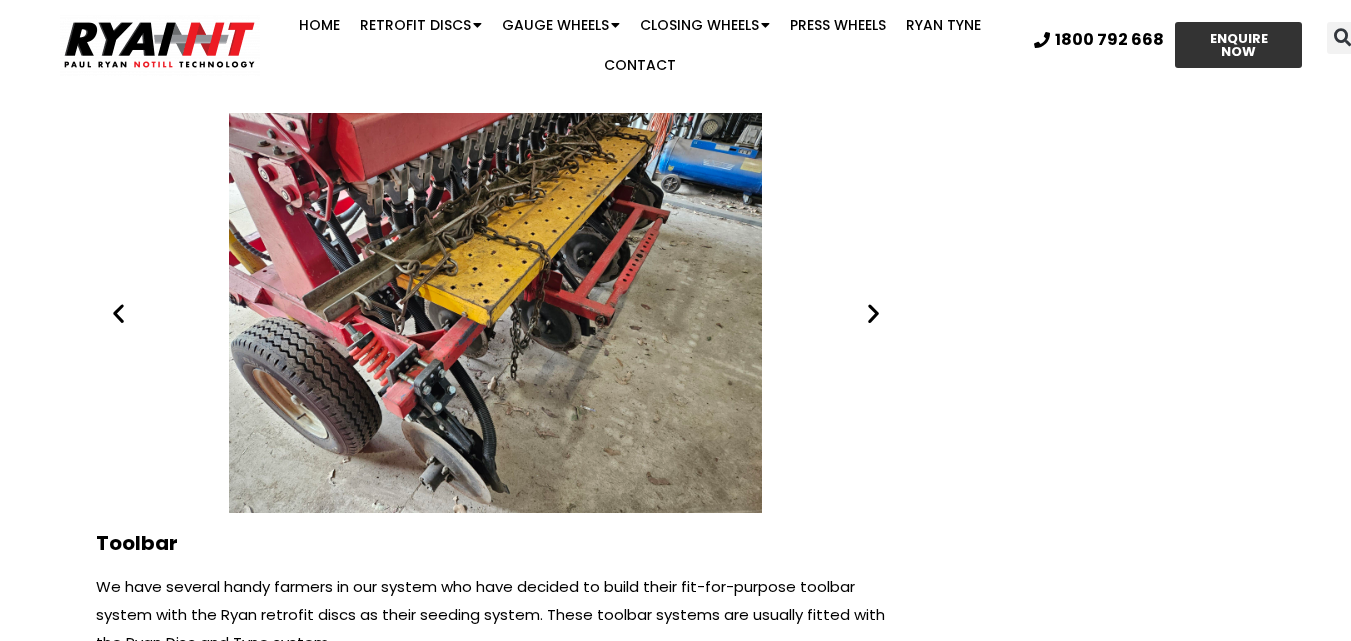 click at bounding box center (873, 312) 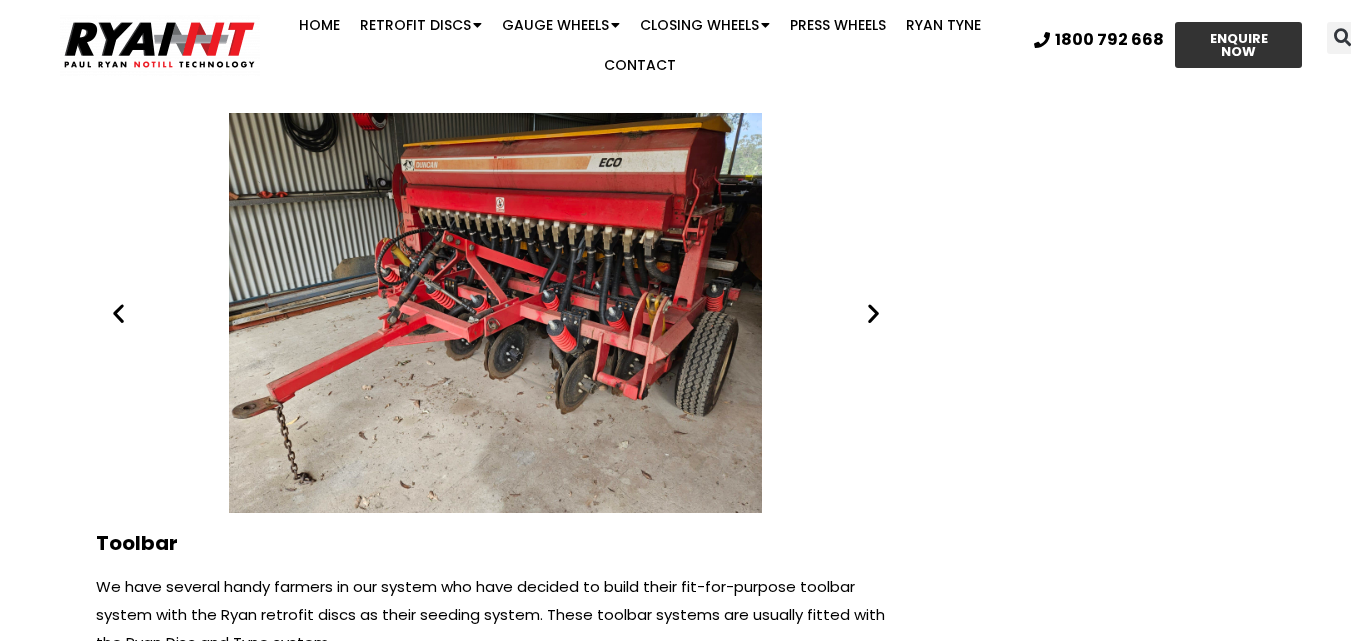 click at bounding box center (873, 312) 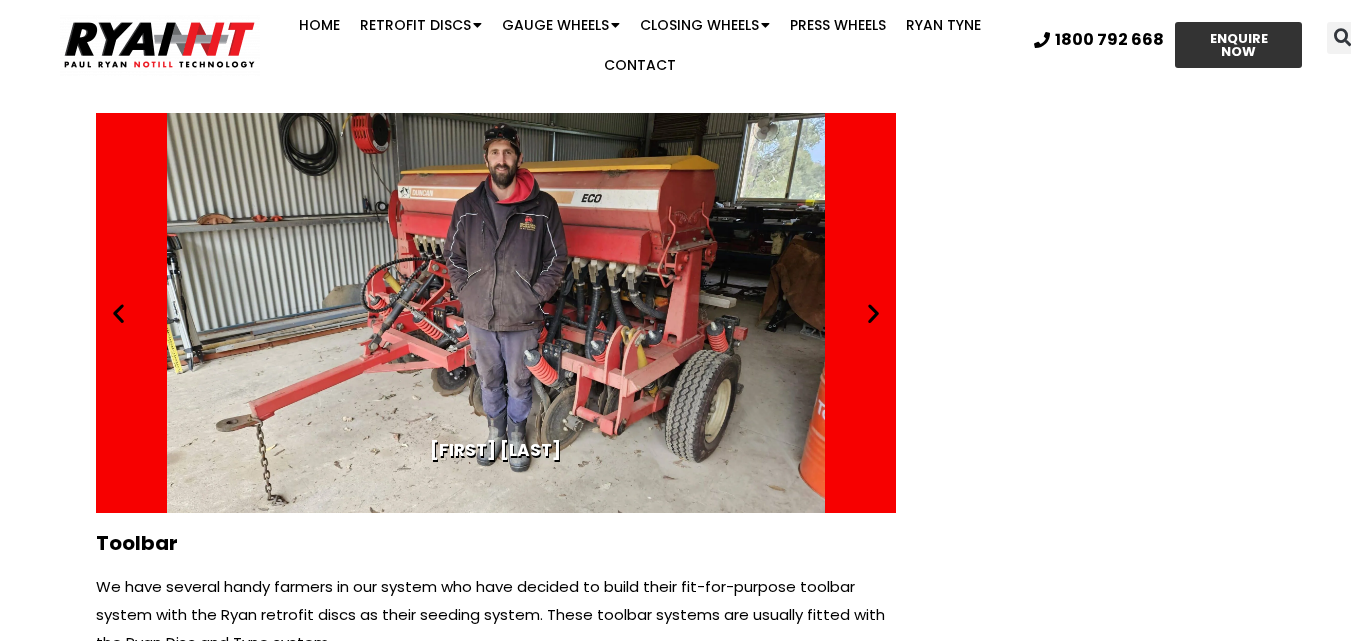click at bounding box center (873, 312) 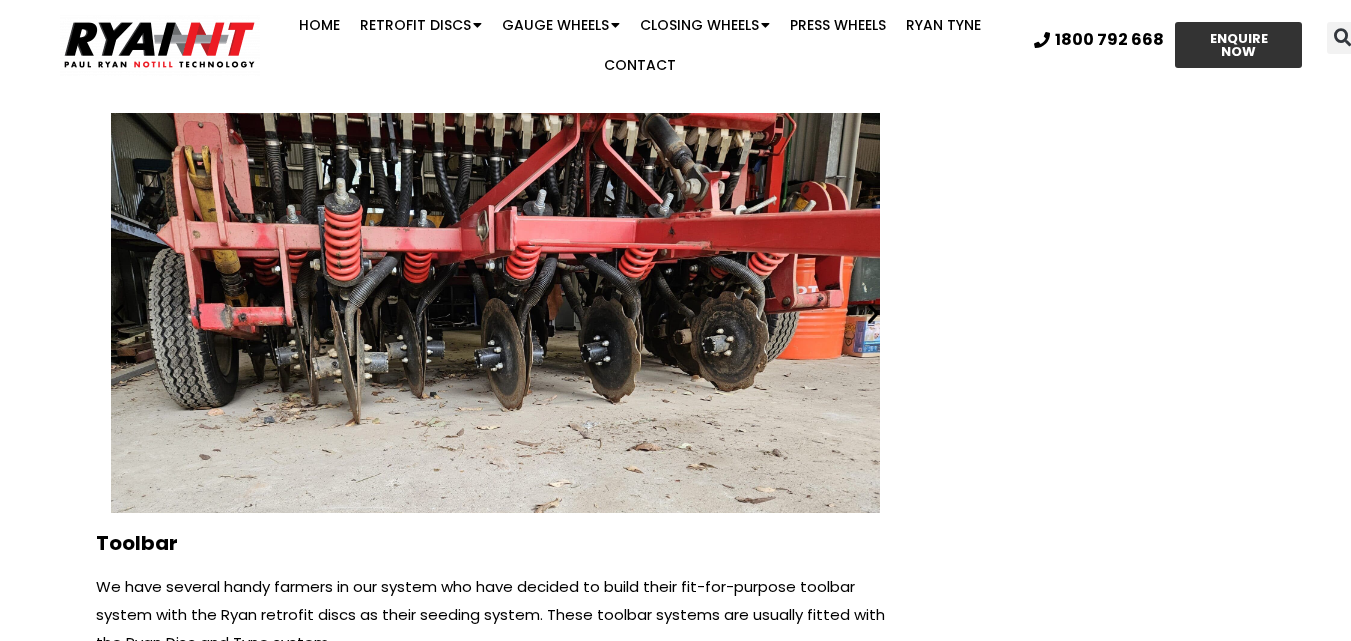 click at bounding box center [873, 312] 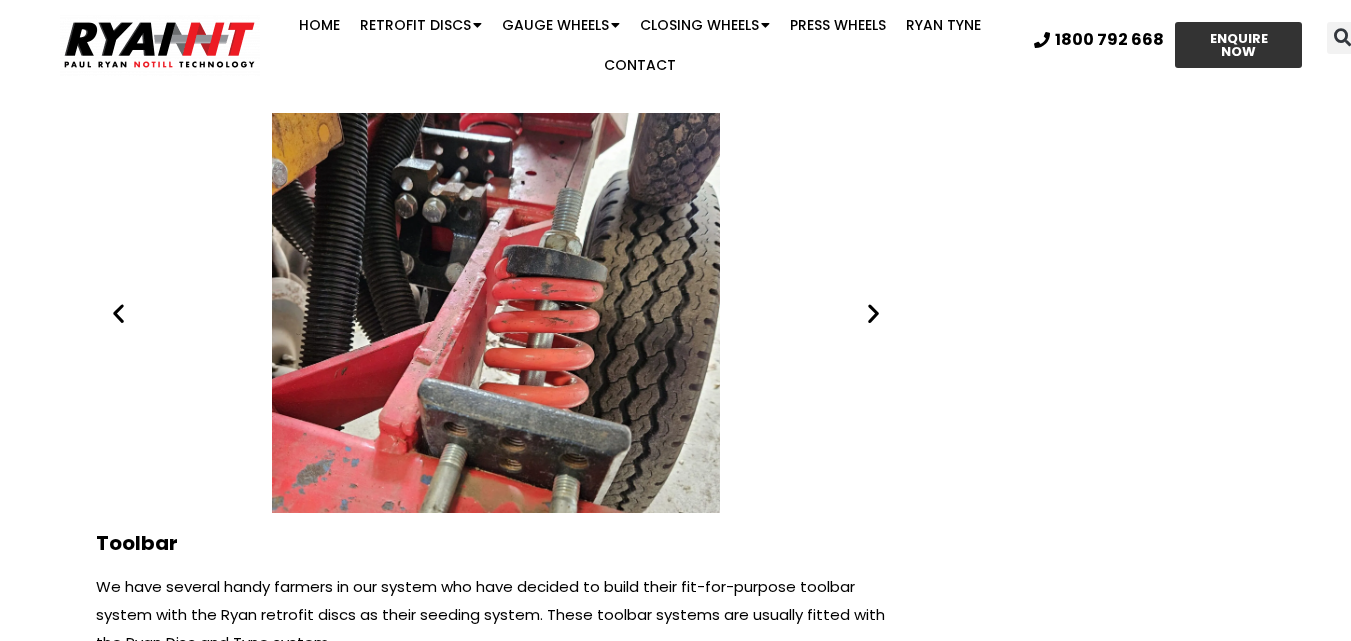 click at bounding box center [873, 312] 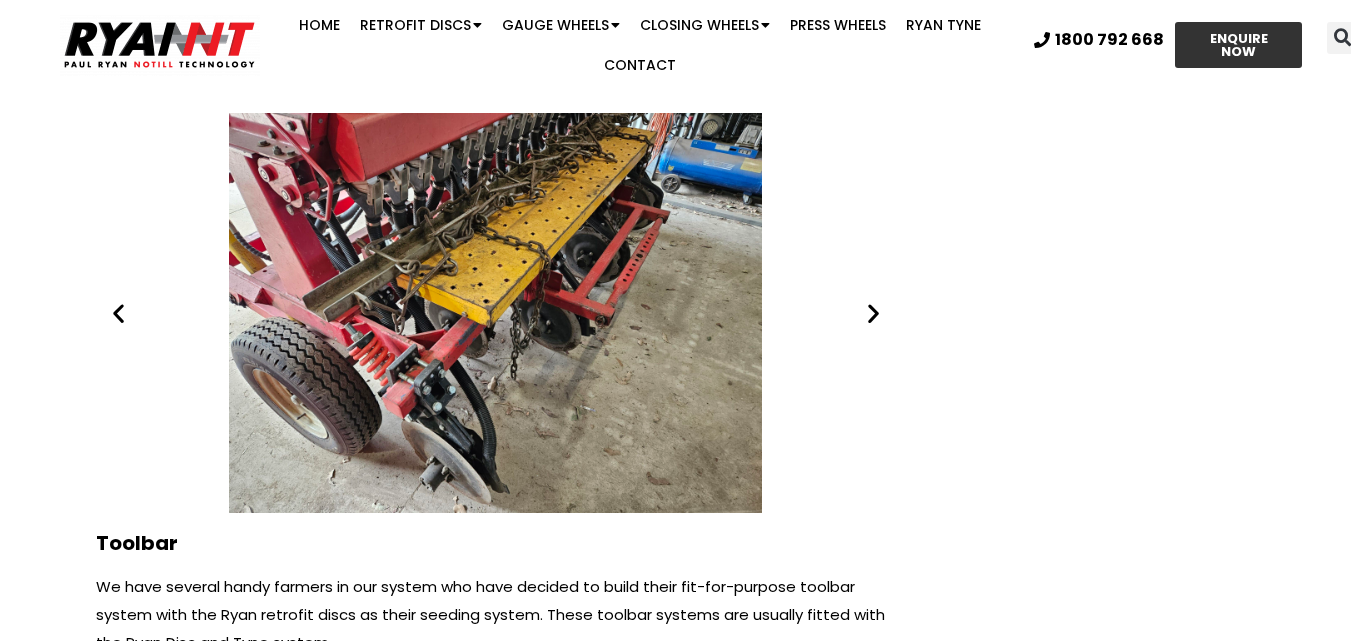 click at bounding box center (873, 312) 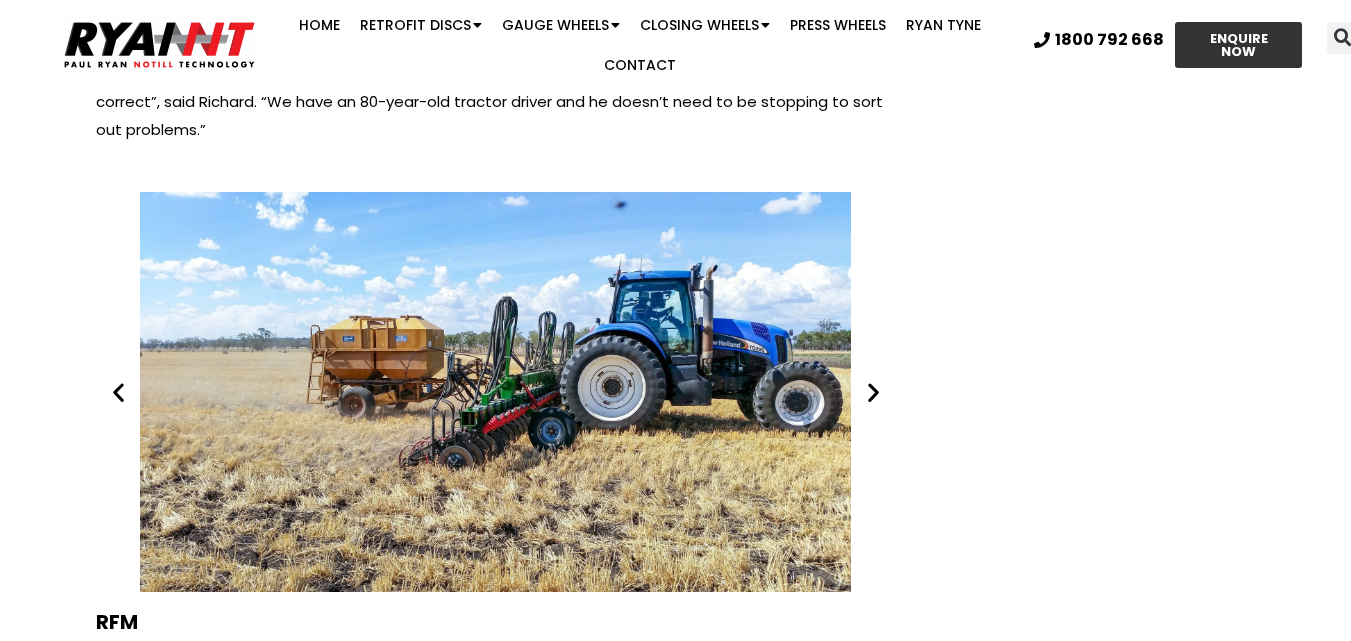 scroll, scrollTop: 14600, scrollLeft: 0, axis: vertical 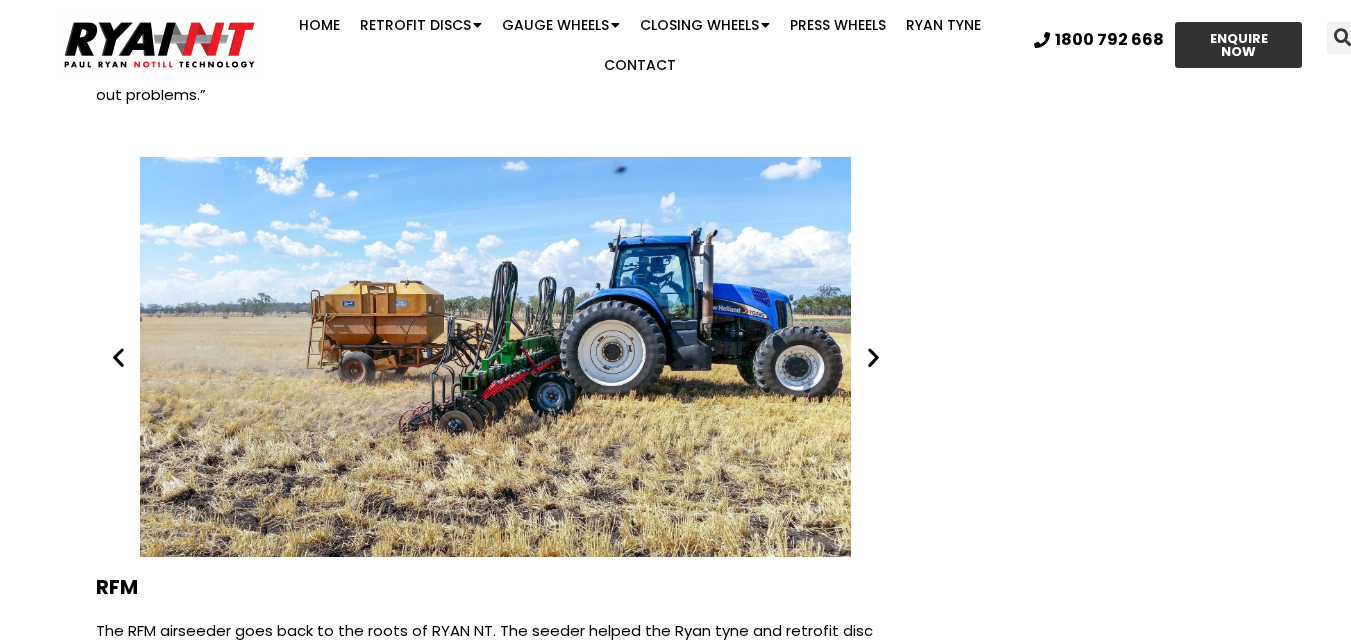 click at bounding box center [873, 357] 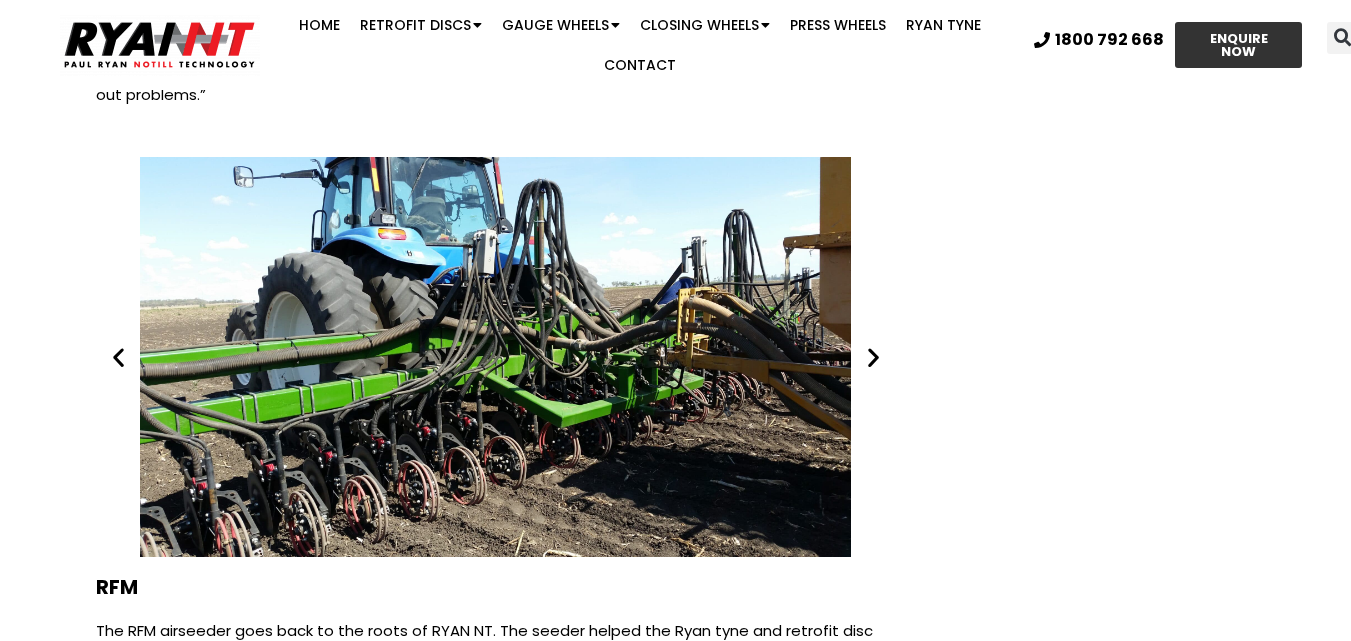 click at bounding box center [873, 357] 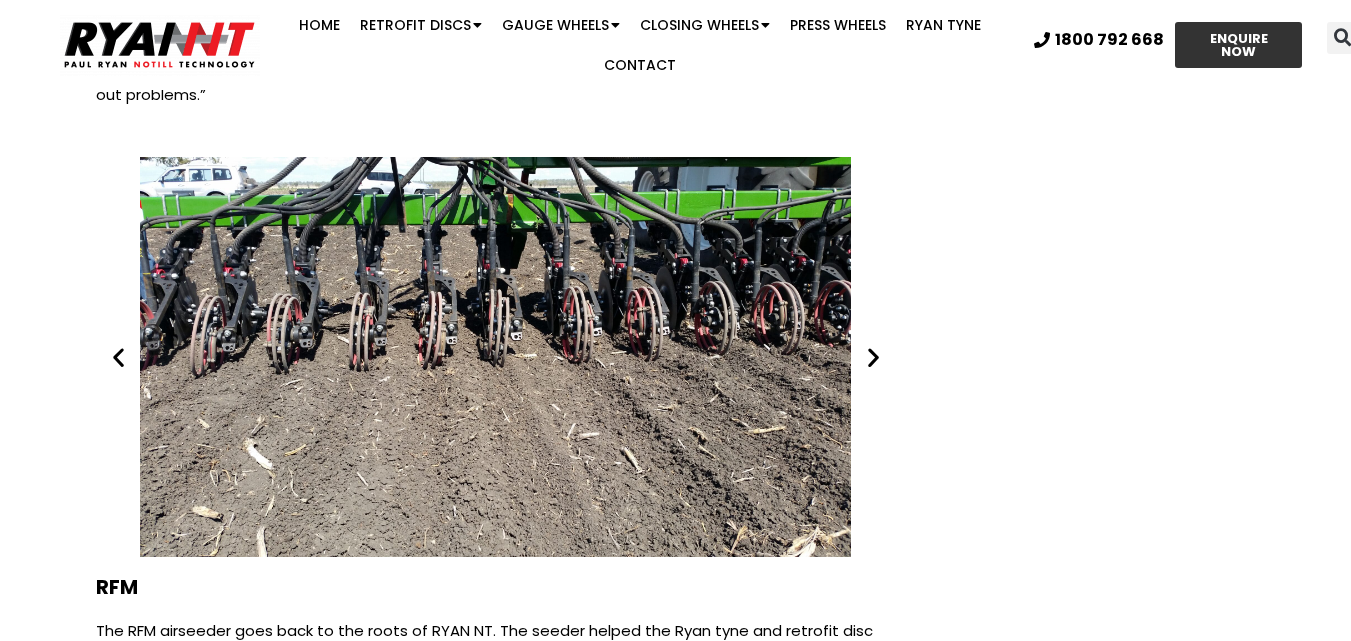 click at bounding box center [873, 357] 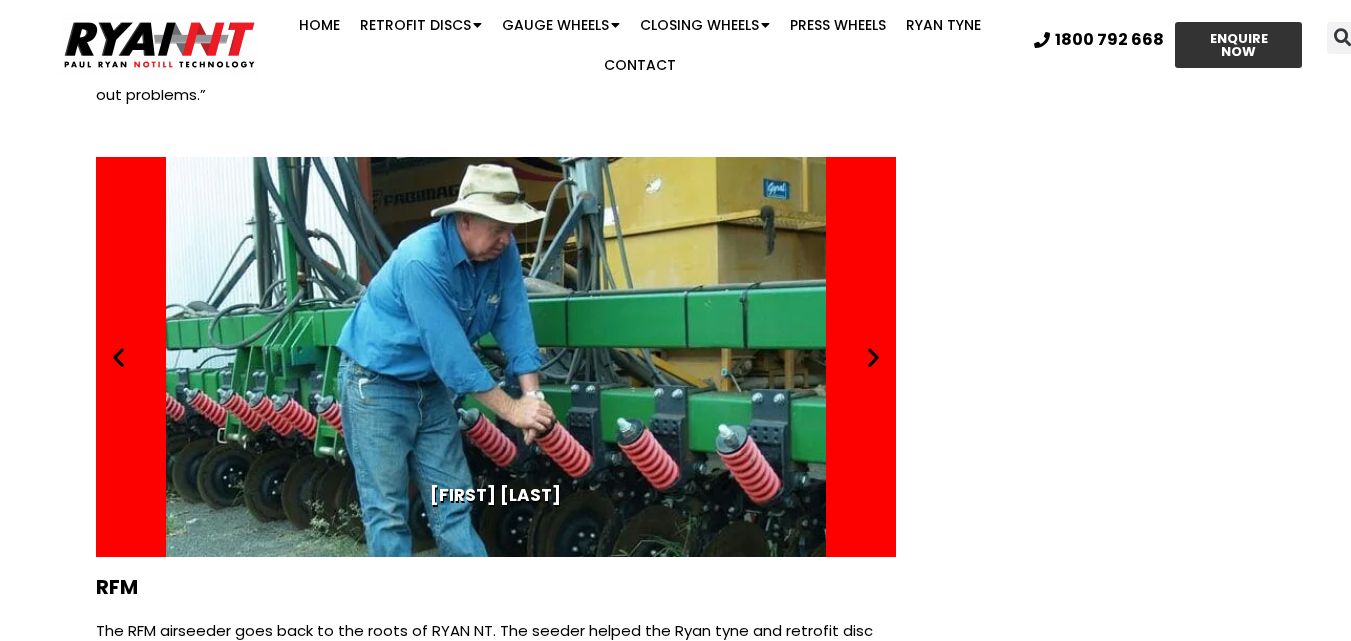 click at bounding box center [873, 357] 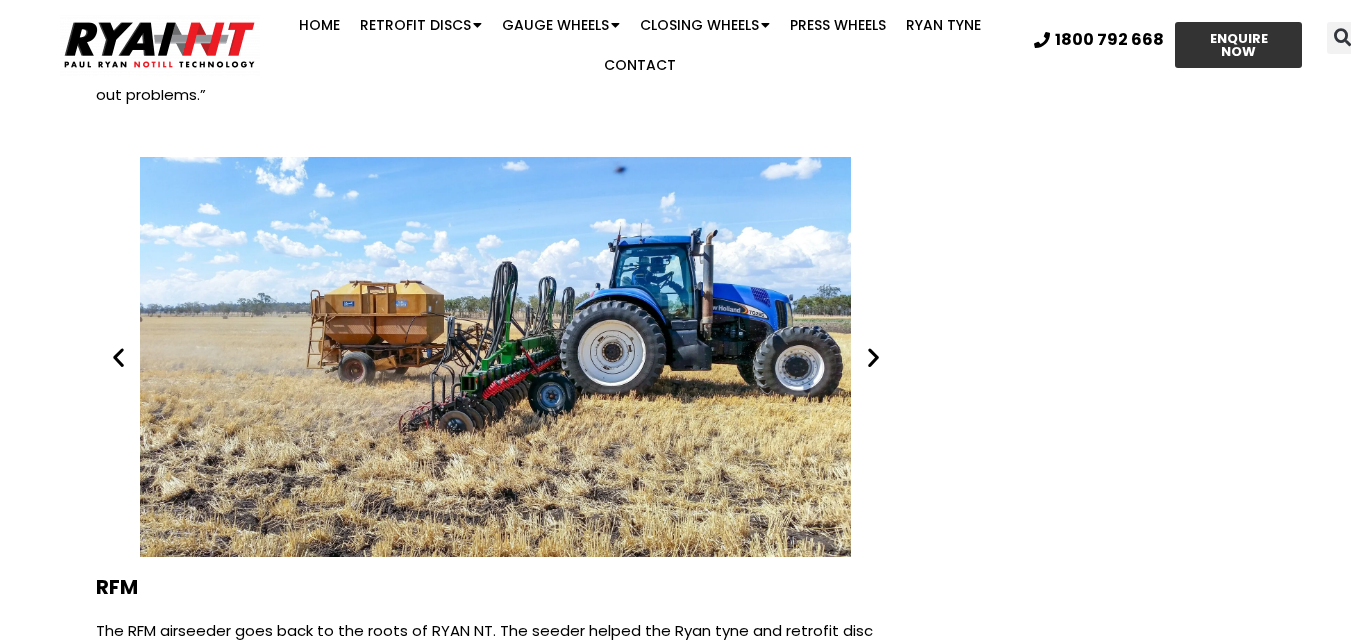 click at bounding box center [873, 357] 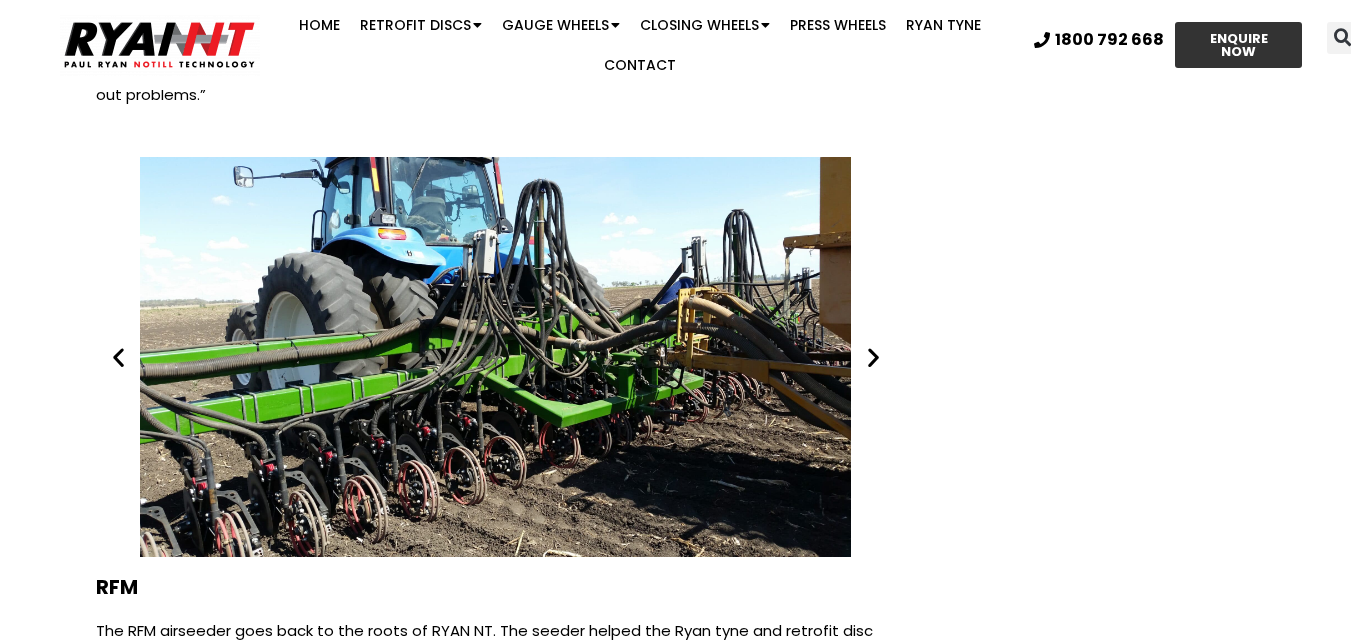 click at bounding box center [873, 357] 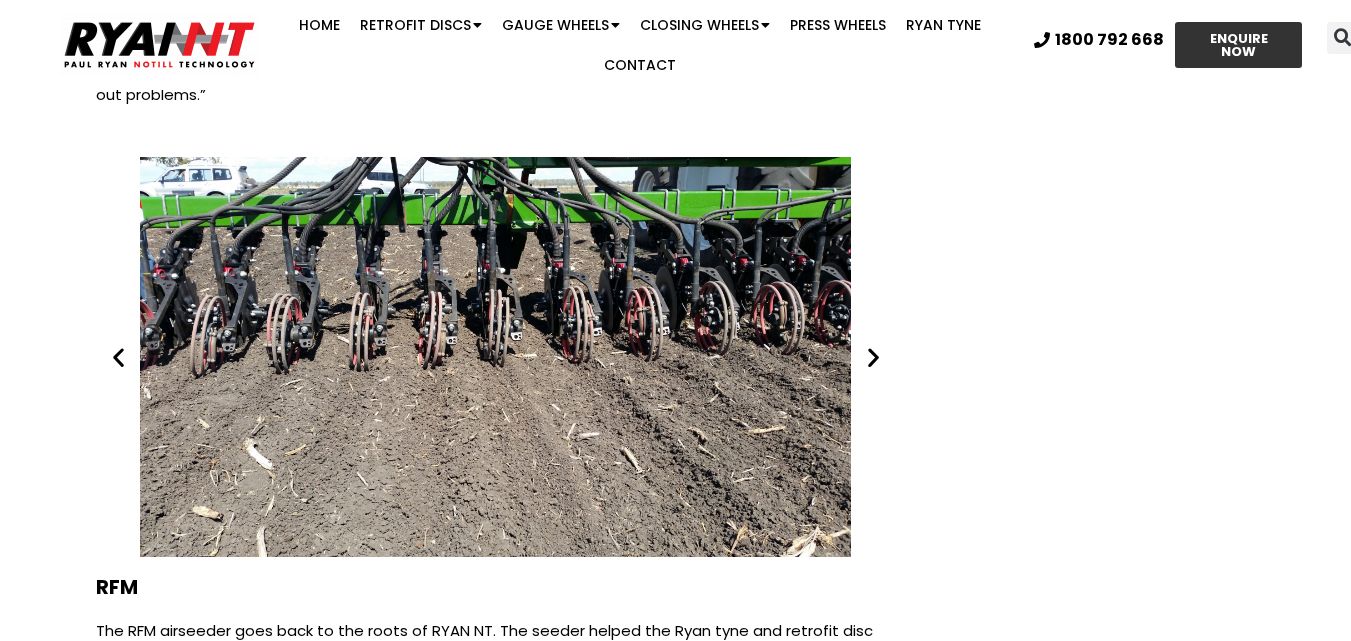 click at bounding box center [873, 357] 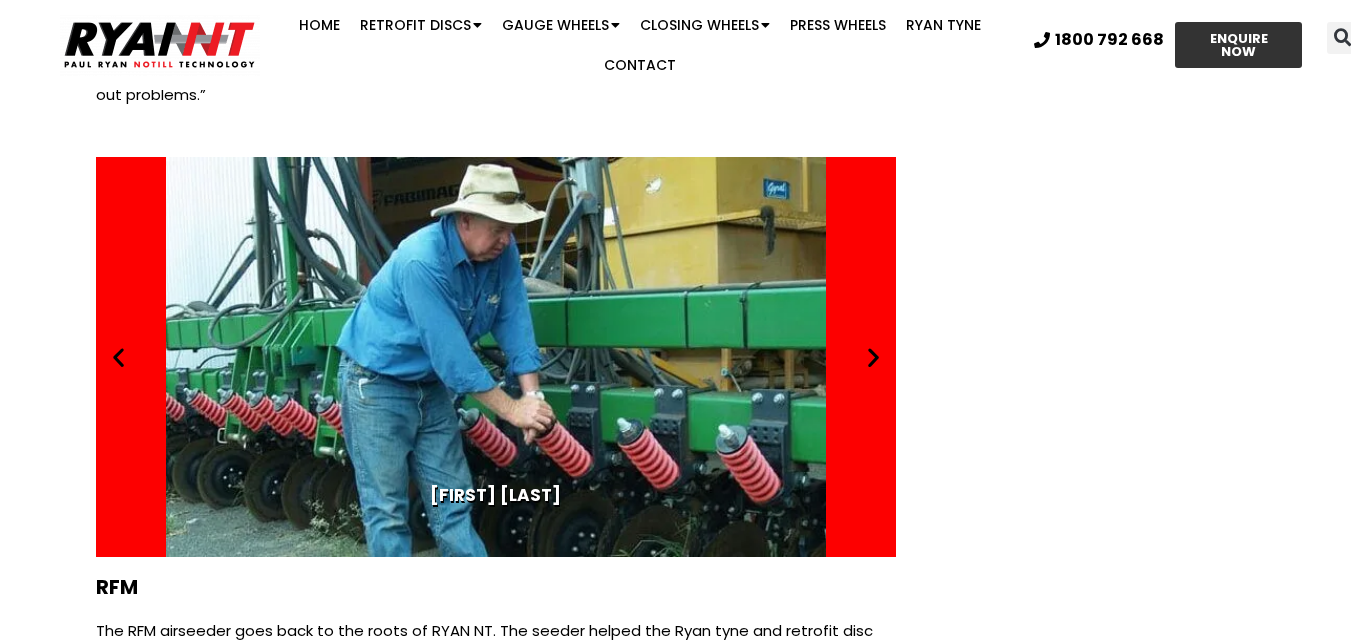 click at bounding box center (873, 357) 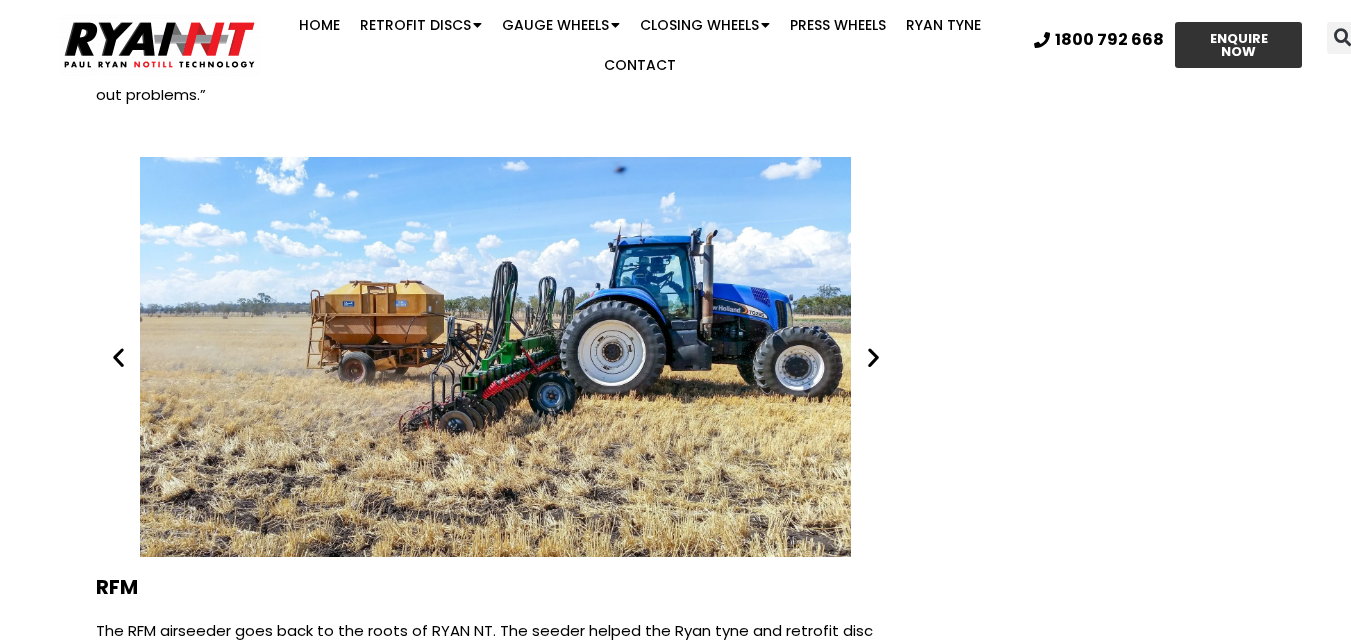click at bounding box center [873, 357] 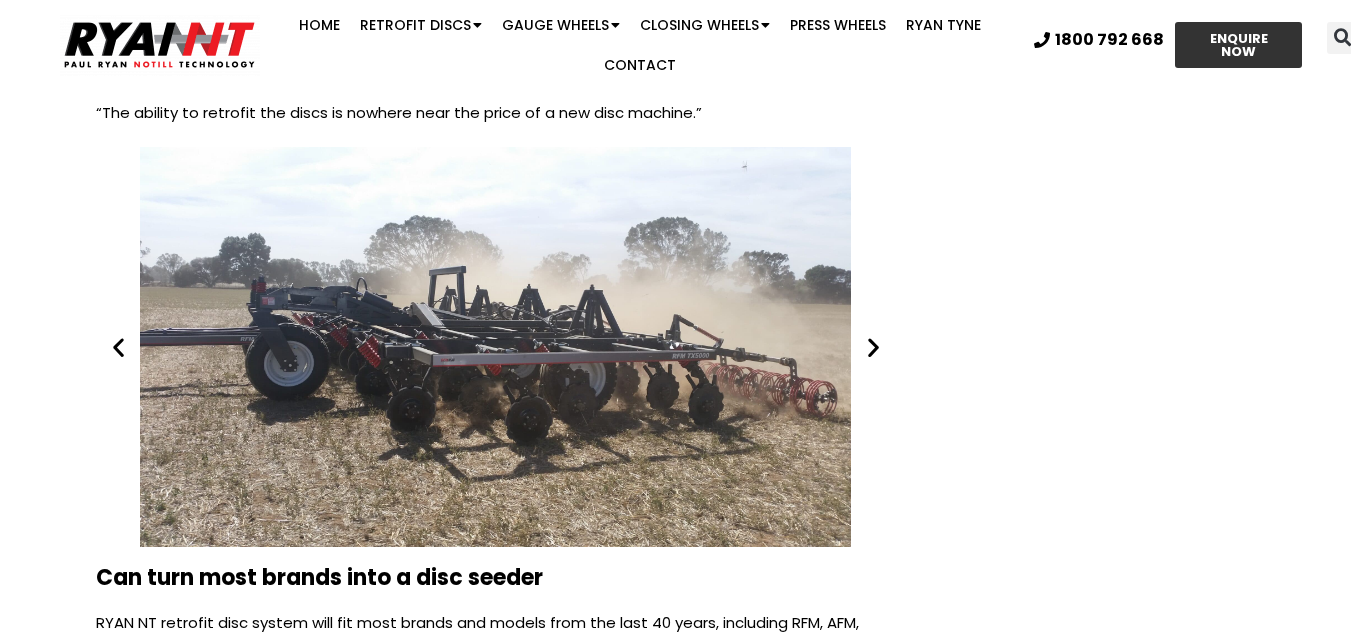 scroll, scrollTop: 15900, scrollLeft: 0, axis: vertical 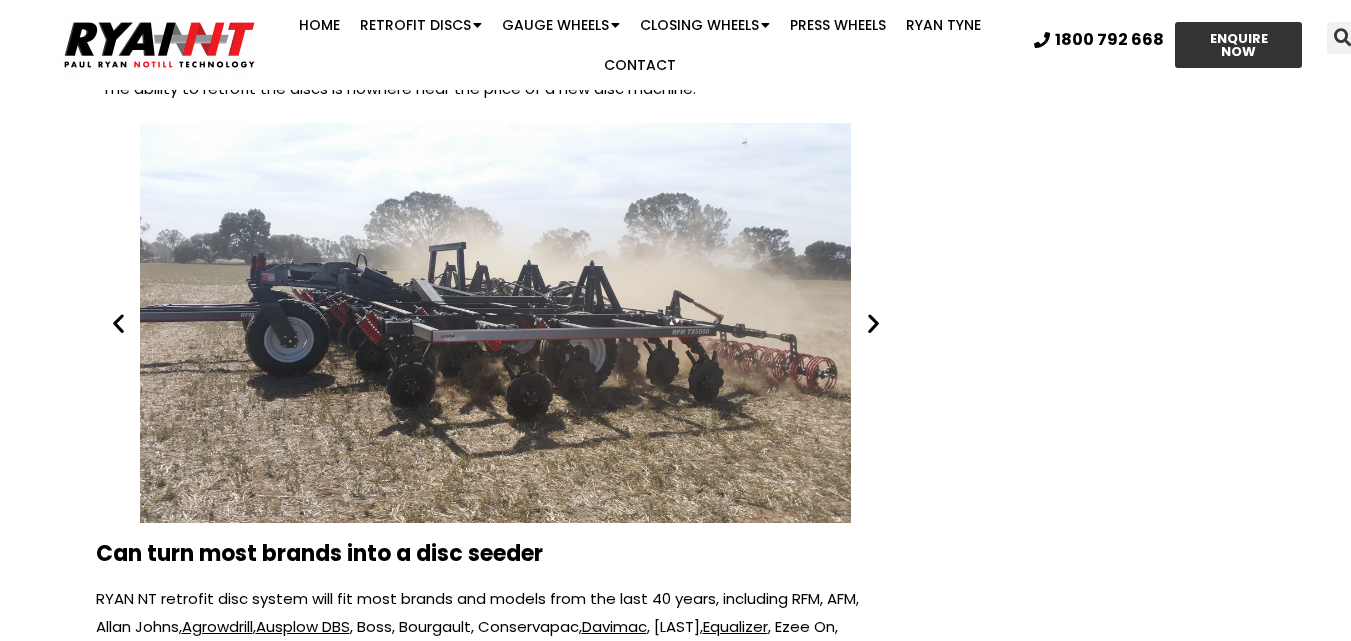 click at bounding box center [873, 322] 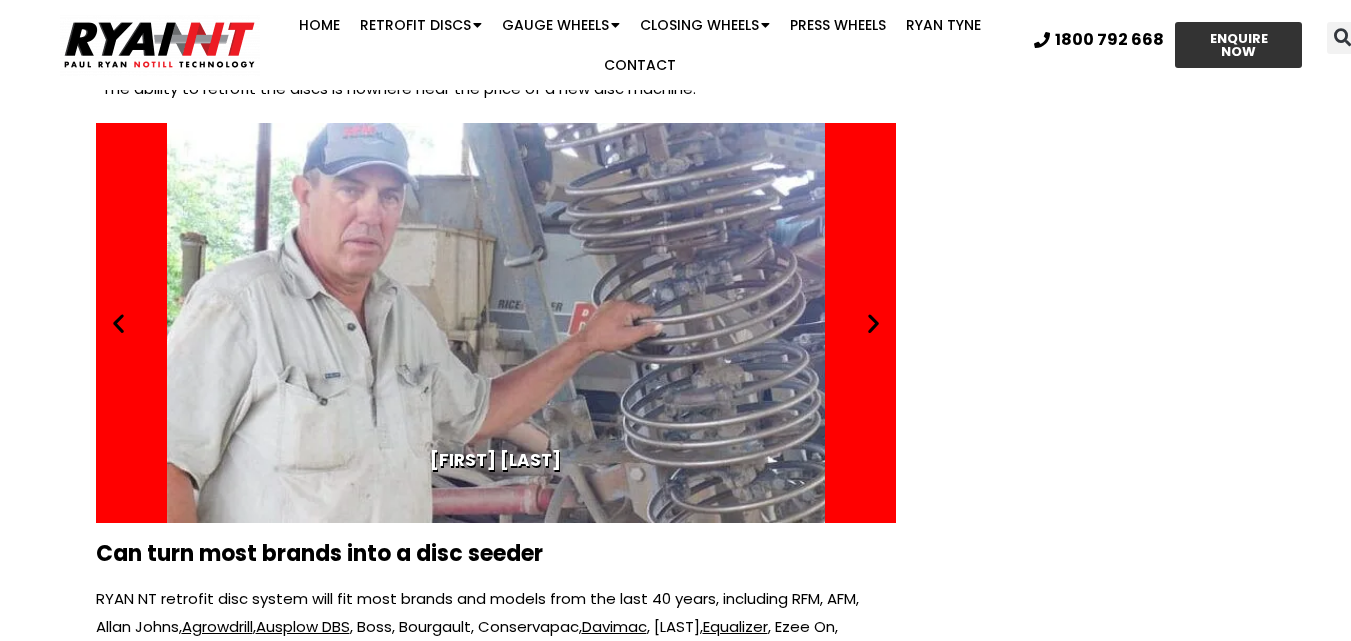 click at bounding box center (873, 322) 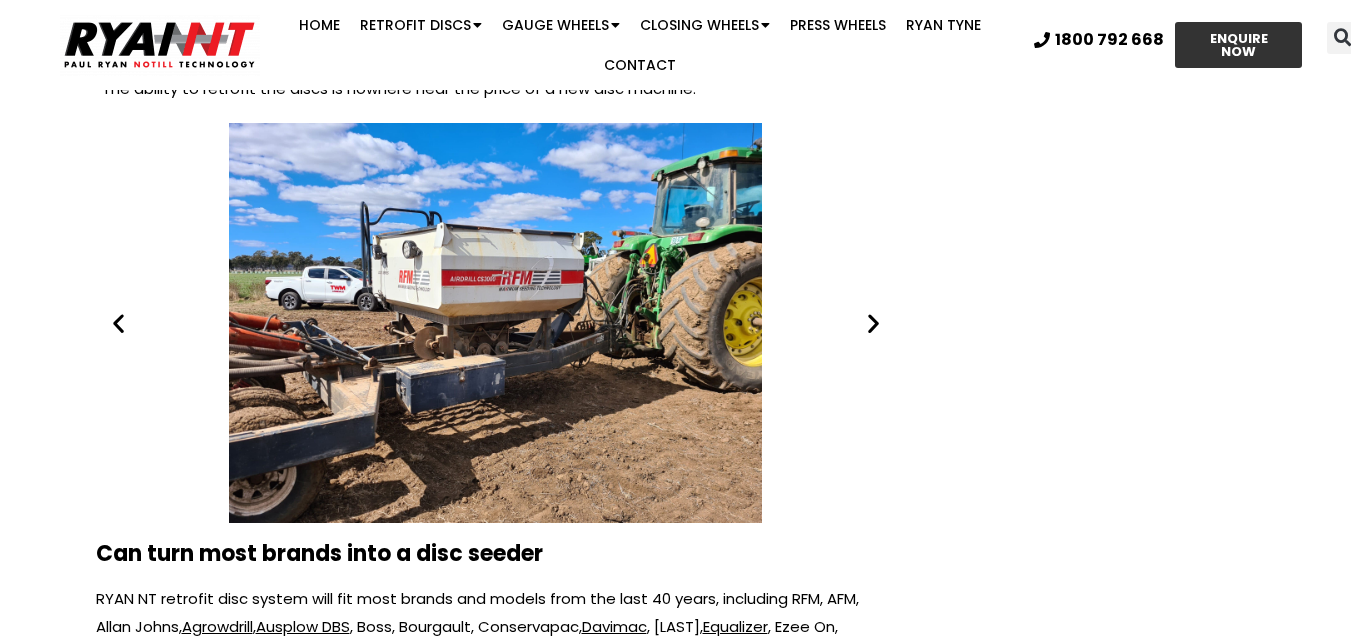 click at bounding box center [873, 322] 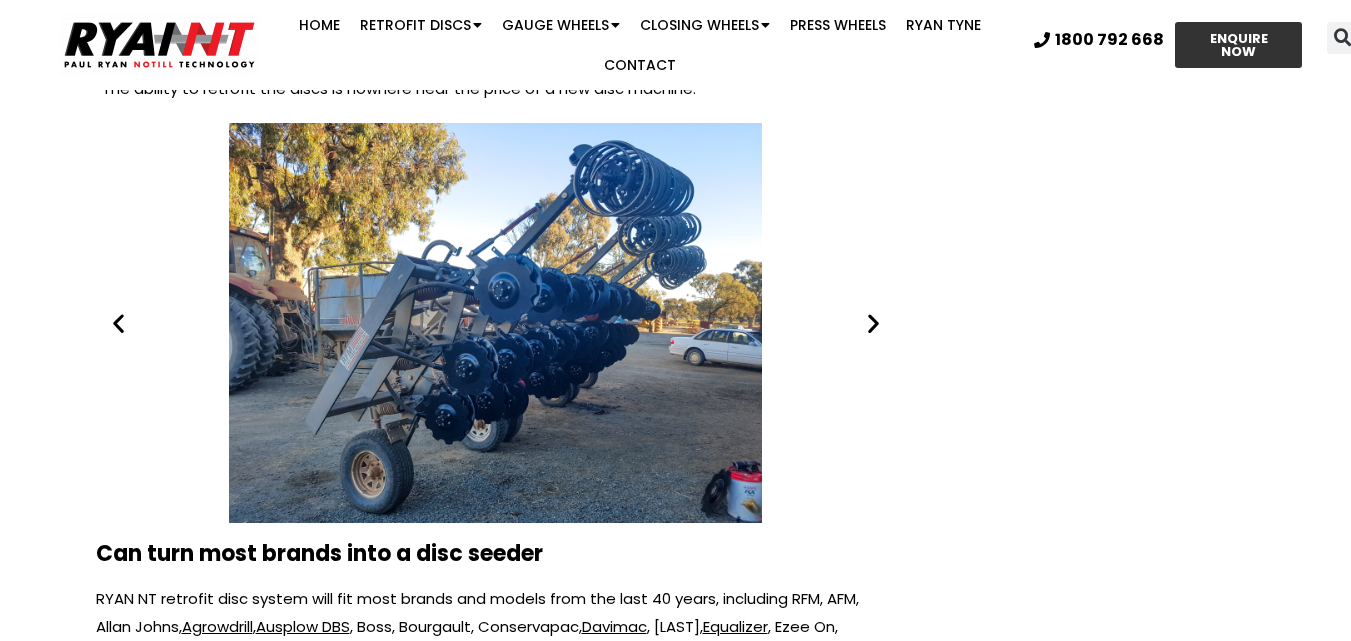 click at bounding box center [873, 322] 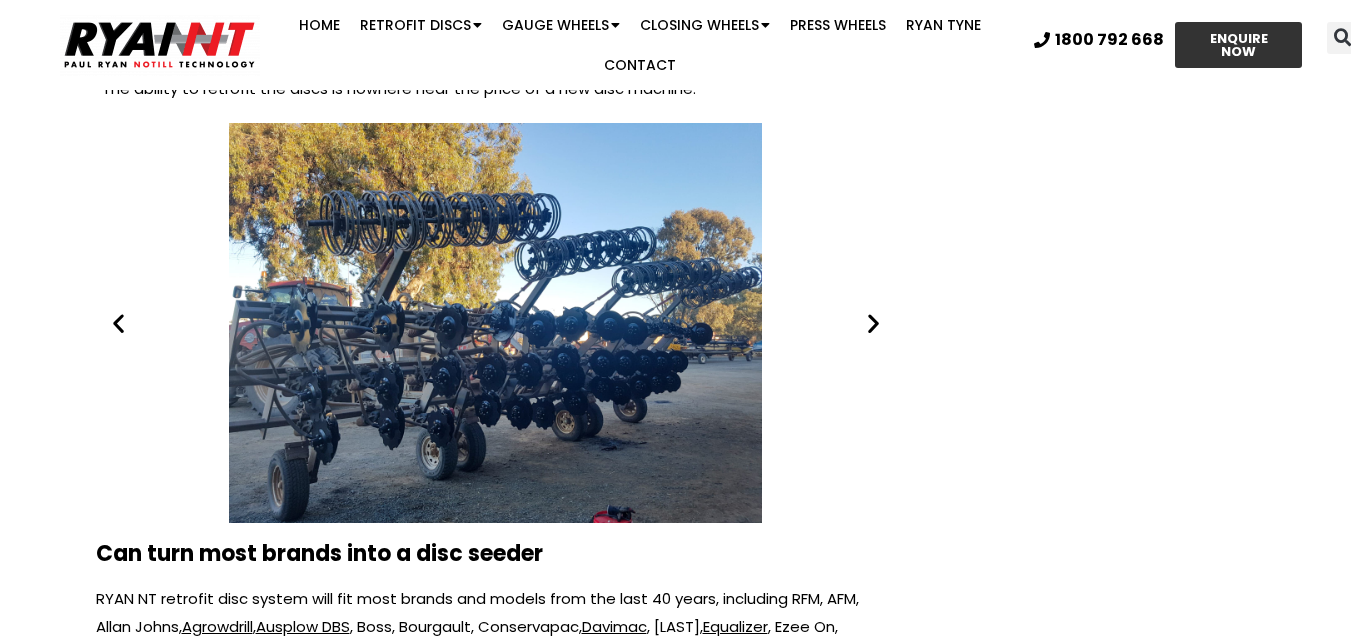 click at bounding box center [873, 322] 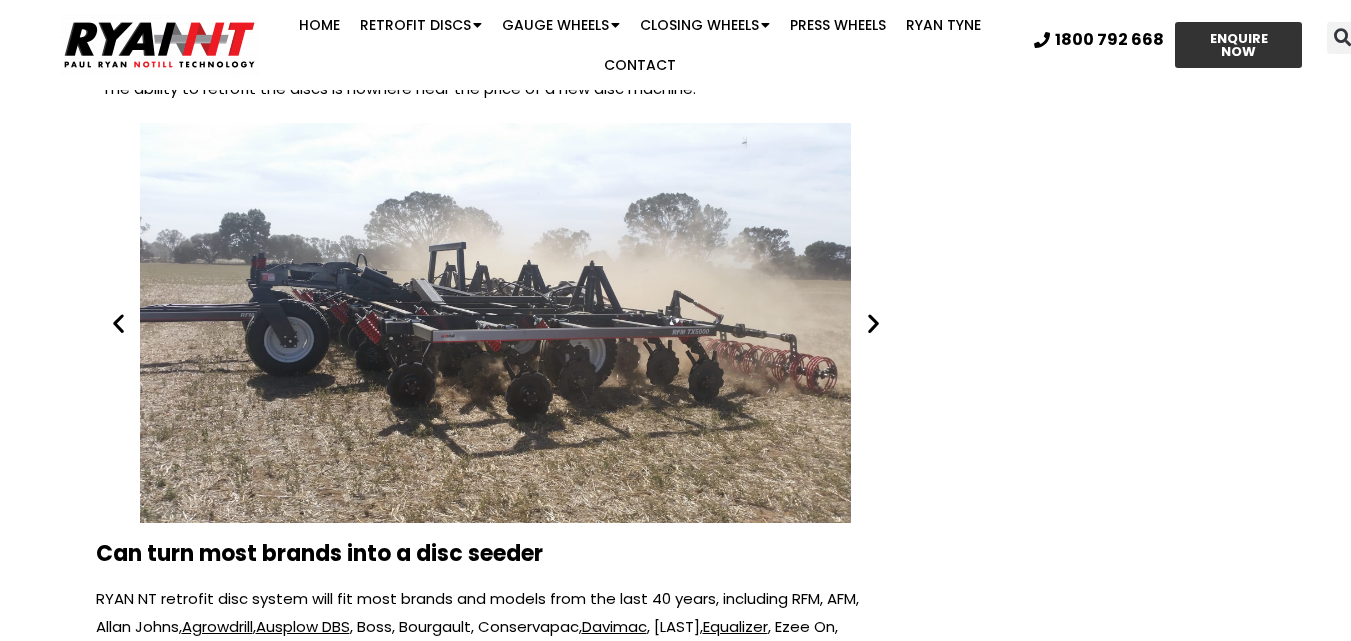 click at bounding box center [873, 322] 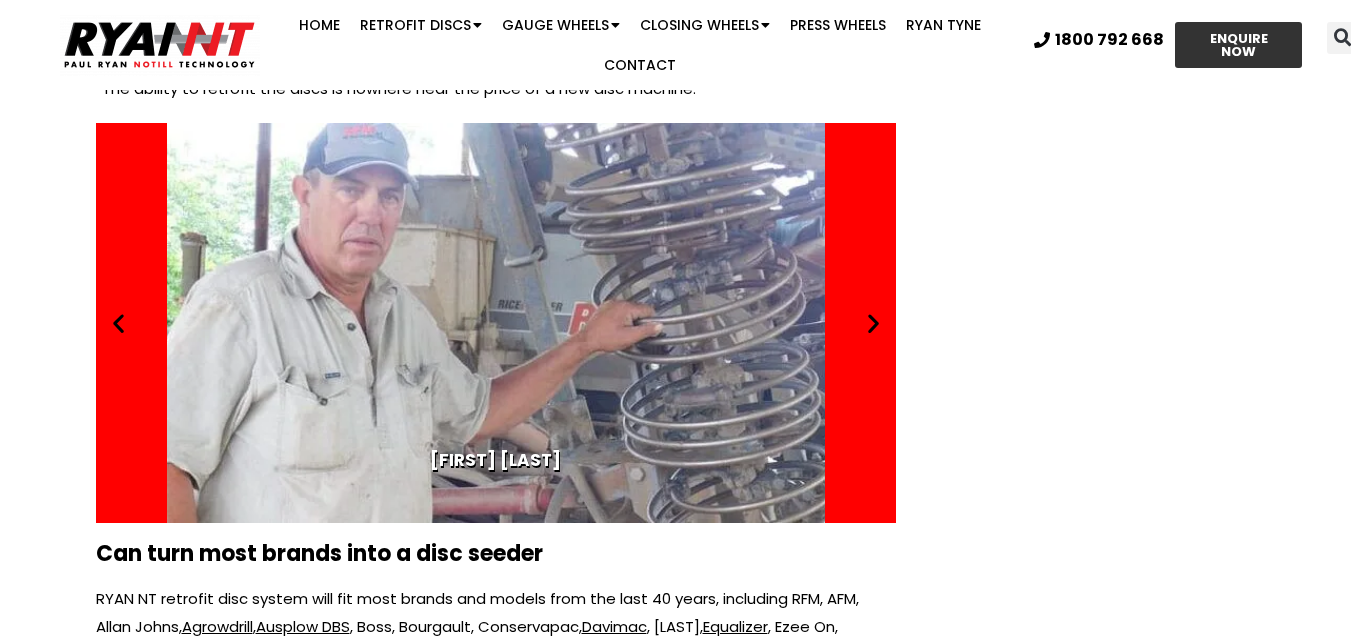 click at bounding box center [873, 322] 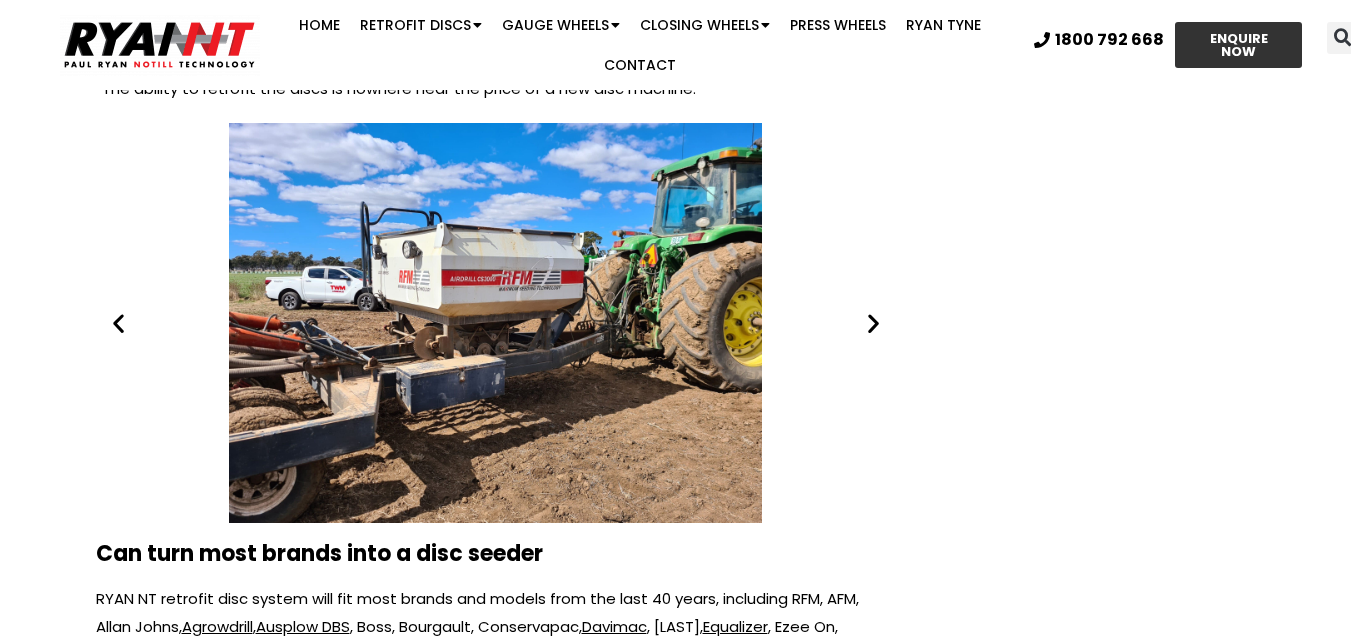 click at bounding box center (873, 322) 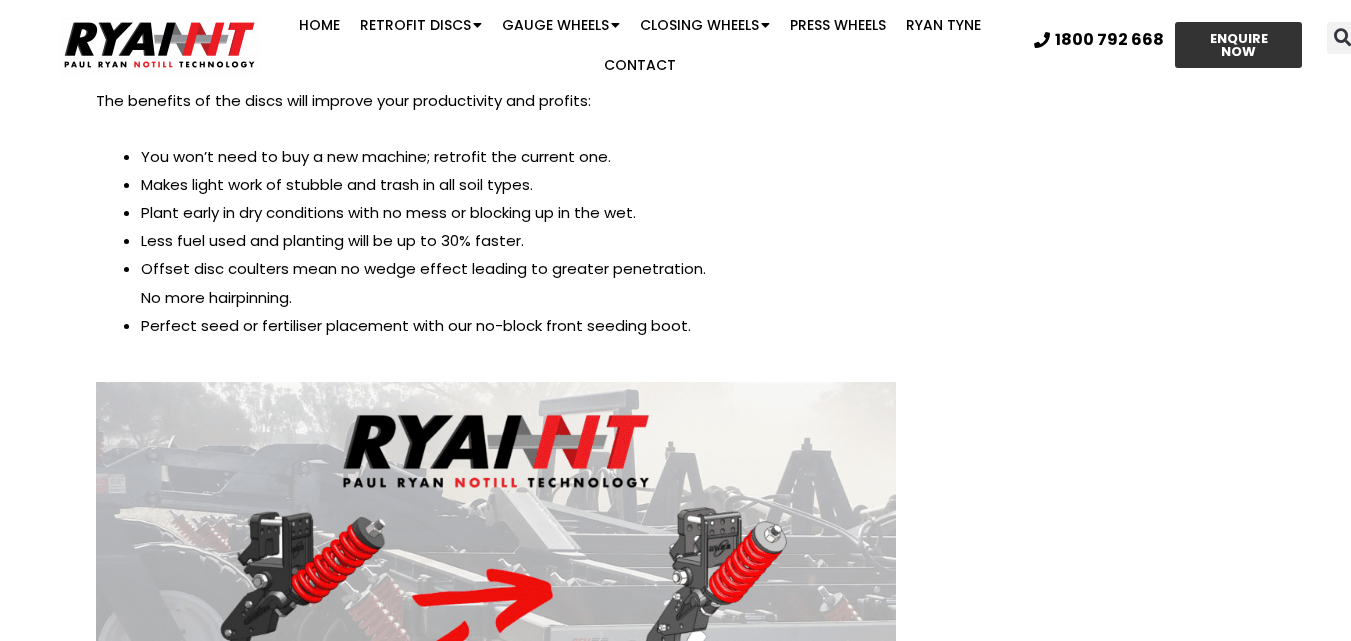 scroll, scrollTop: 3400, scrollLeft: 0, axis: vertical 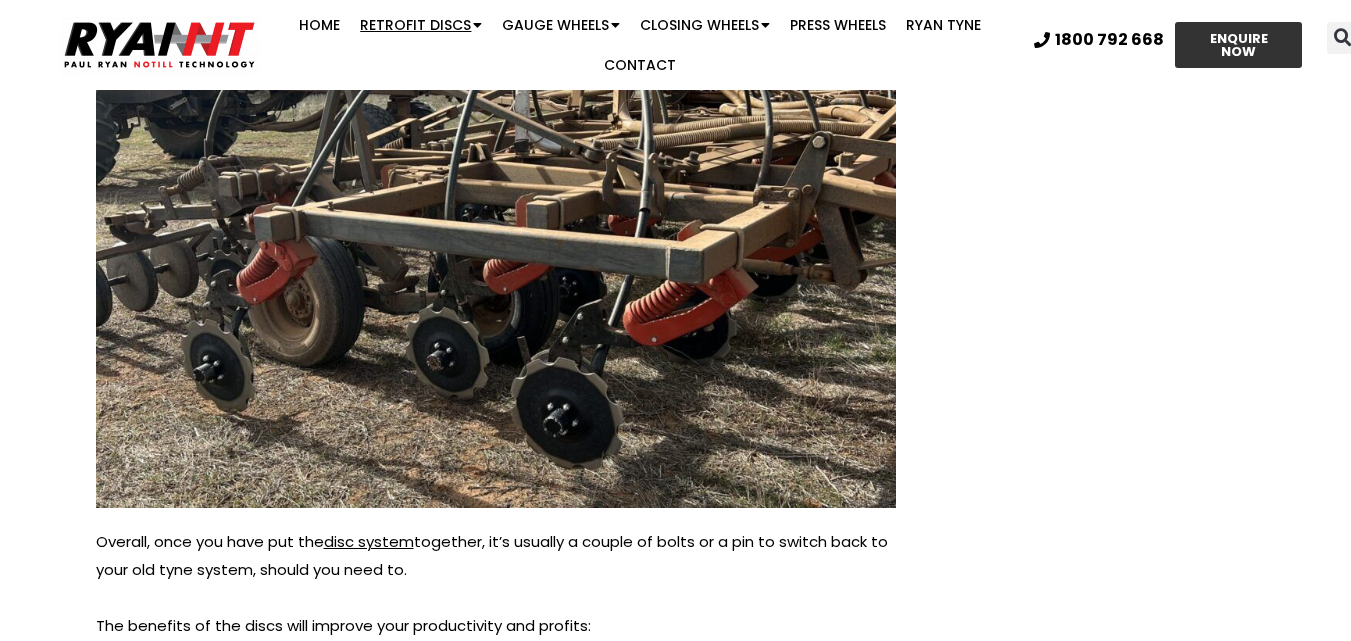 click on "Retrofit Discs" 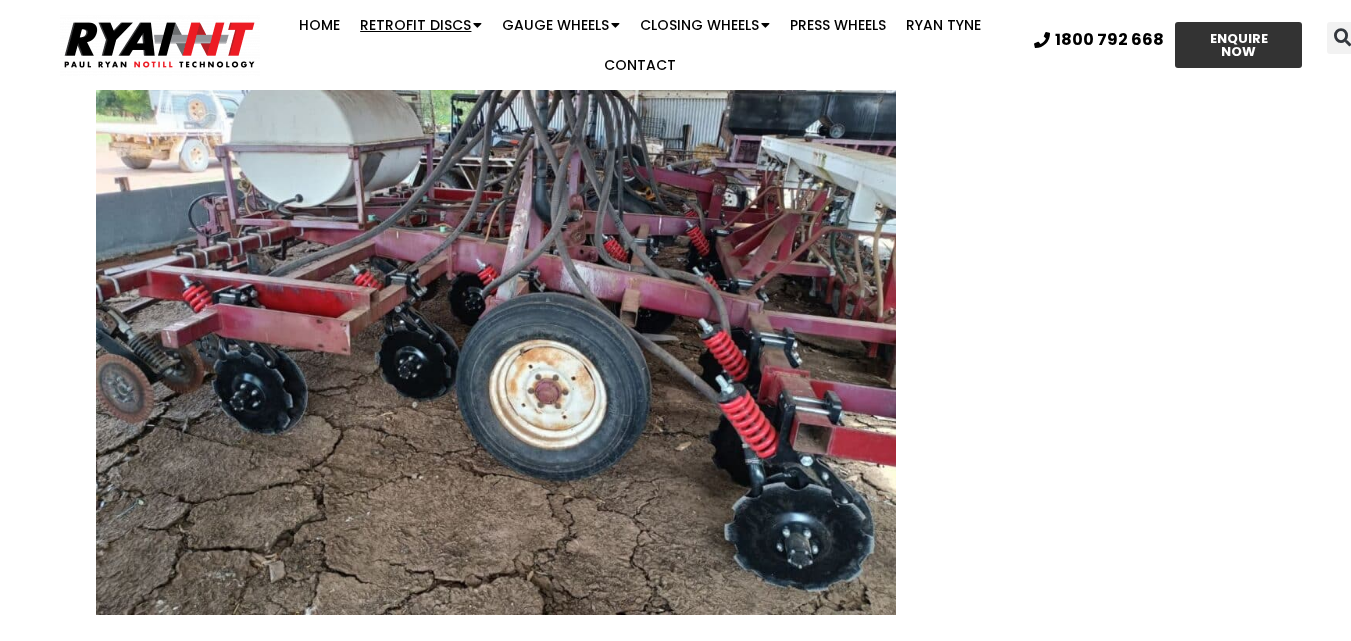 scroll, scrollTop: 1800, scrollLeft: 0, axis: vertical 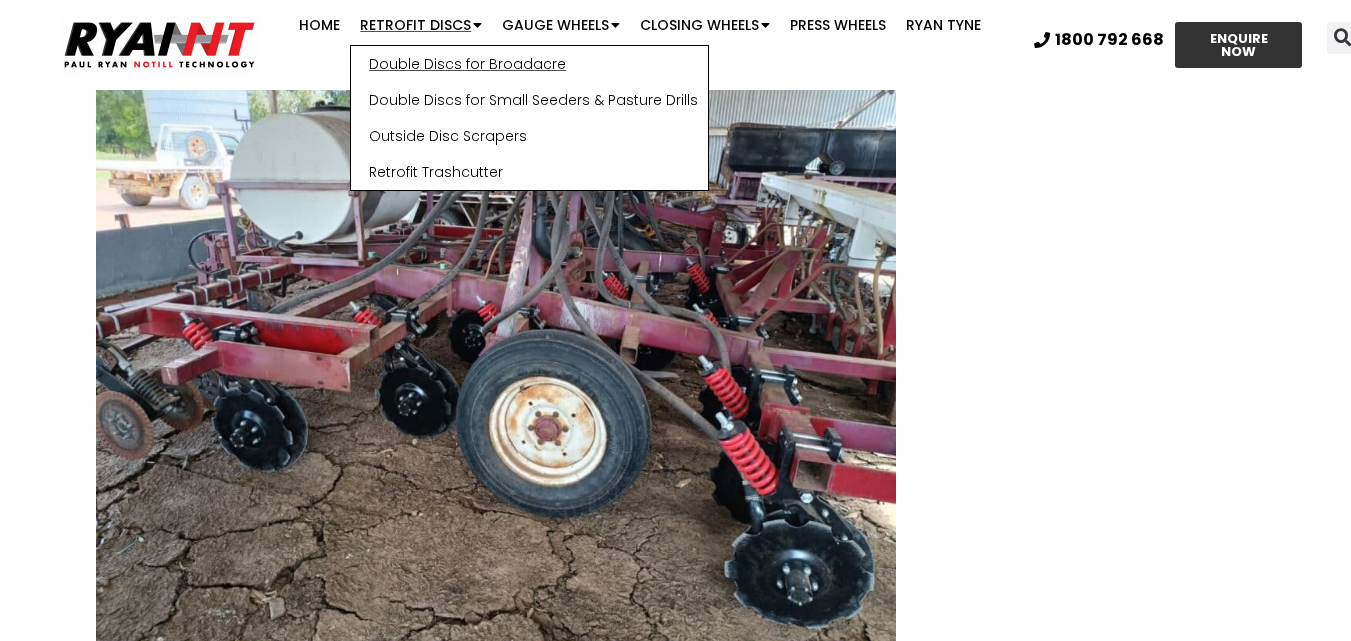 click on "Double Discs for Broadacre" 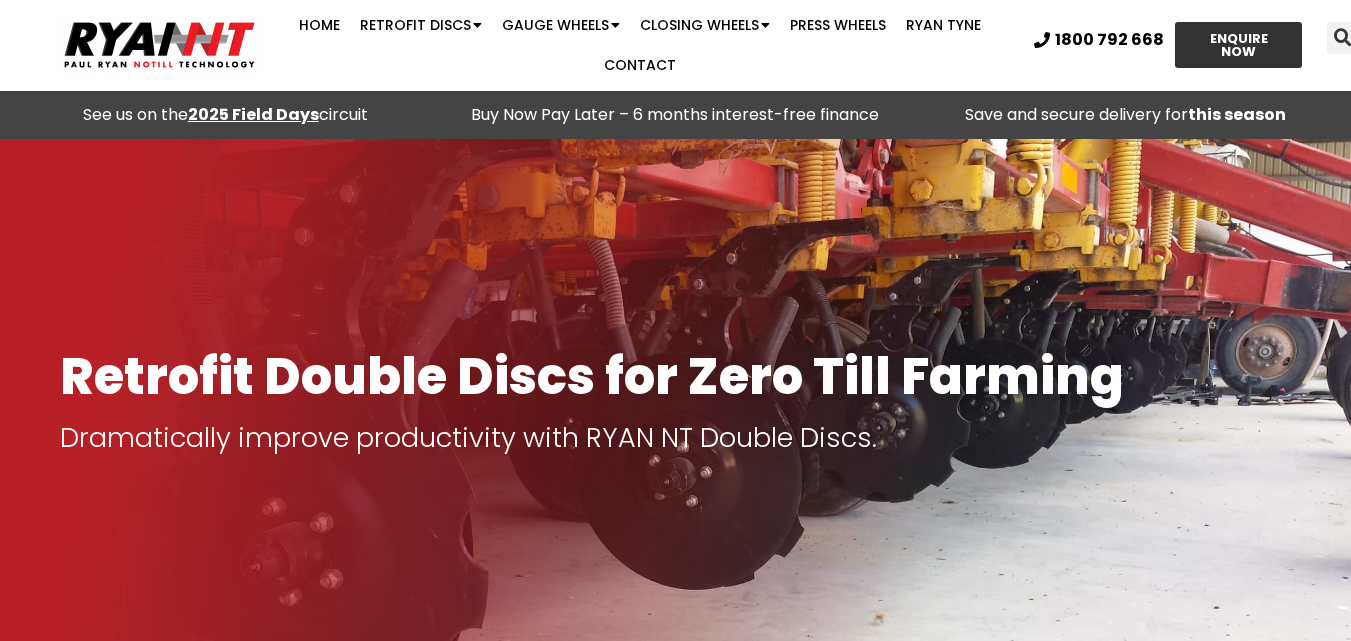 scroll, scrollTop: 2485, scrollLeft: 0, axis: vertical 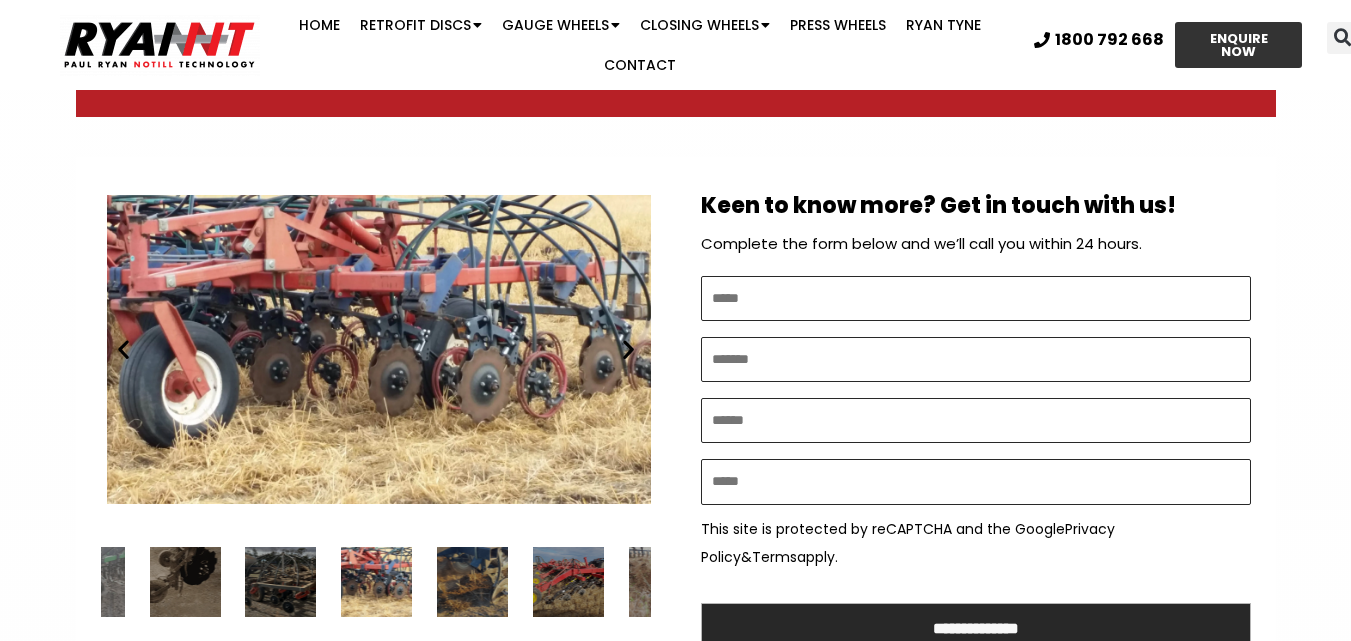 click at bounding box center [472, 582] 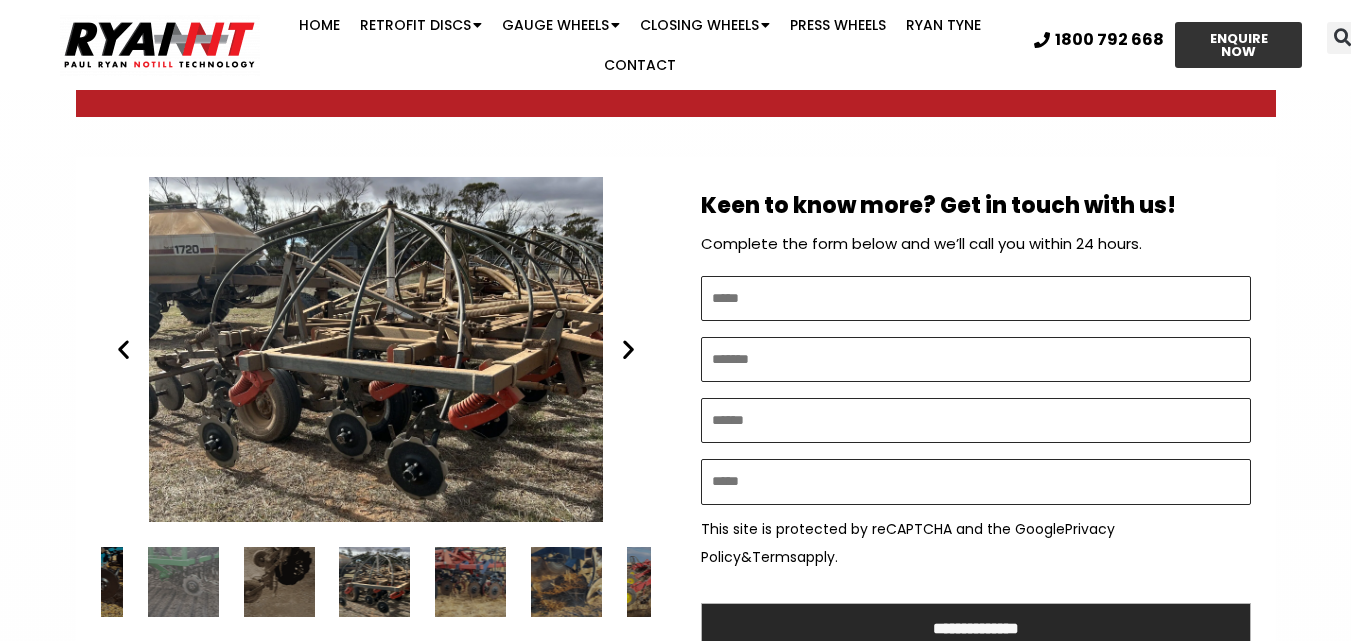 click at bounding box center (375, 582) 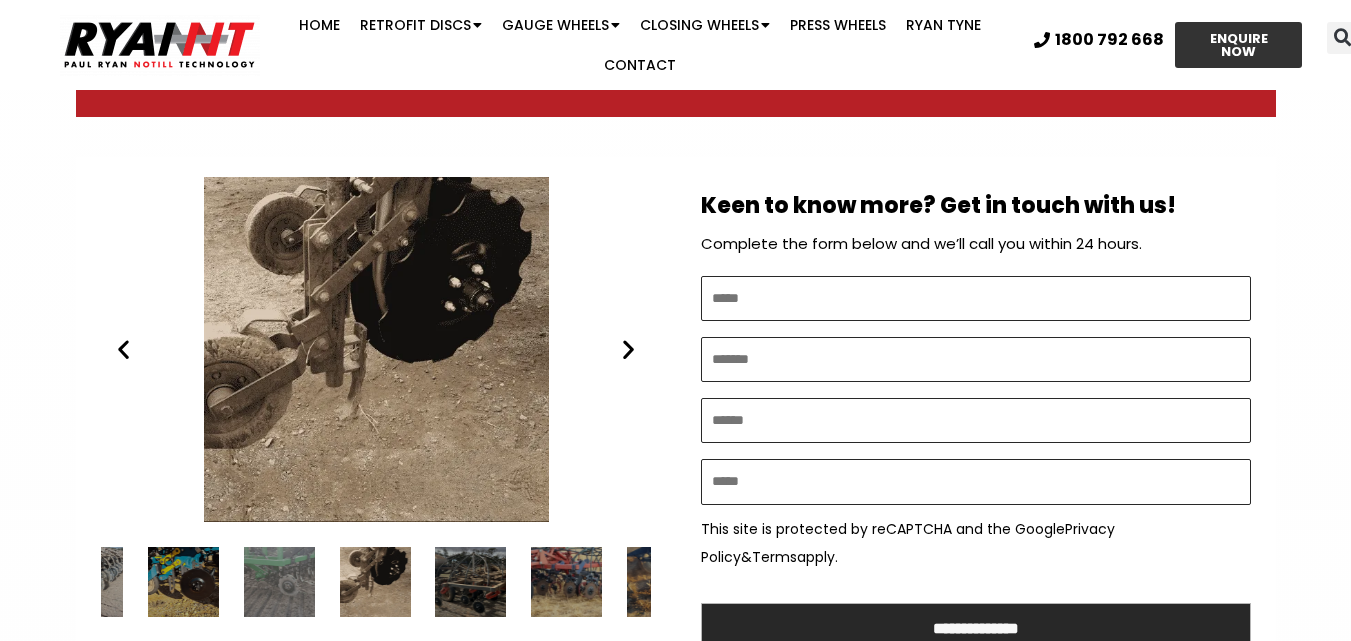 click at bounding box center (279, 582) 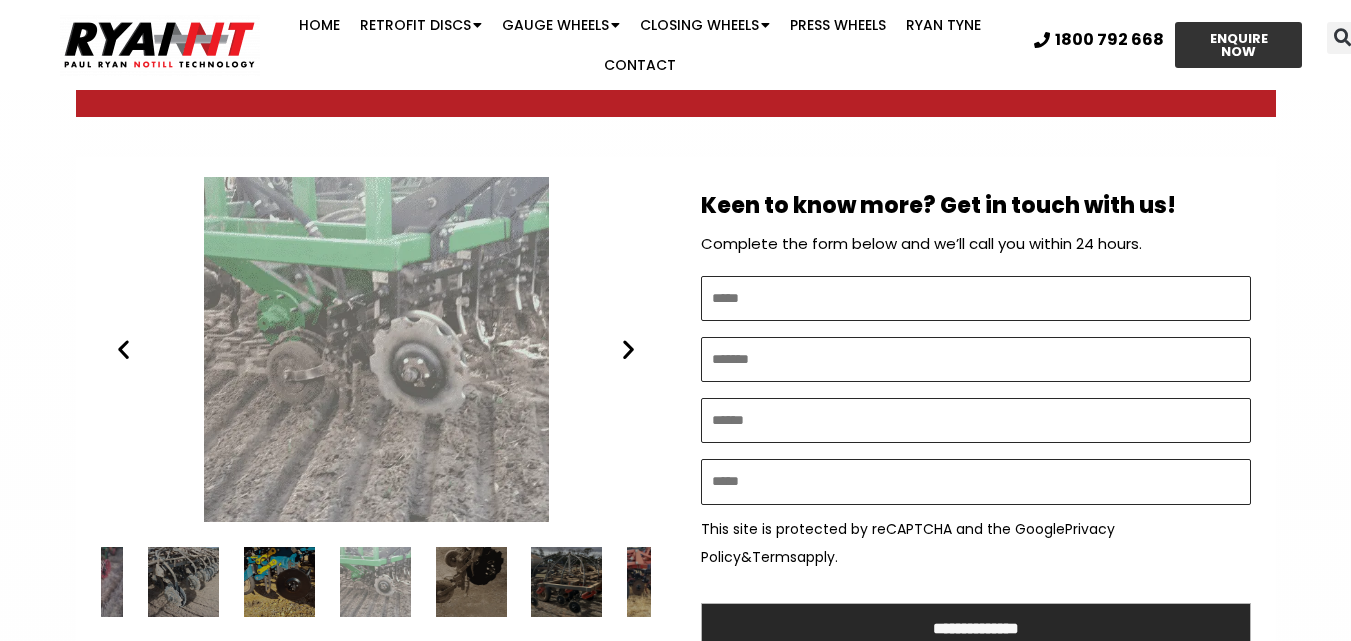 click at bounding box center (279, 582) 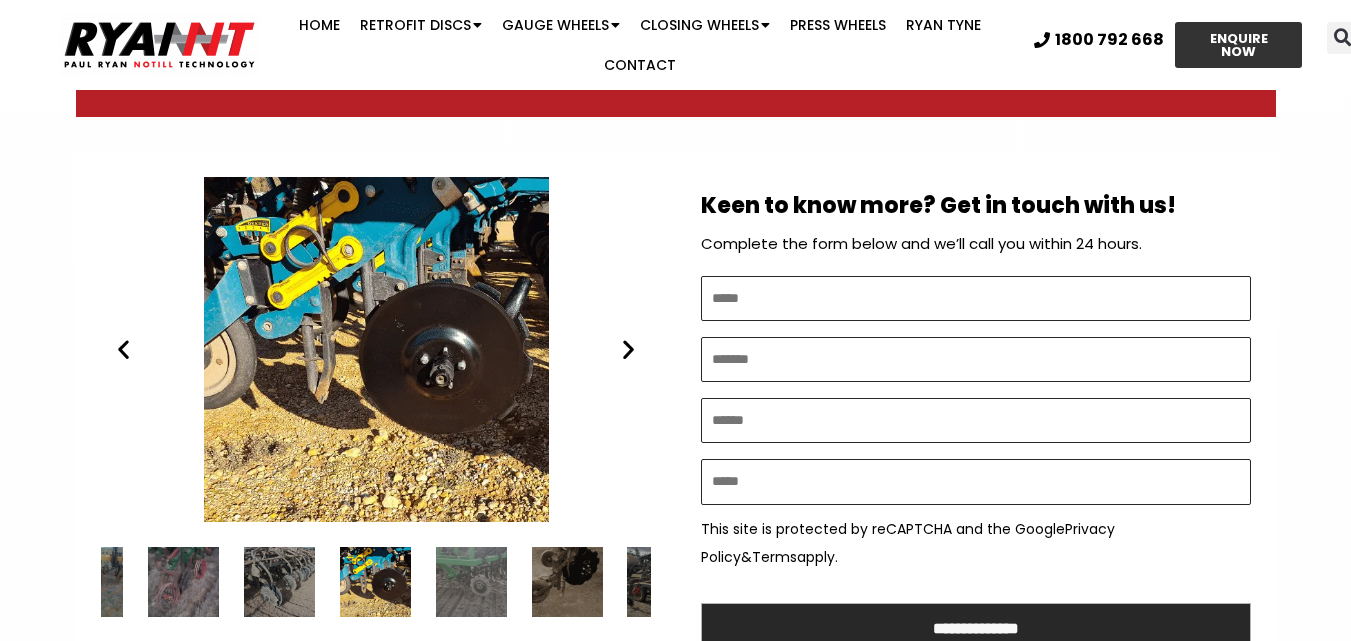 click at bounding box center [279, 582] 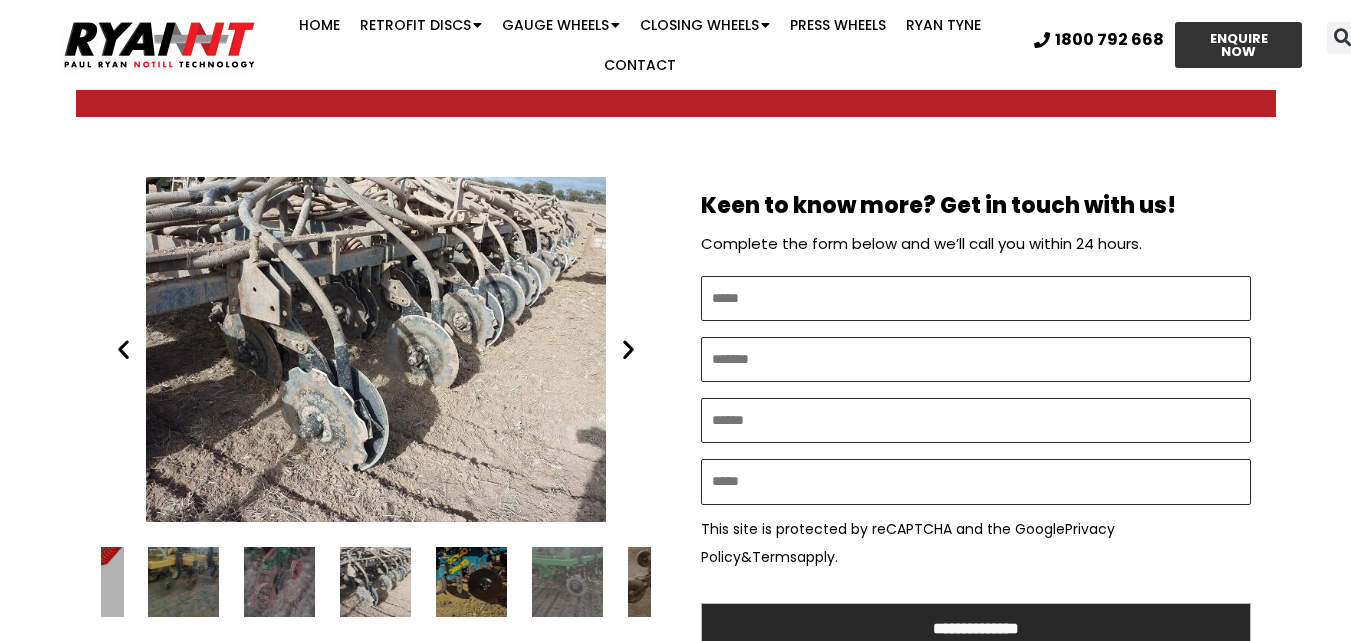 click at bounding box center [279, 582] 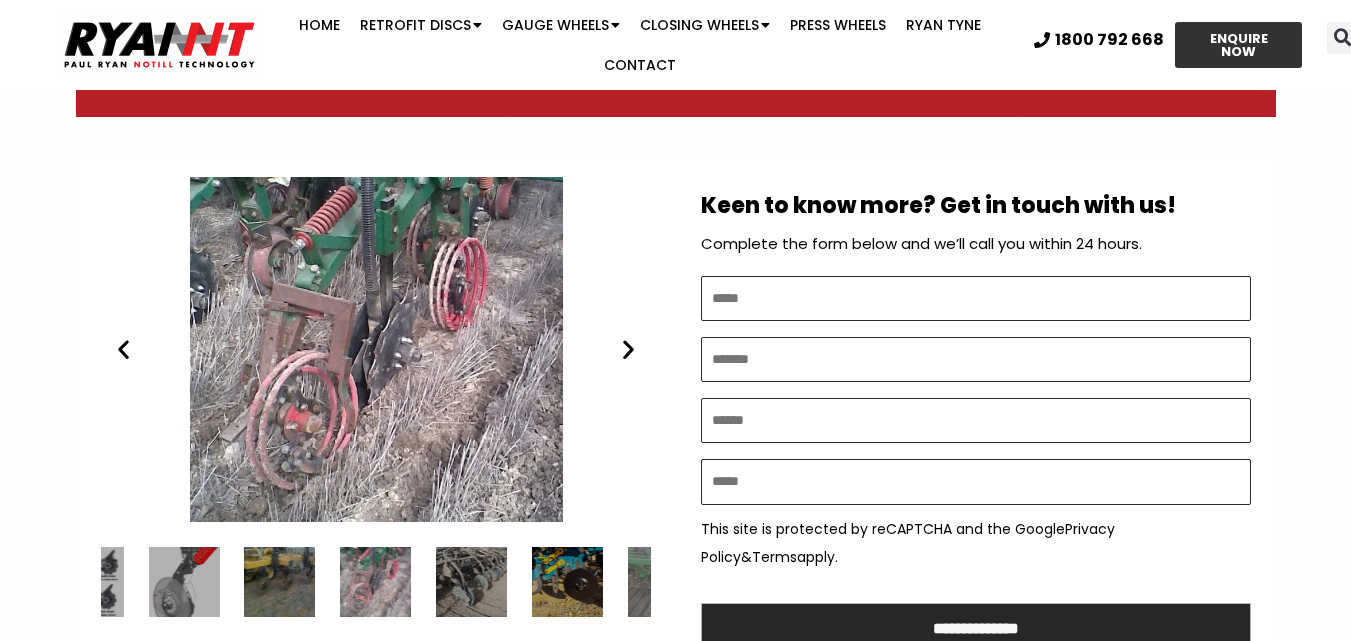 click at bounding box center [279, 582] 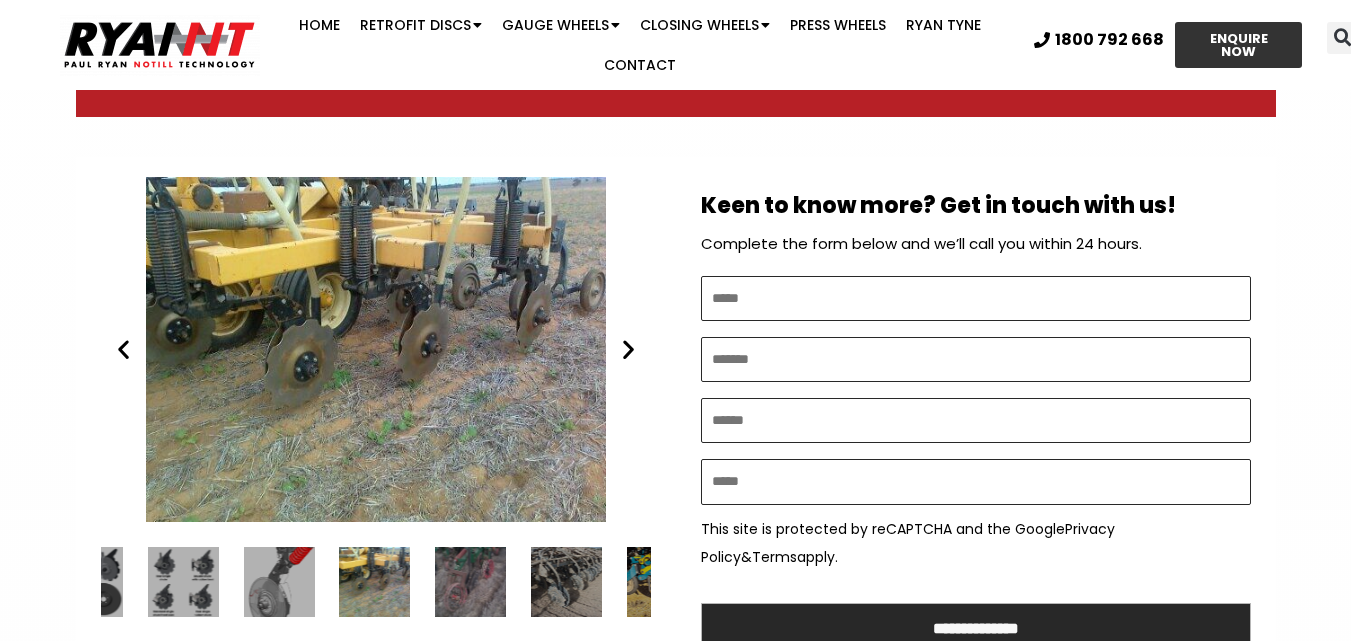 click at bounding box center (183, 582) 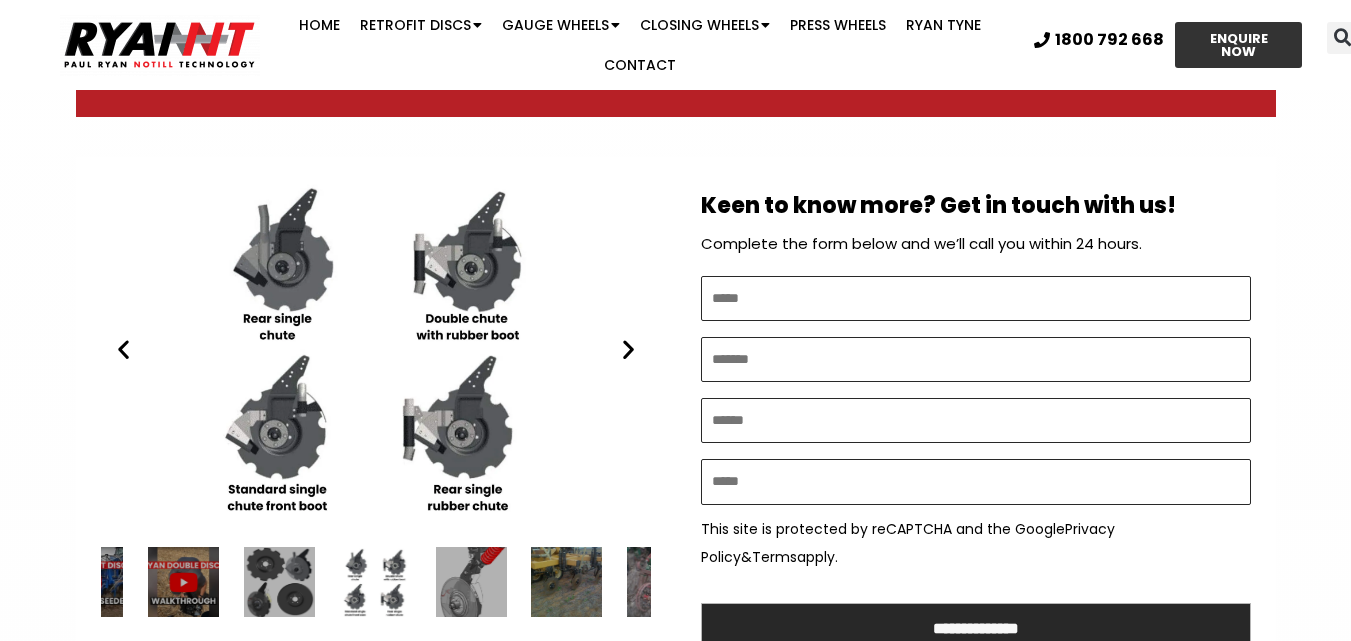 click at bounding box center (183, 582) 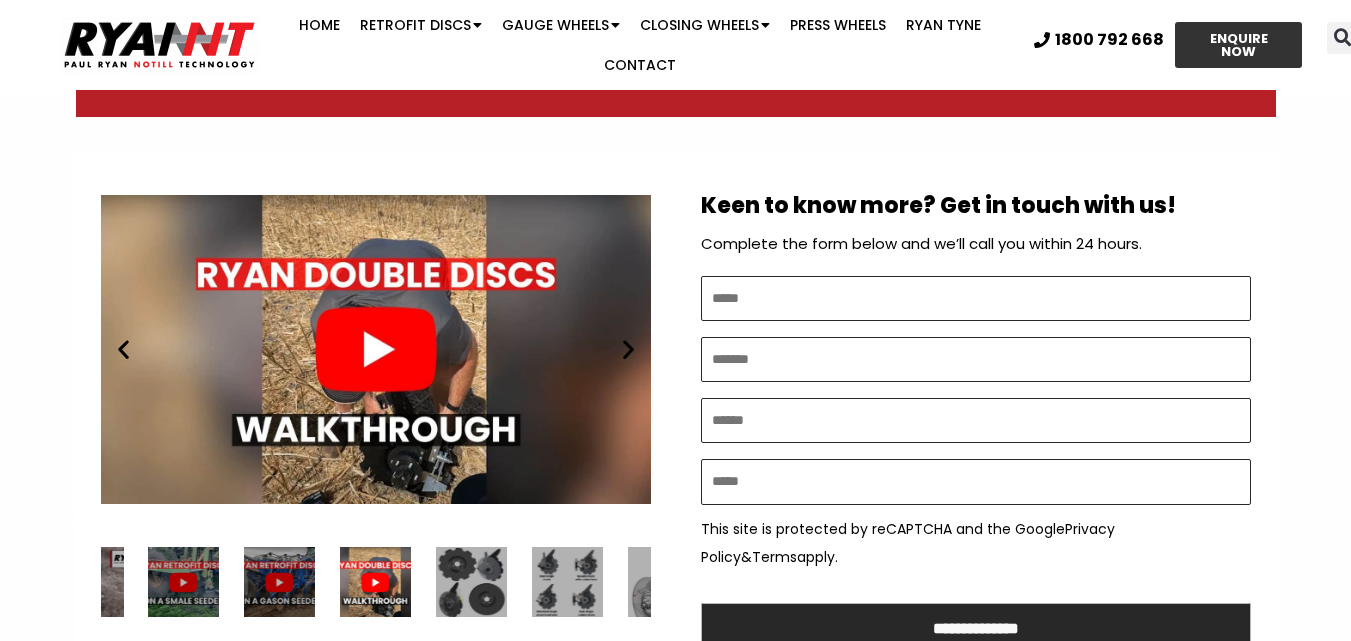 click at bounding box center (183, 582) 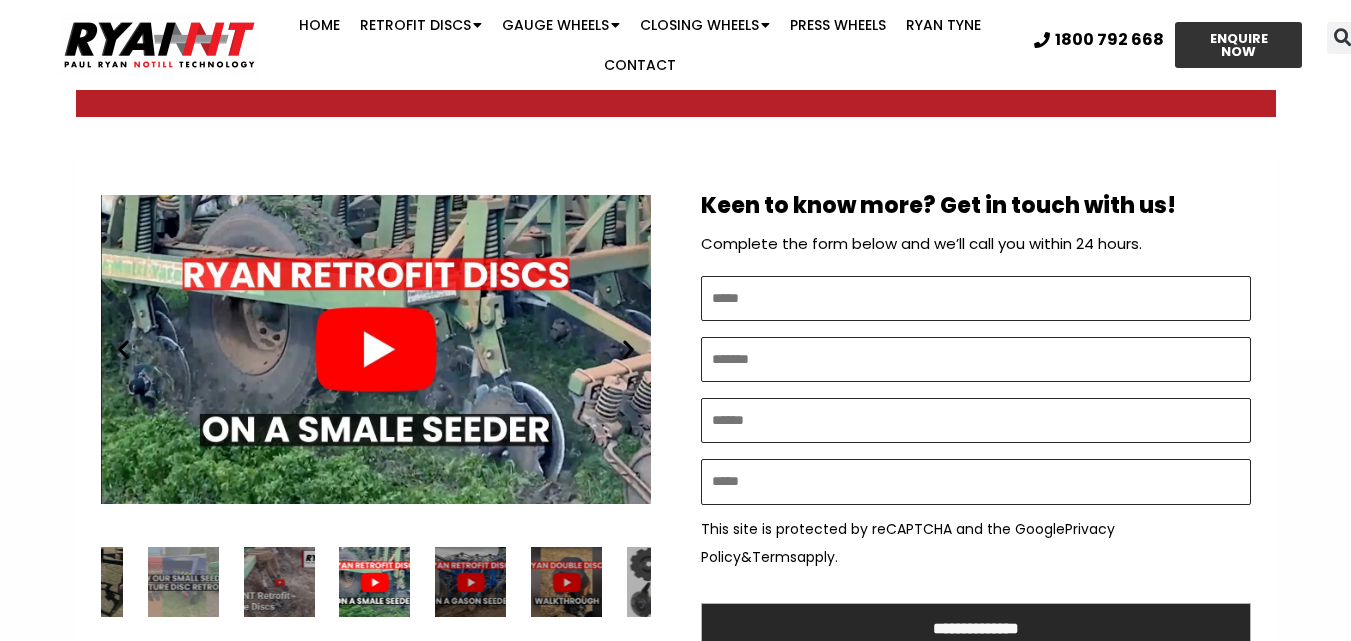 click at bounding box center (87, 582) 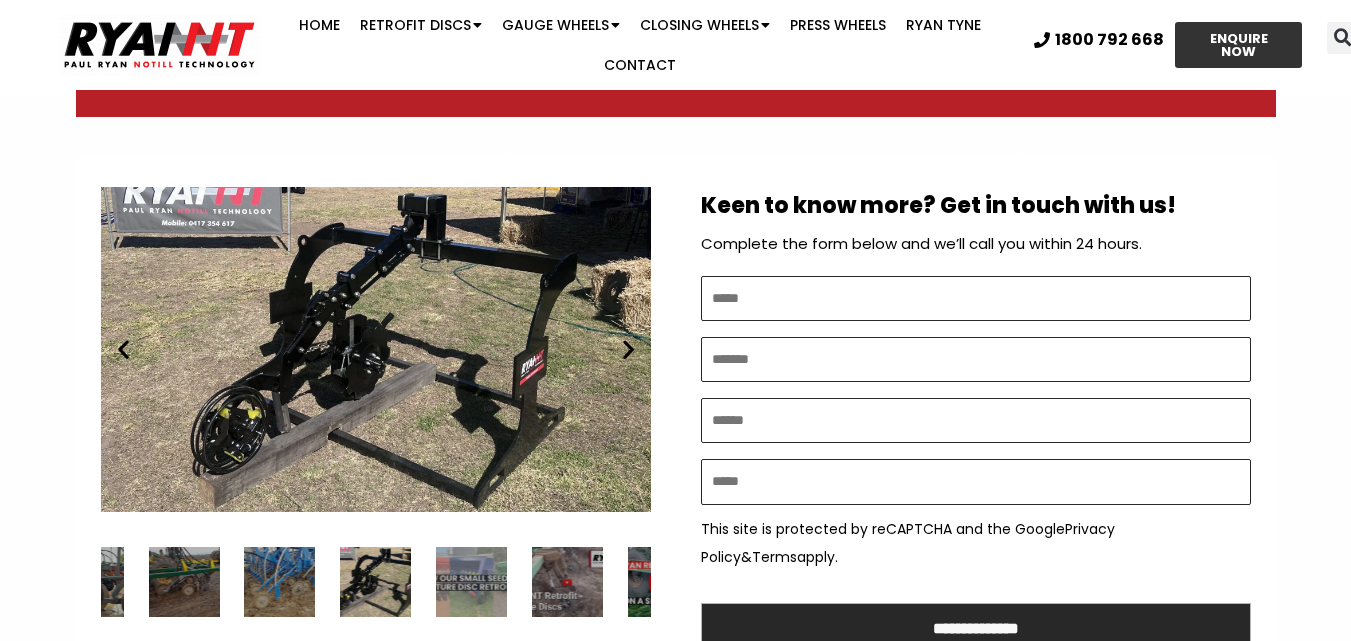 click at bounding box center (183, 582) 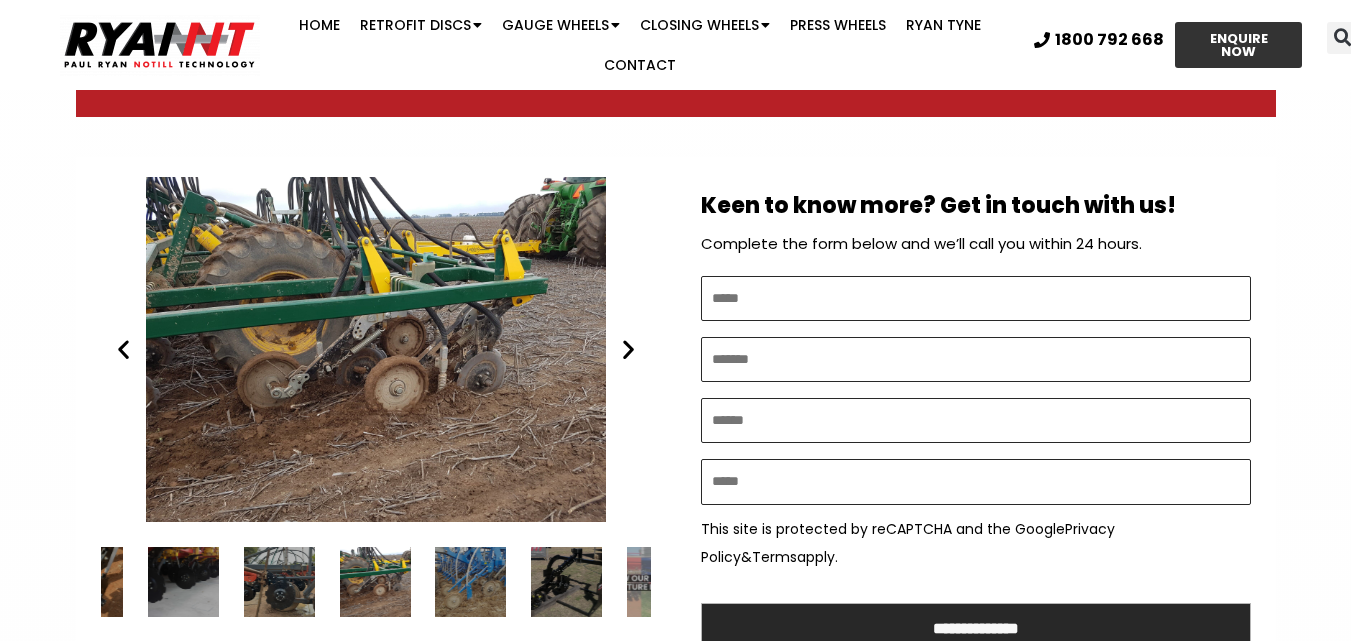click at bounding box center [123, 349] 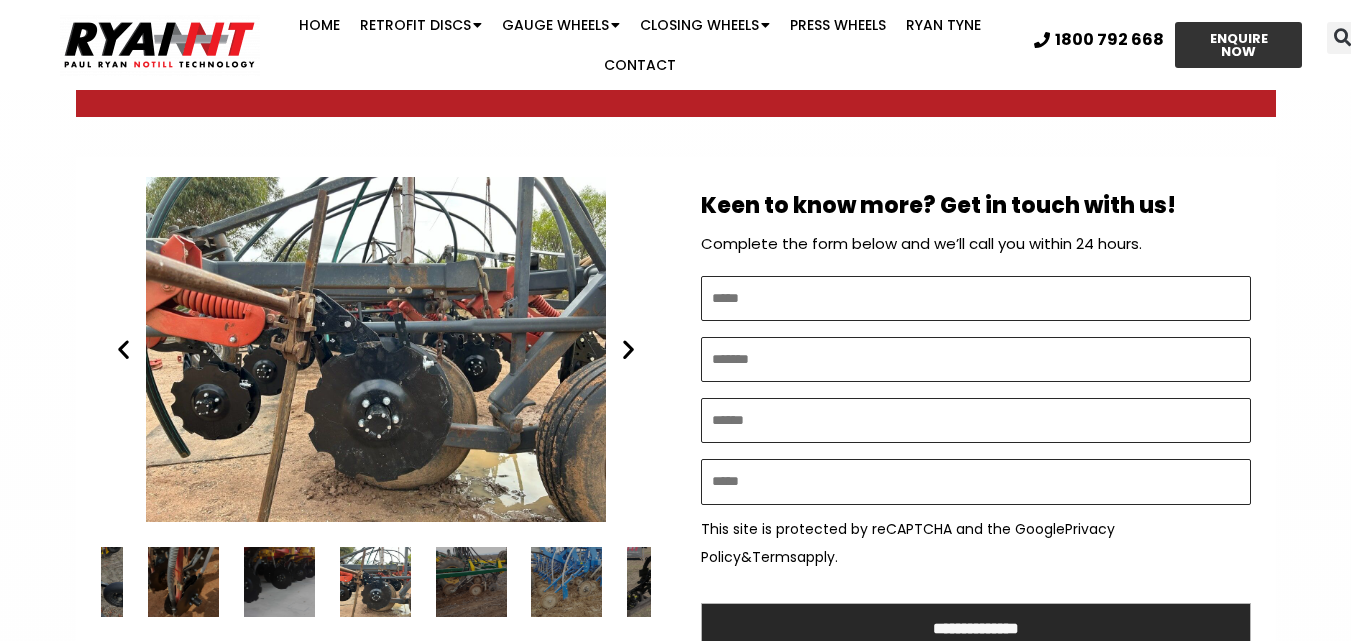 click at bounding box center (123, 349) 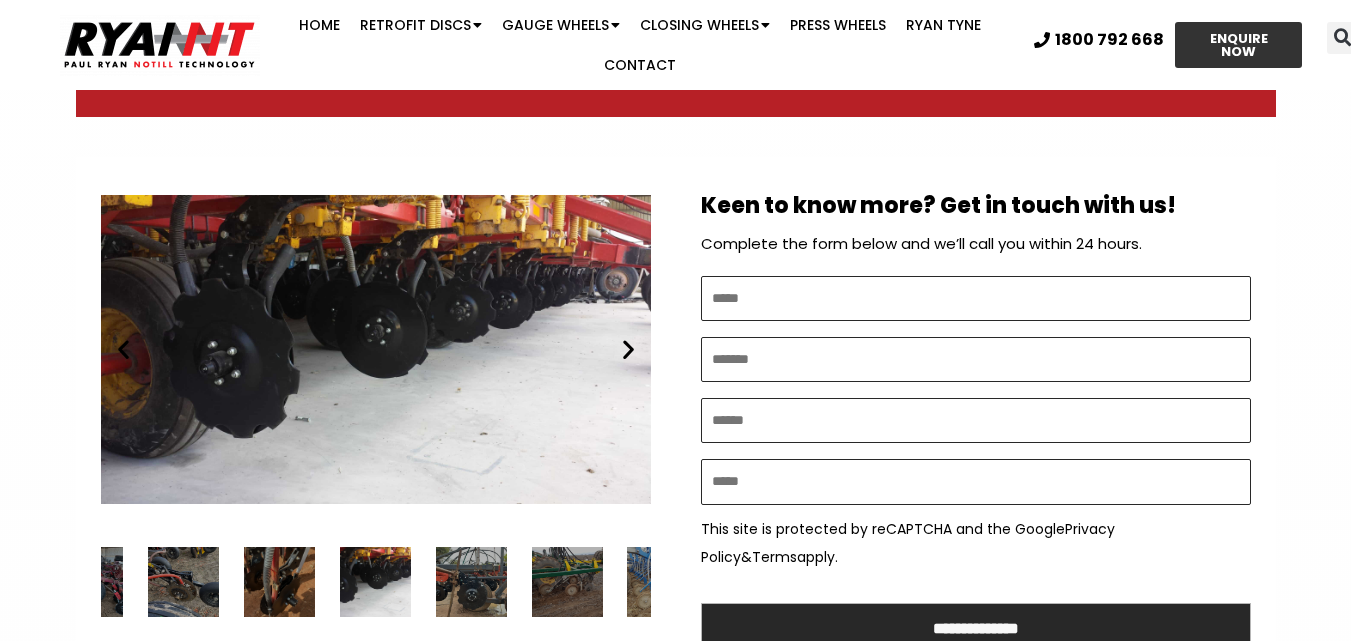 click at bounding box center (123, 349) 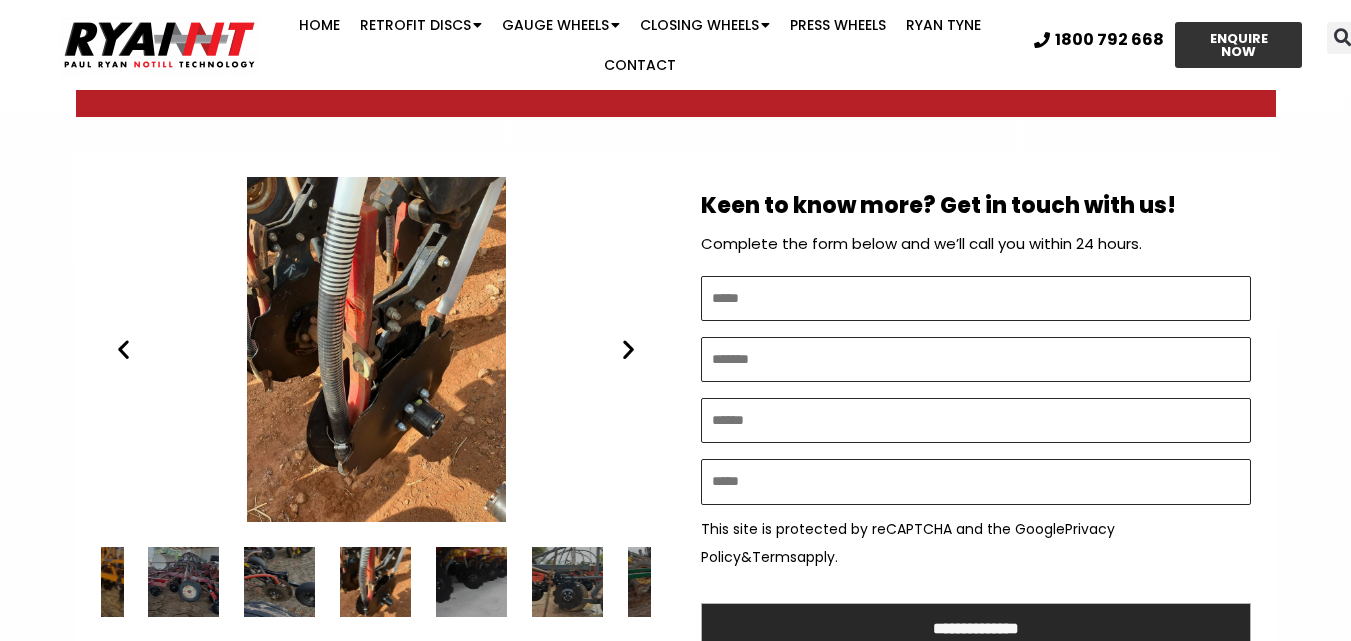 click at bounding box center [123, 349] 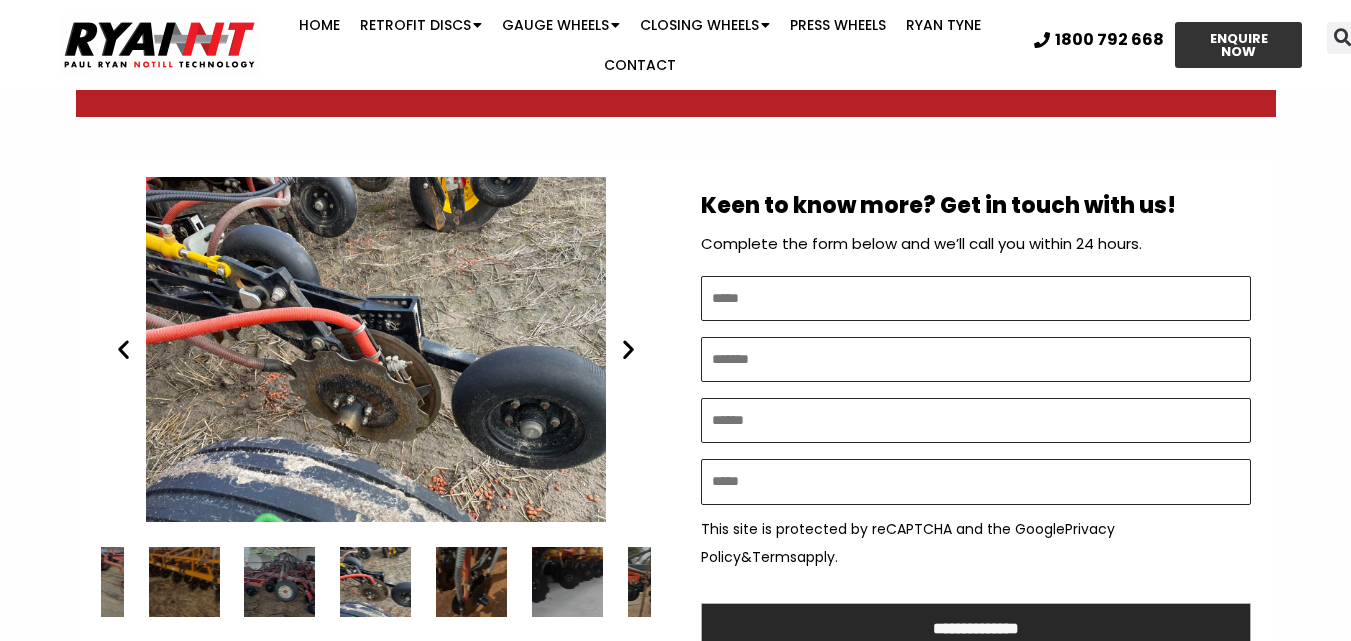 click at bounding box center (123, 349) 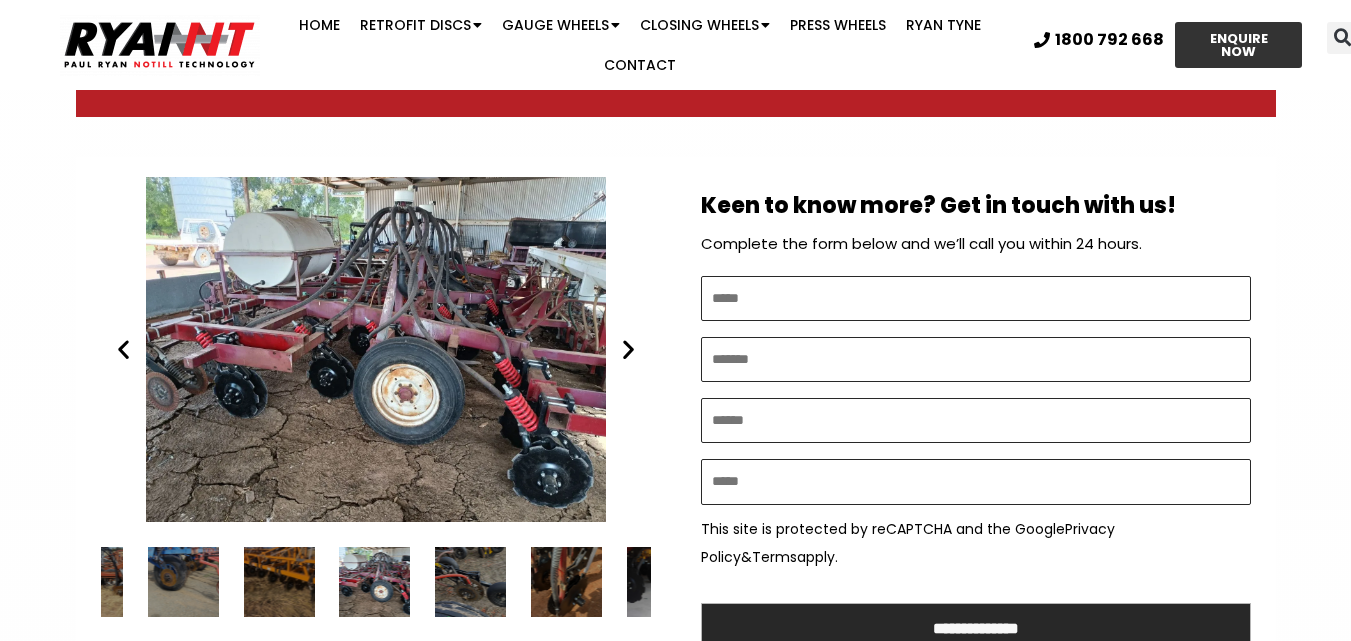 click at bounding box center (123, 349) 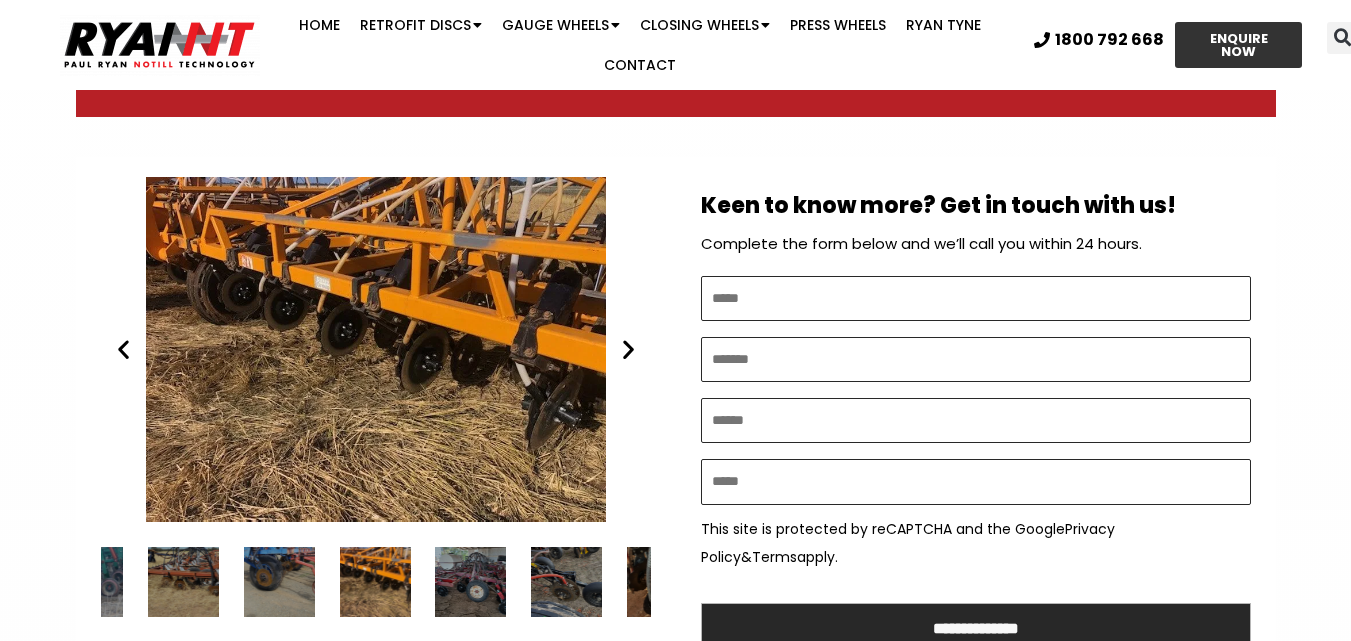 click at bounding box center (123, 349) 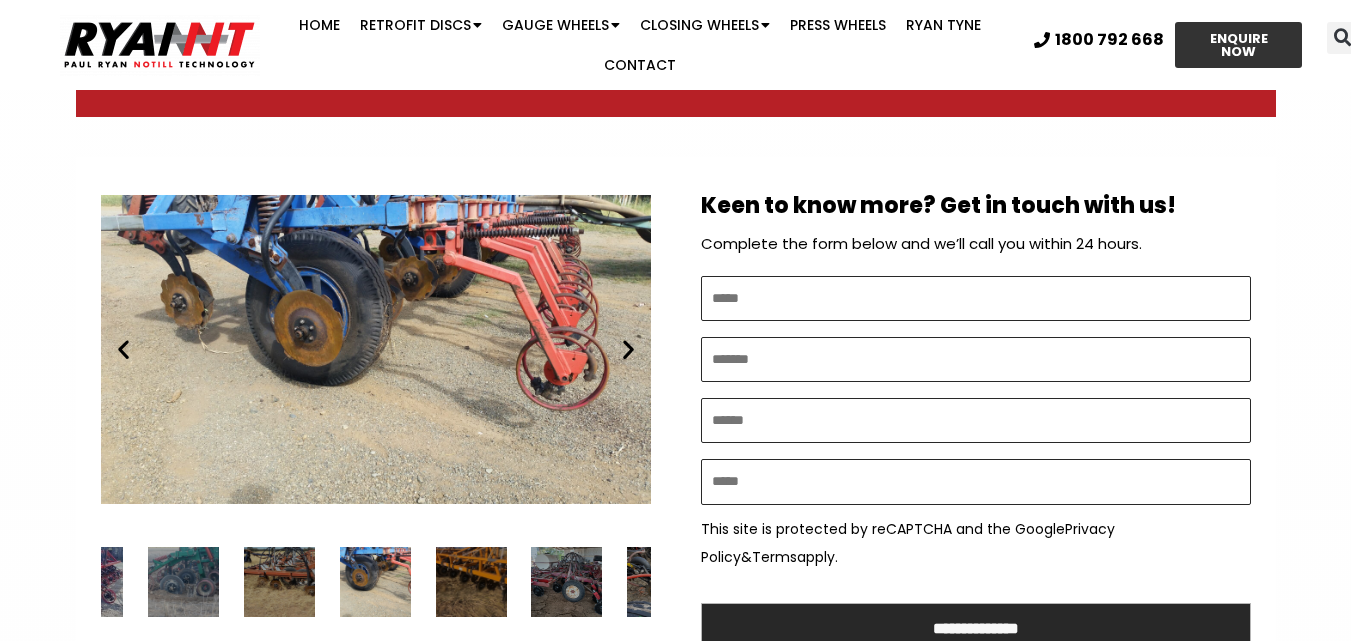 click at bounding box center (123, 349) 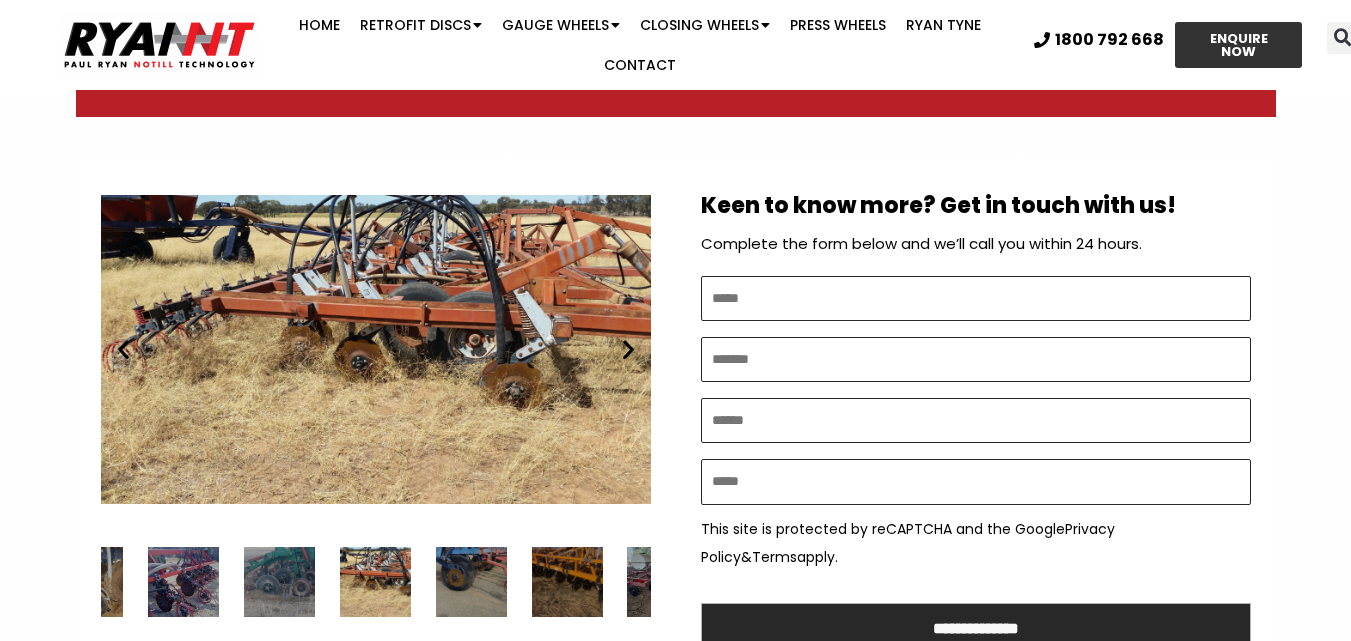 click at bounding box center [628, 349] 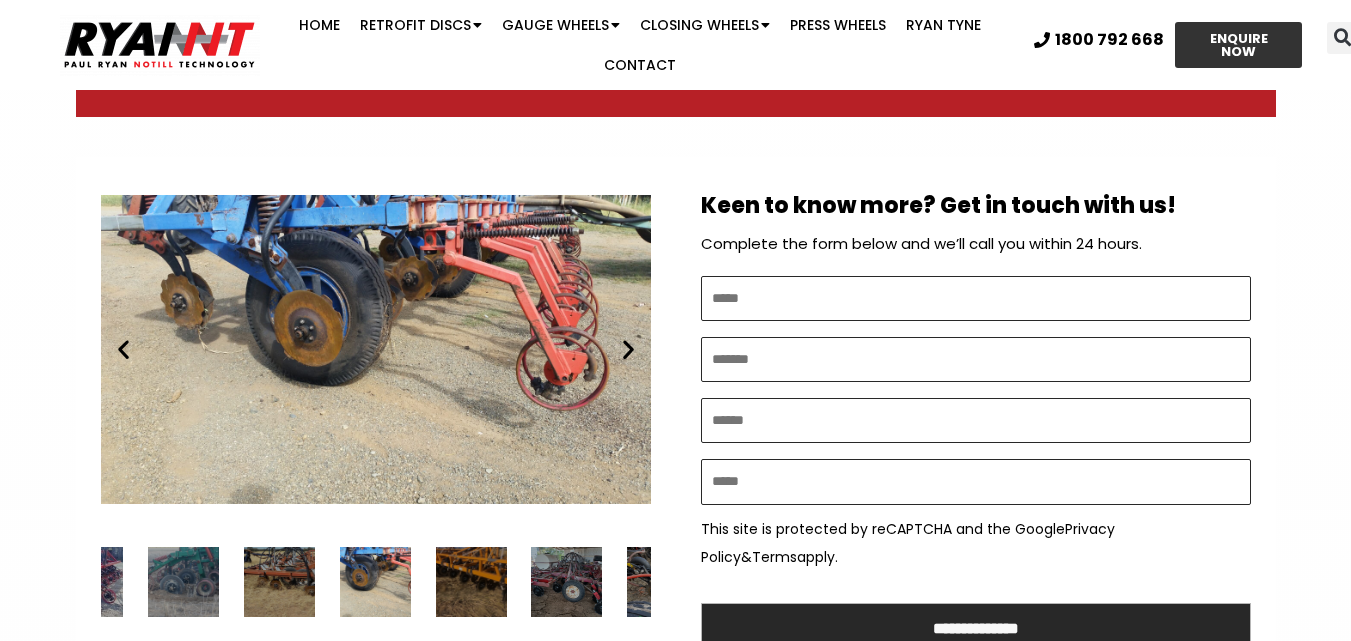 click at bounding box center (123, 349) 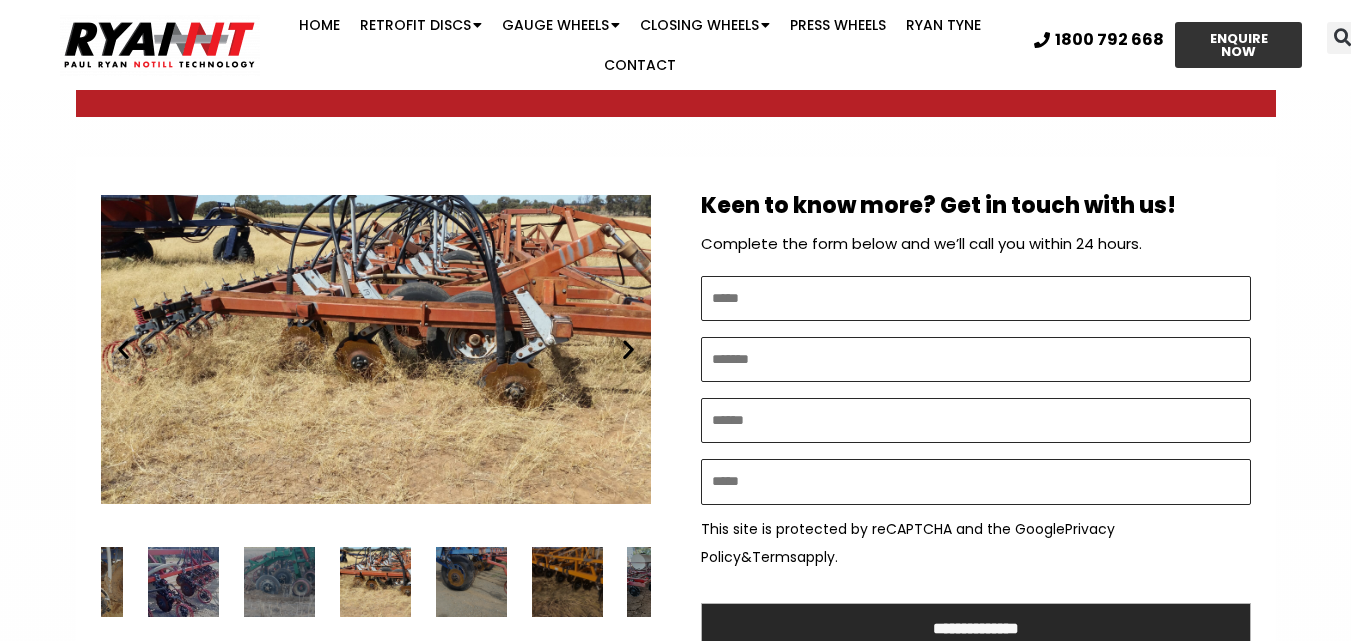 click at bounding box center [123, 349] 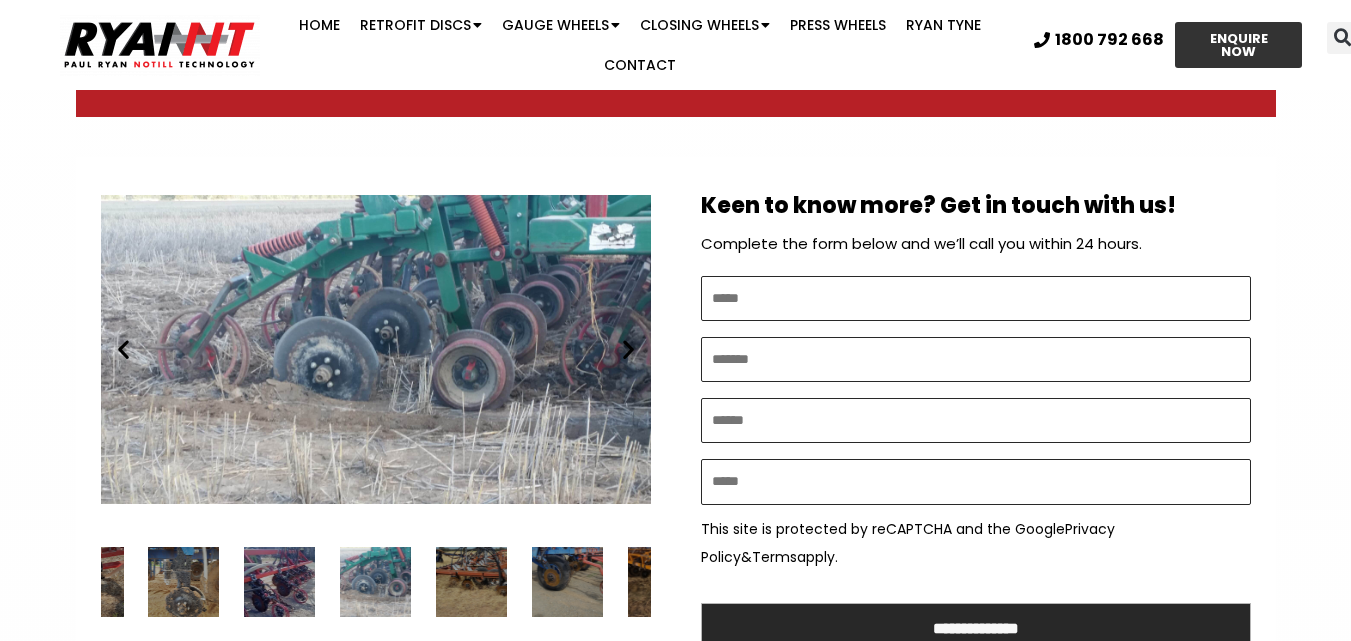 click at bounding box center [123, 349] 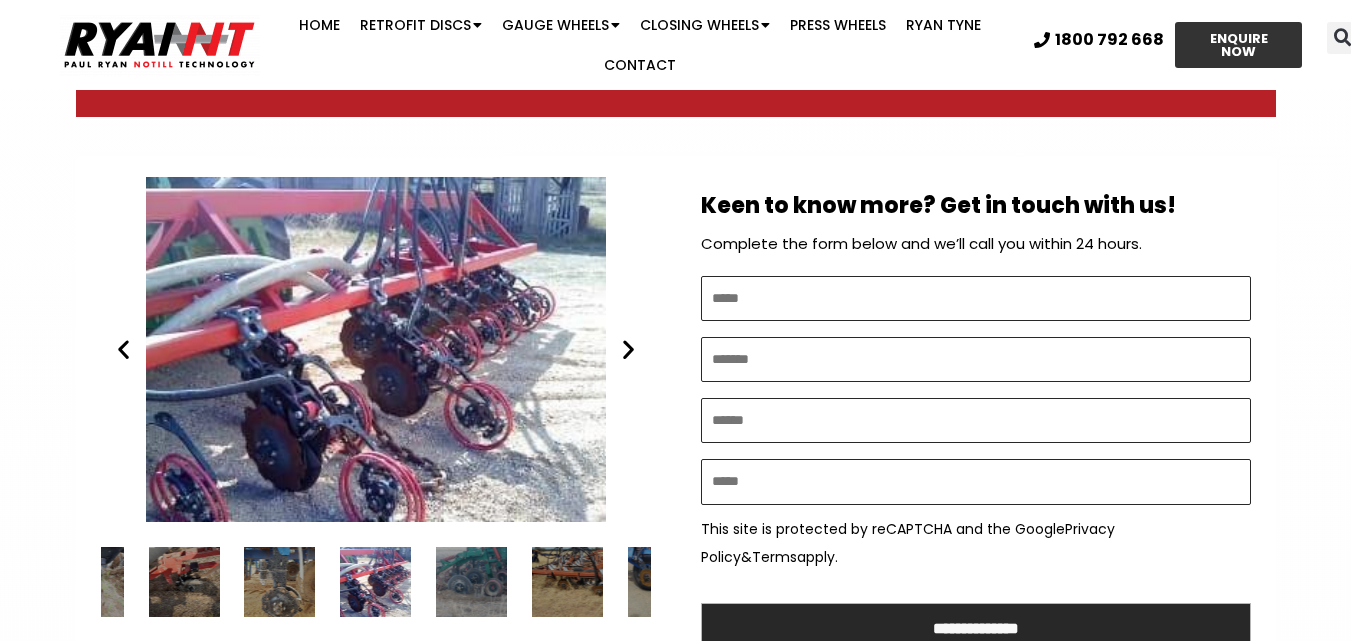 click at bounding box center [123, 349] 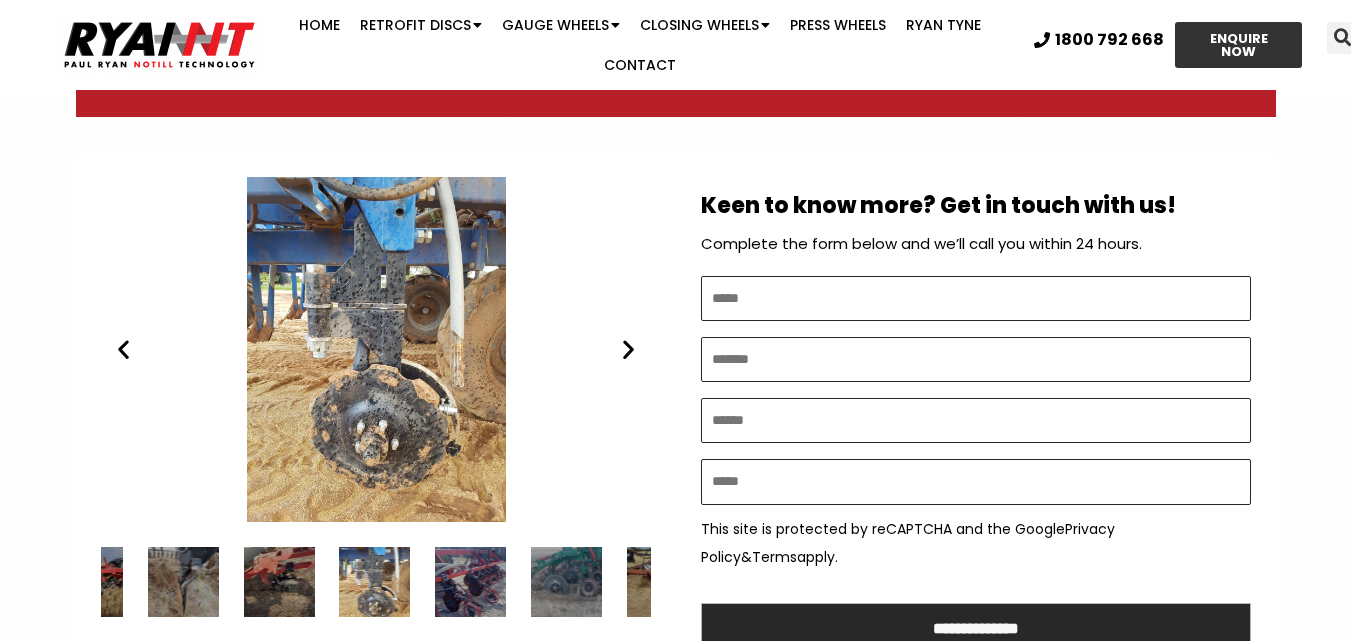 click at bounding box center (123, 349) 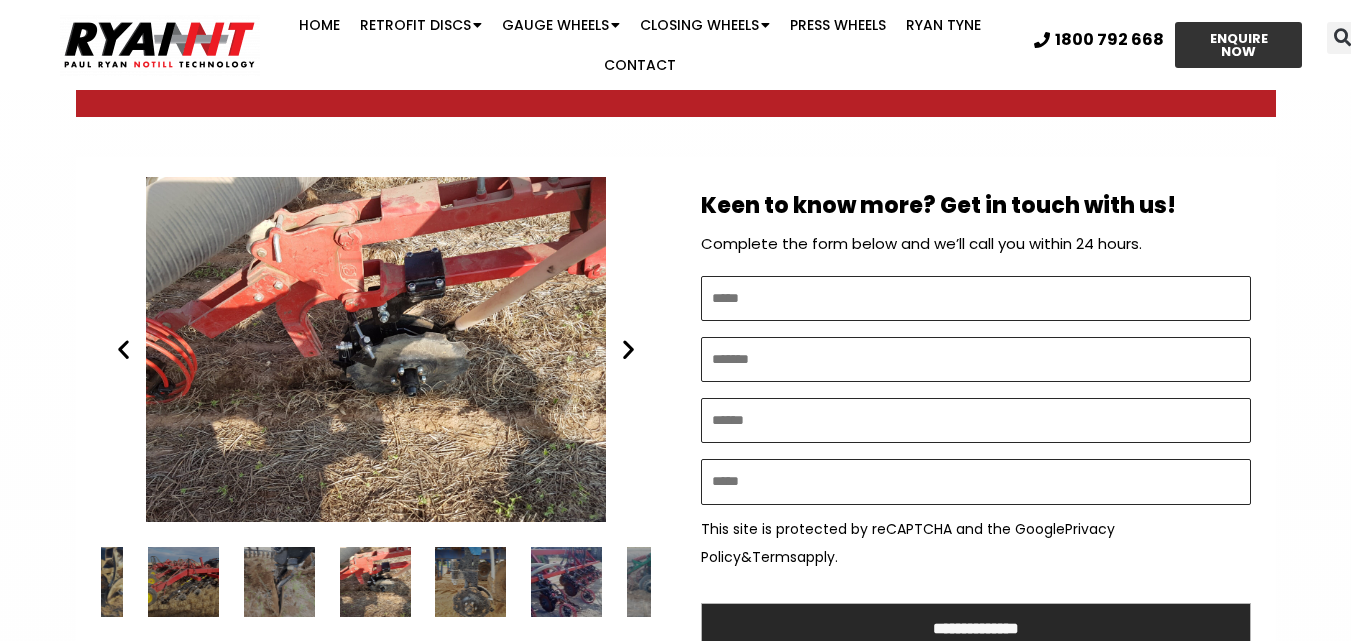 click at bounding box center (123, 349) 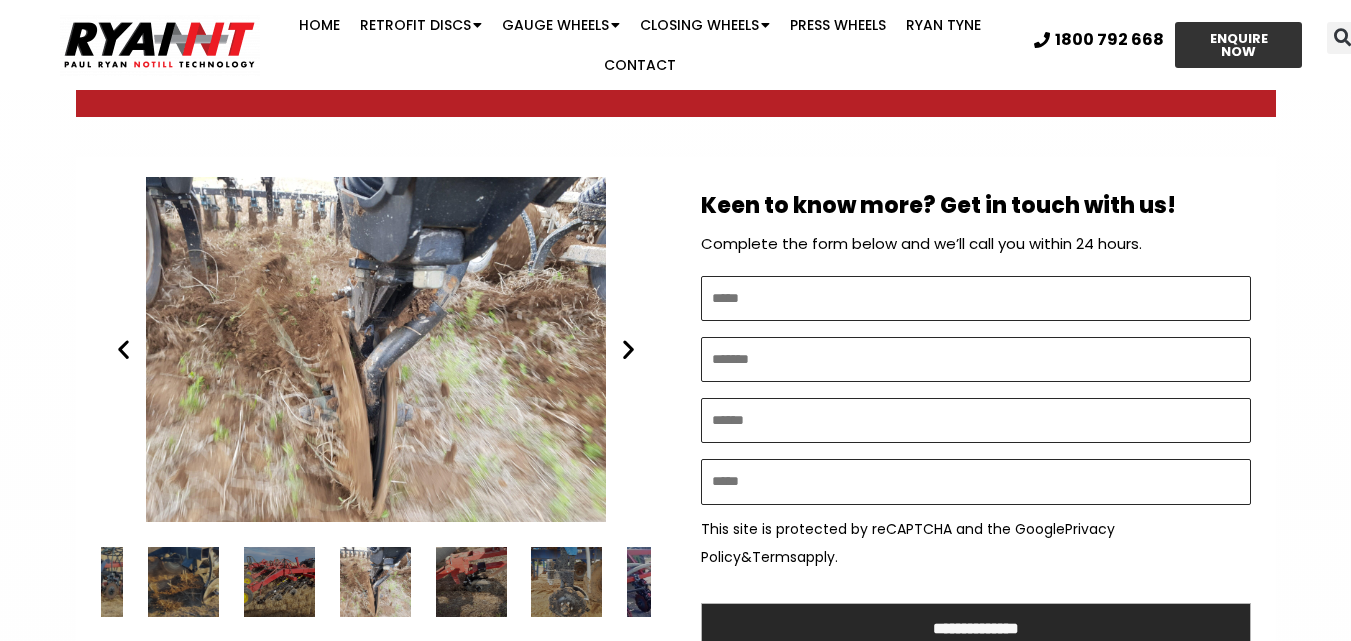 click at bounding box center [123, 349] 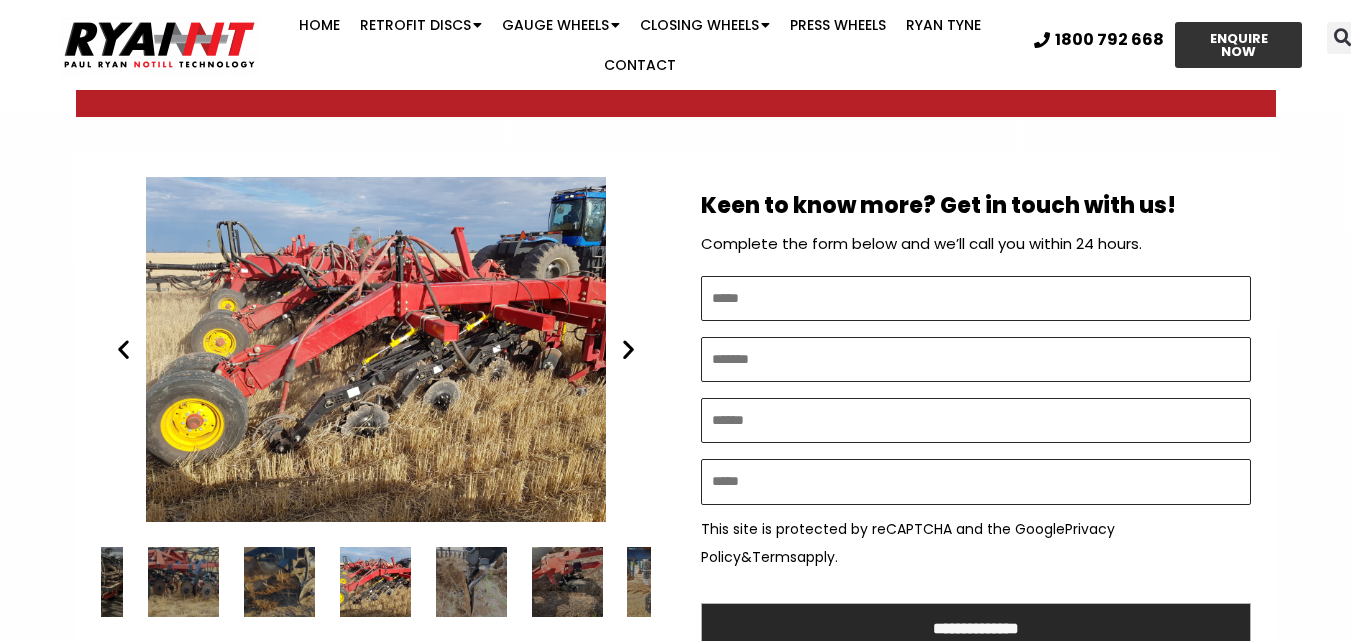 click at bounding box center (123, 349) 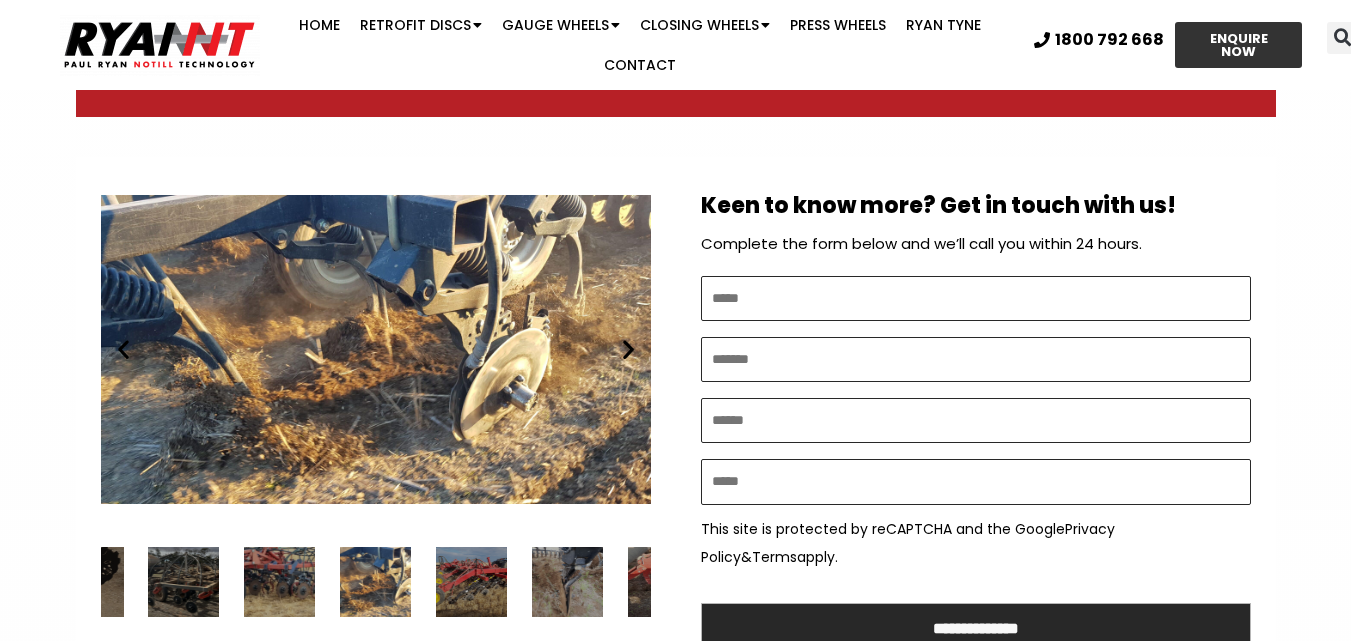 click at bounding box center [123, 349] 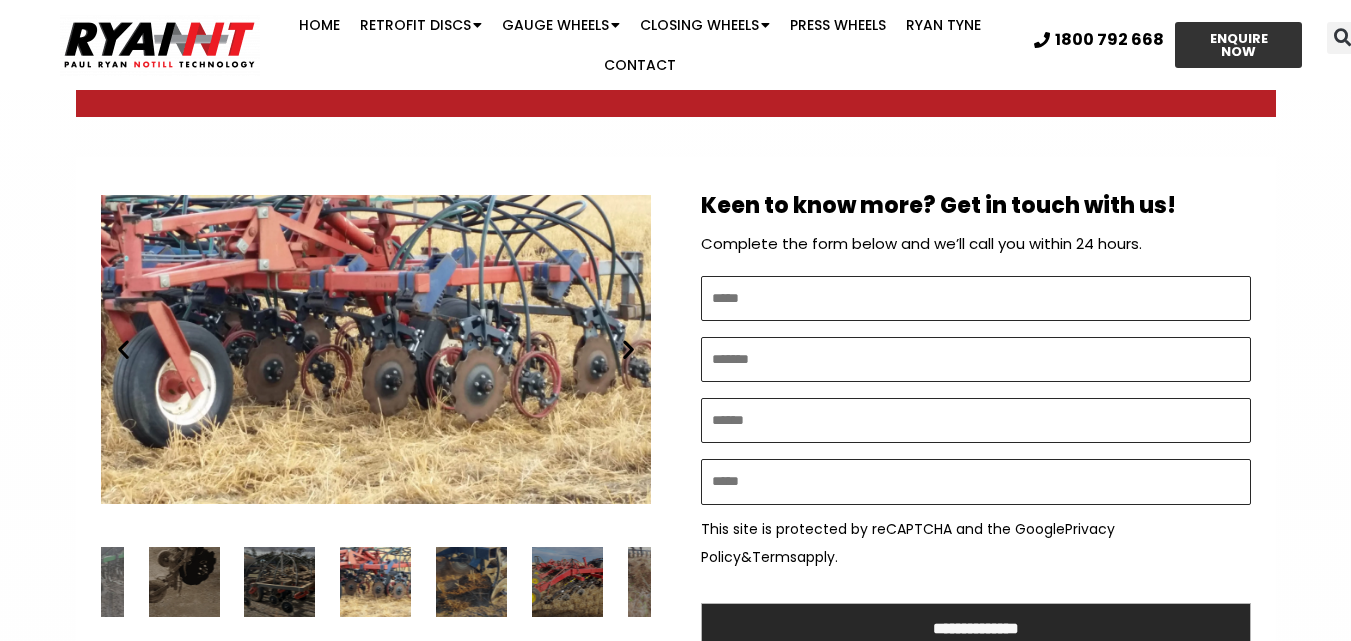 click at bounding box center (123, 349) 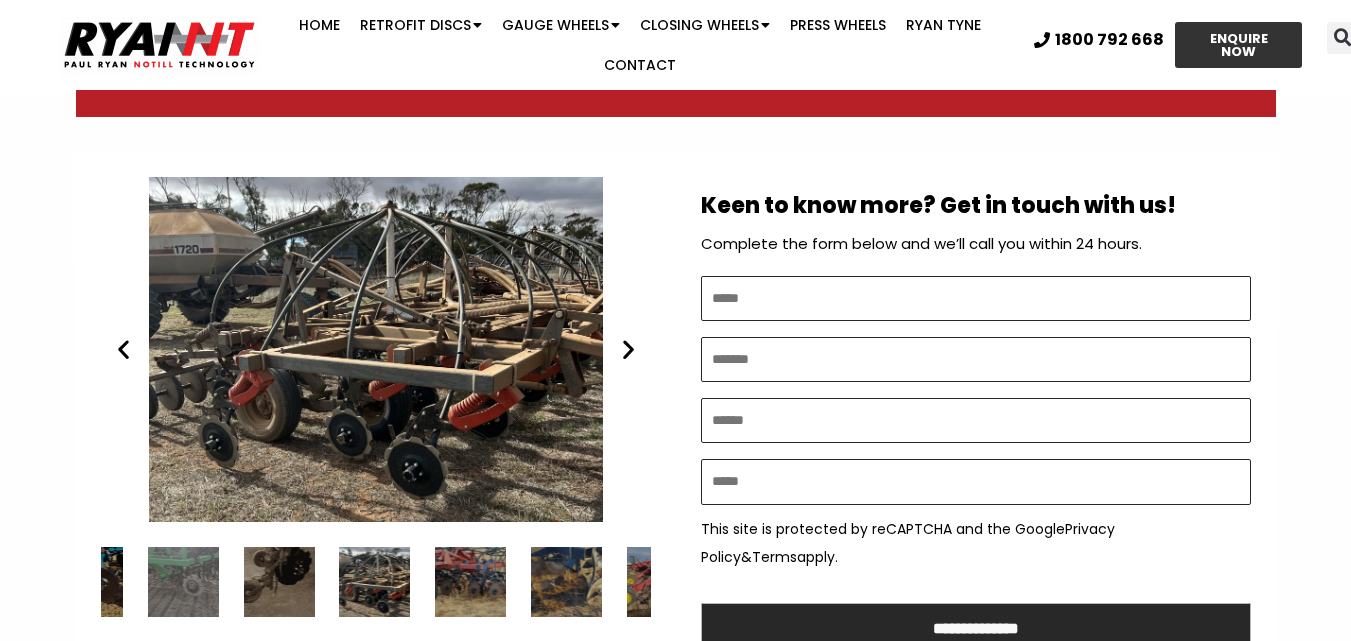 click at bounding box center [123, 349] 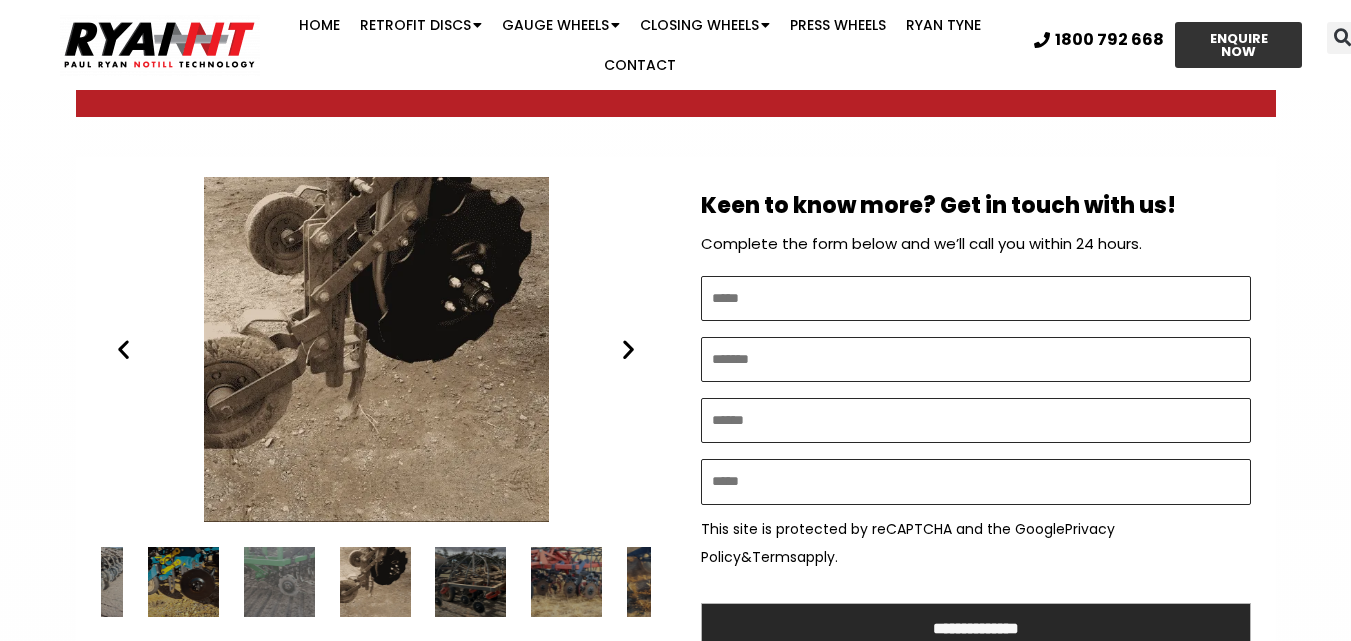 click at bounding box center (123, 349) 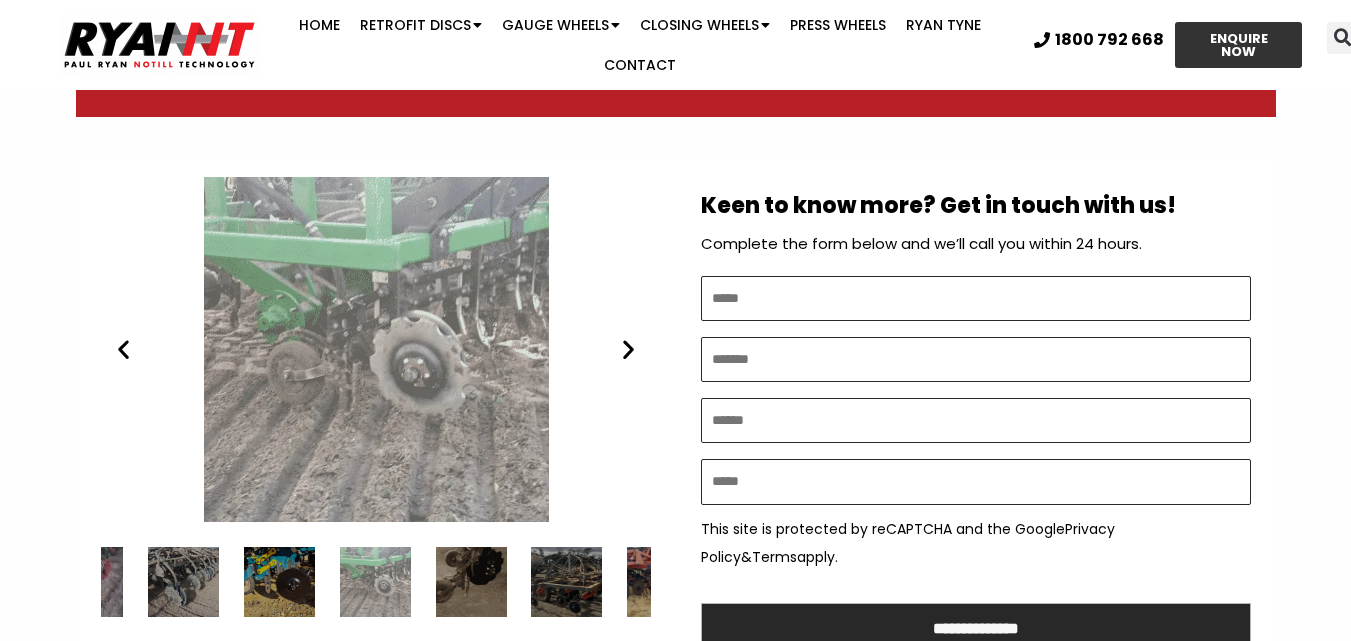 click at bounding box center (123, 349) 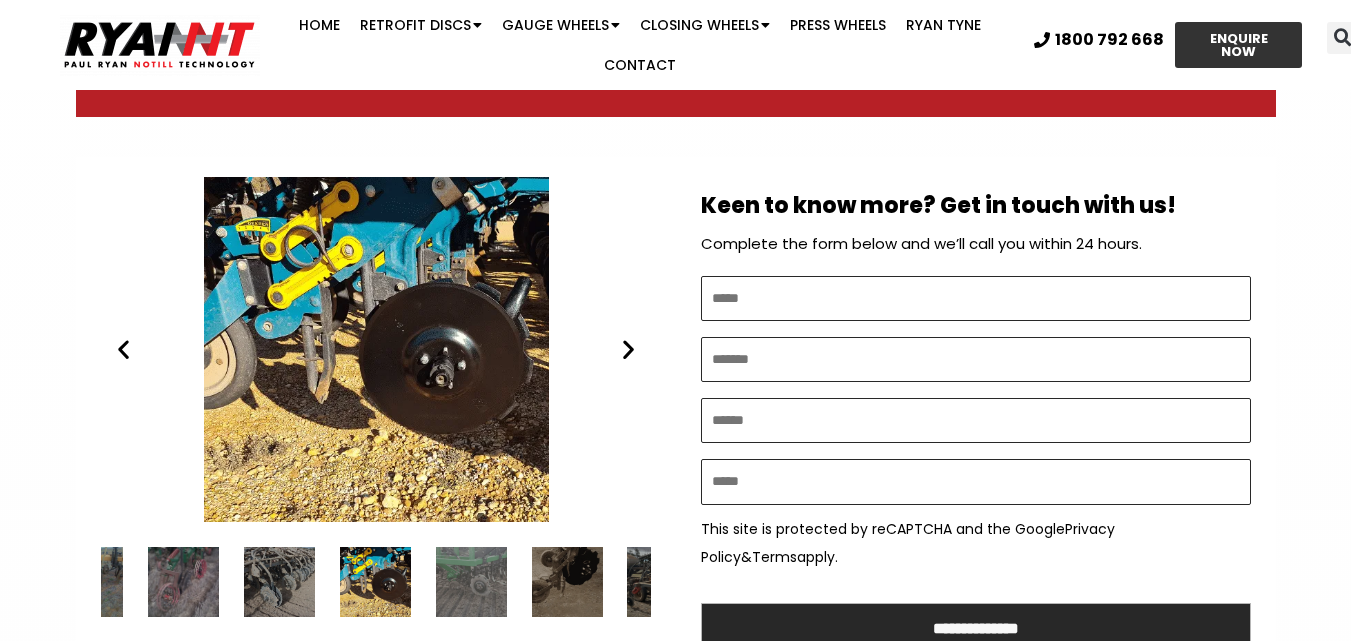 click at bounding box center (123, 349) 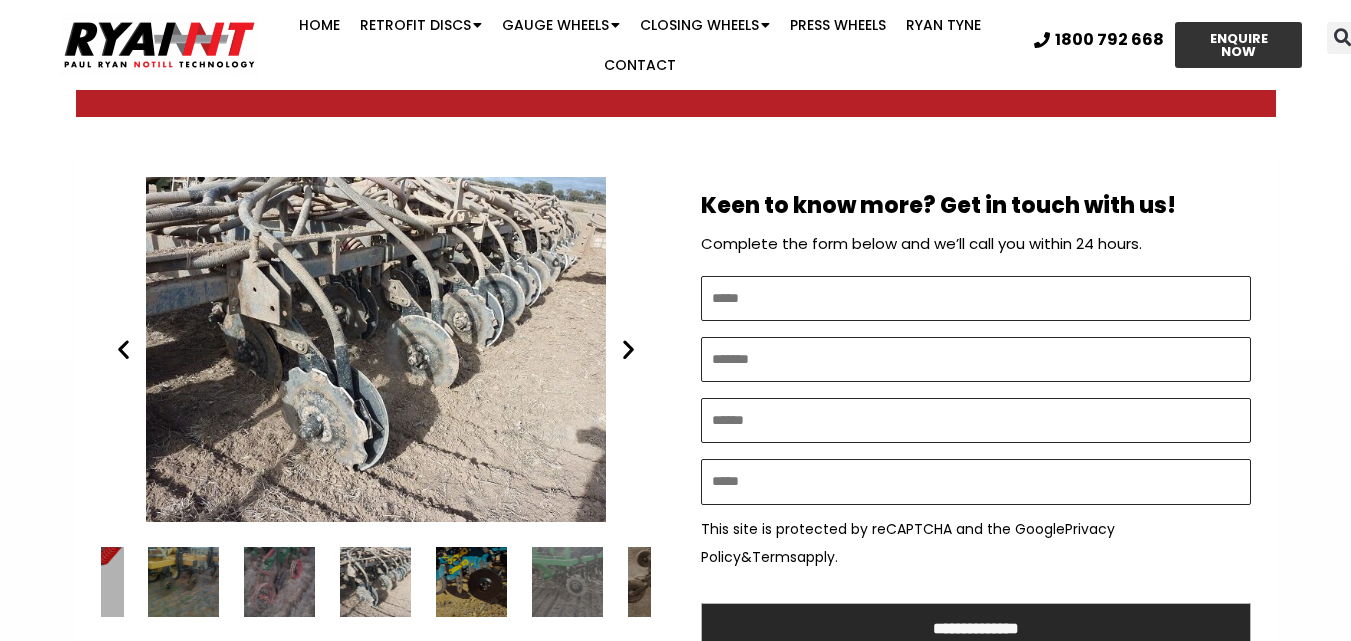 click at bounding box center (123, 349) 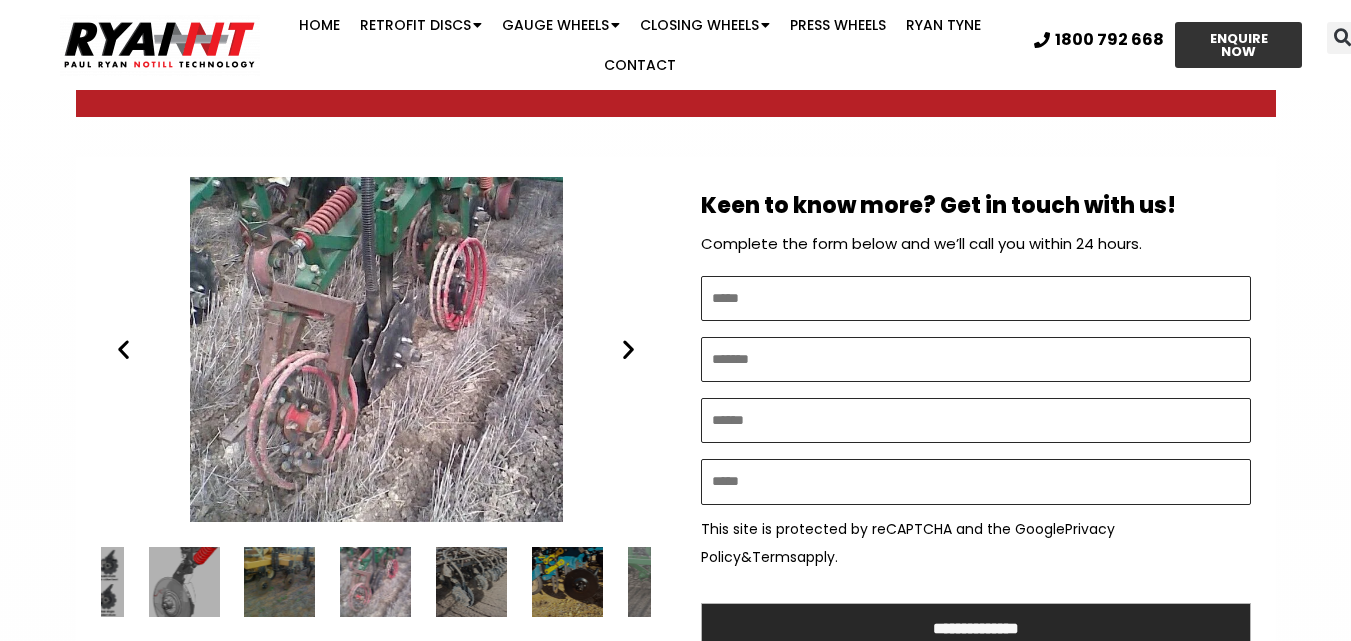 click at bounding box center (123, 349) 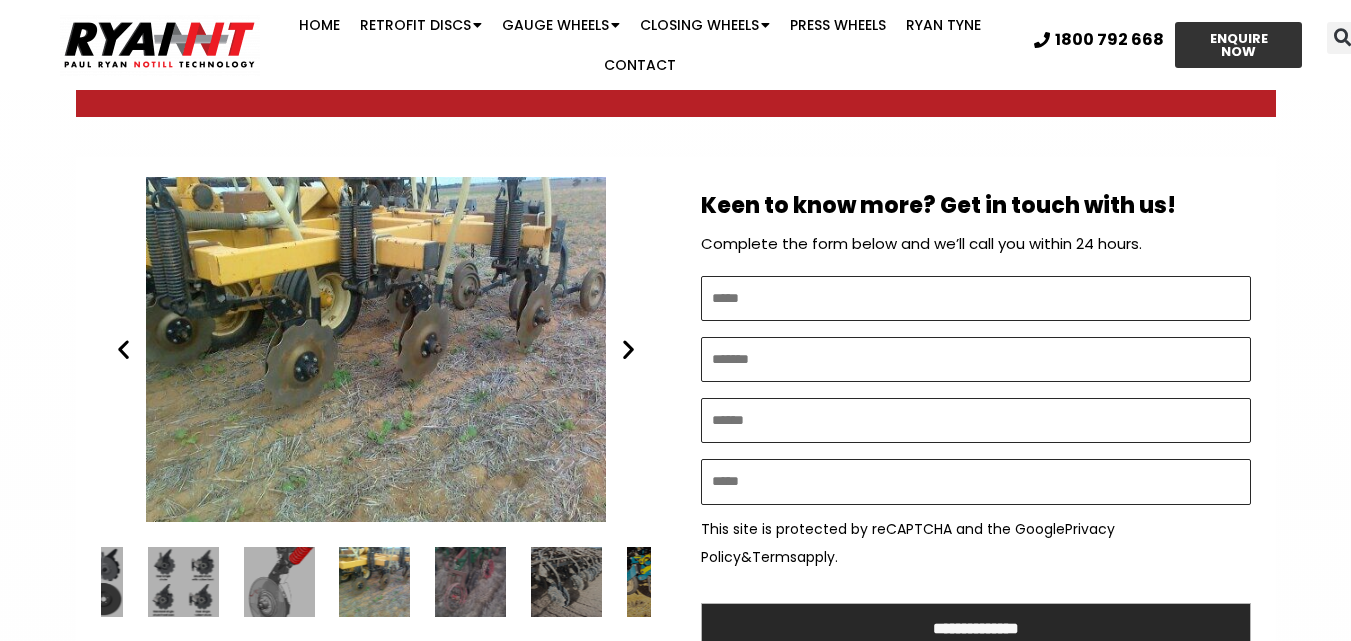 click at bounding box center (123, 349) 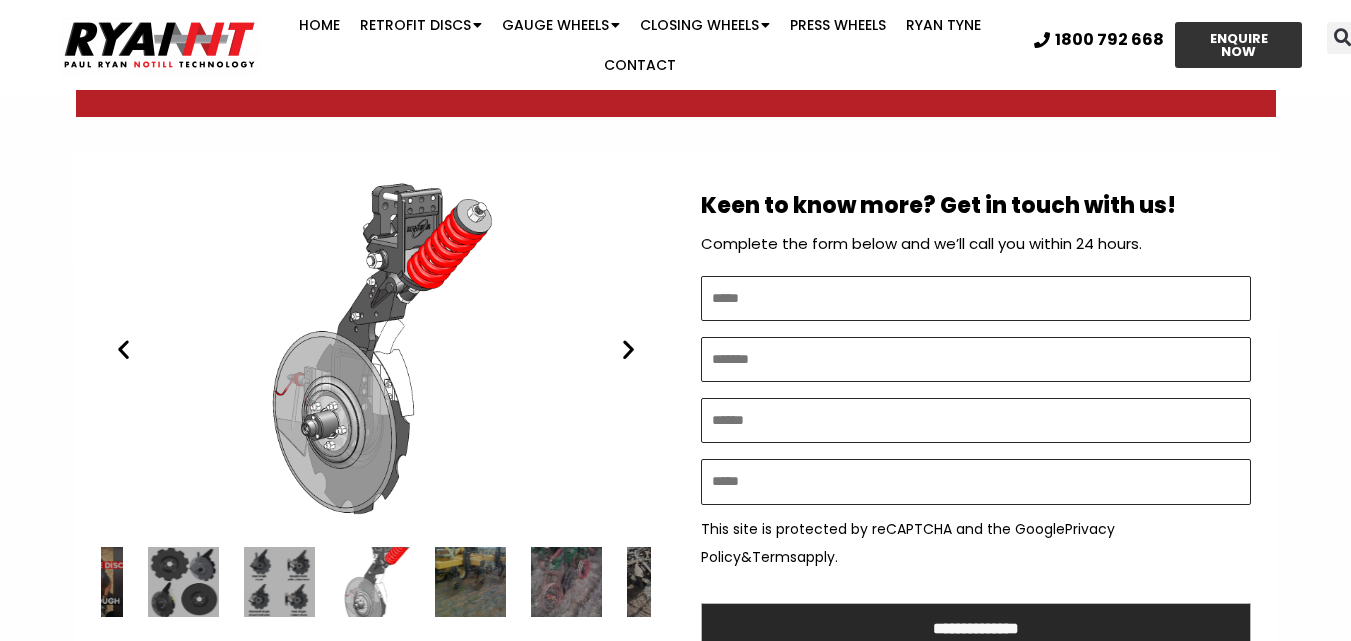 click at bounding box center [123, 349] 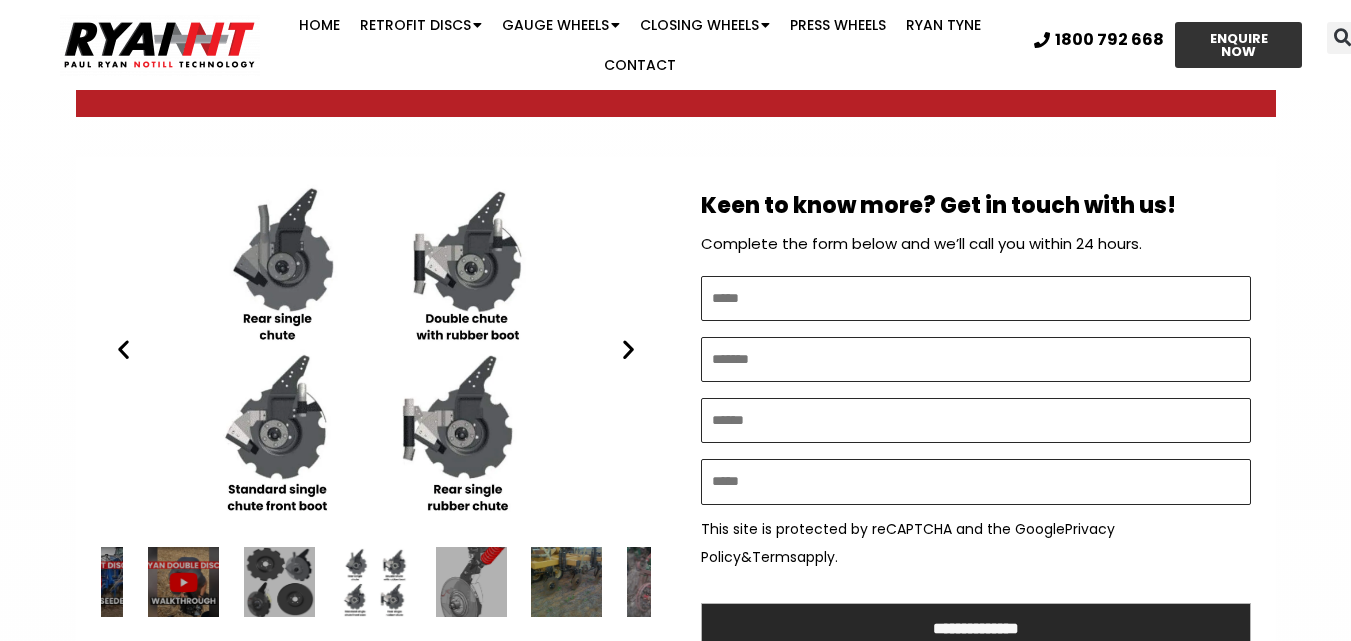 click at bounding box center (123, 349) 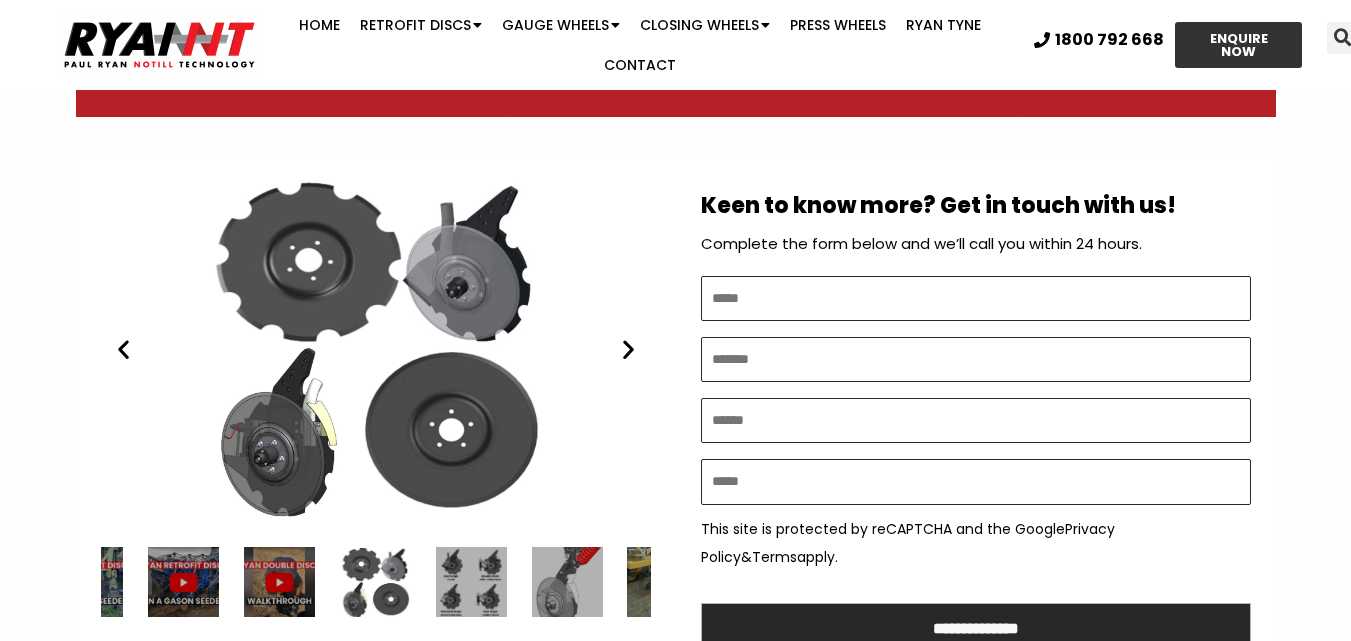 click at bounding box center [123, 349] 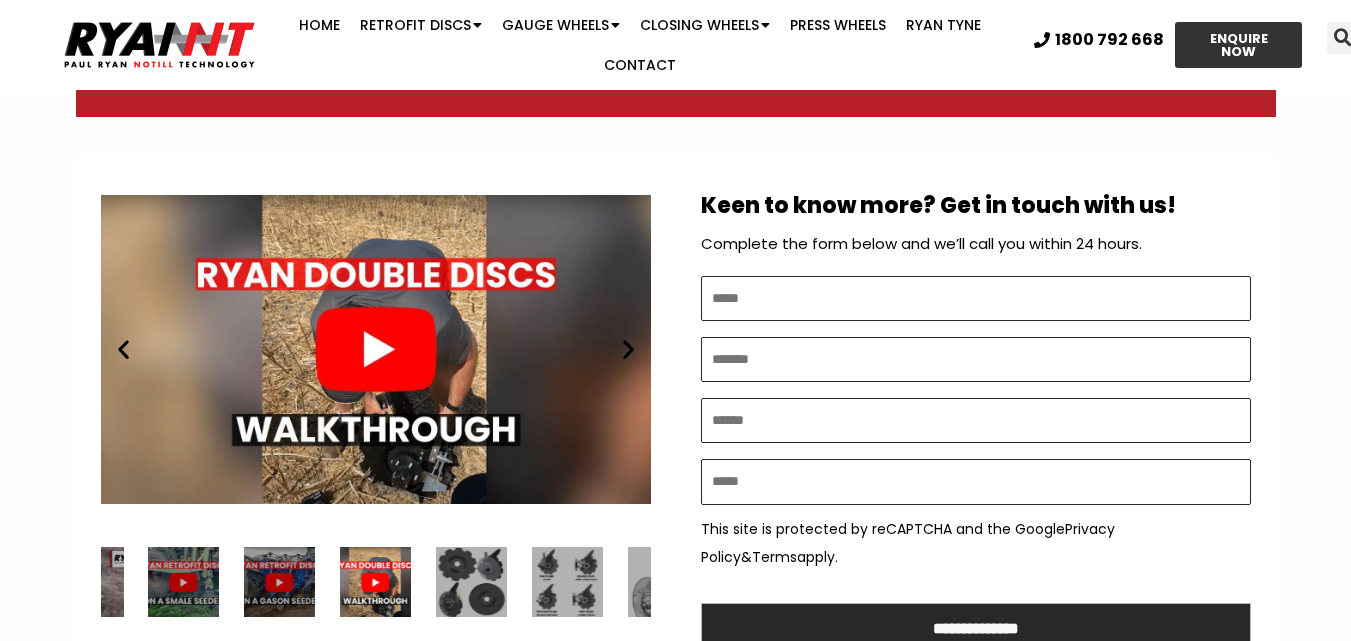click on "Play" at bounding box center (376, 349) 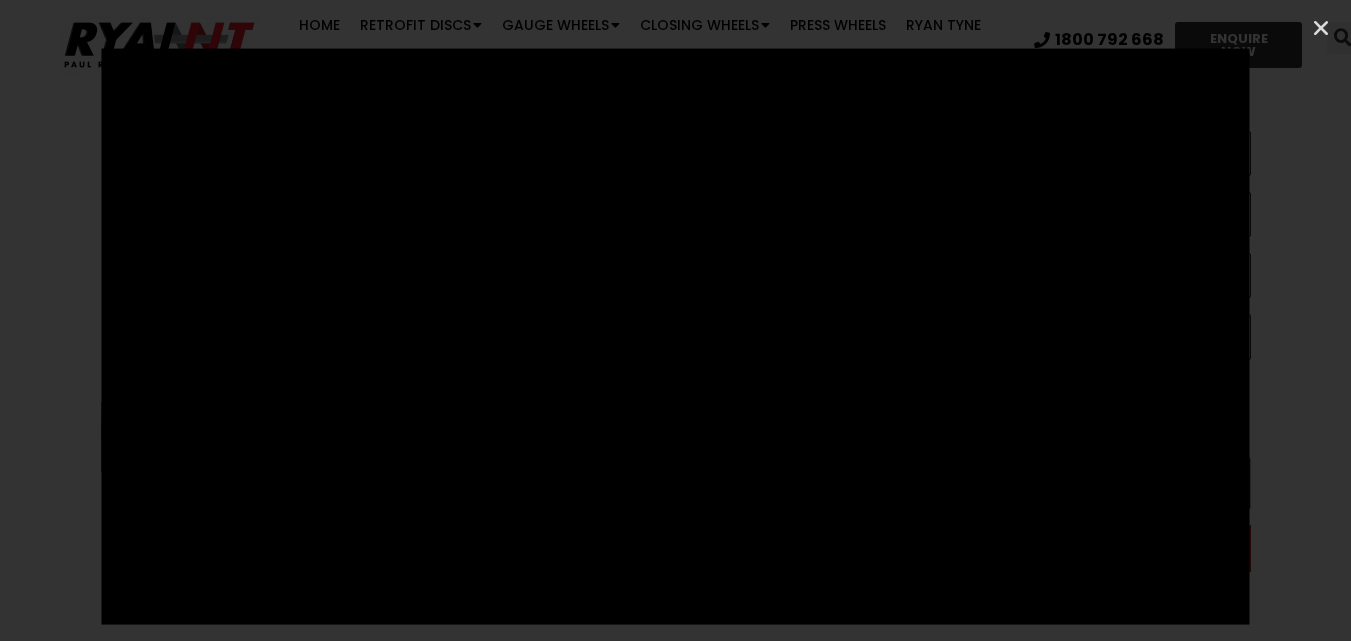 scroll, scrollTop: 1200, scrollLeft: 0, axis: vertical 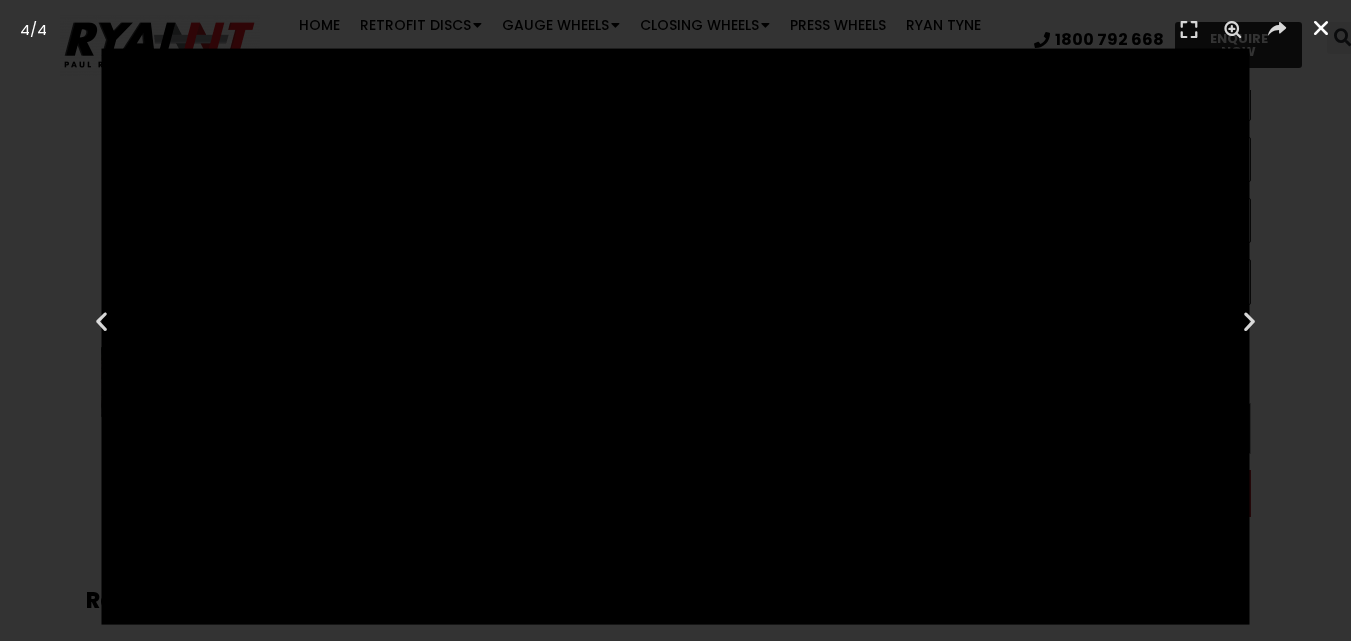 click at bounding box center (1321, 28) 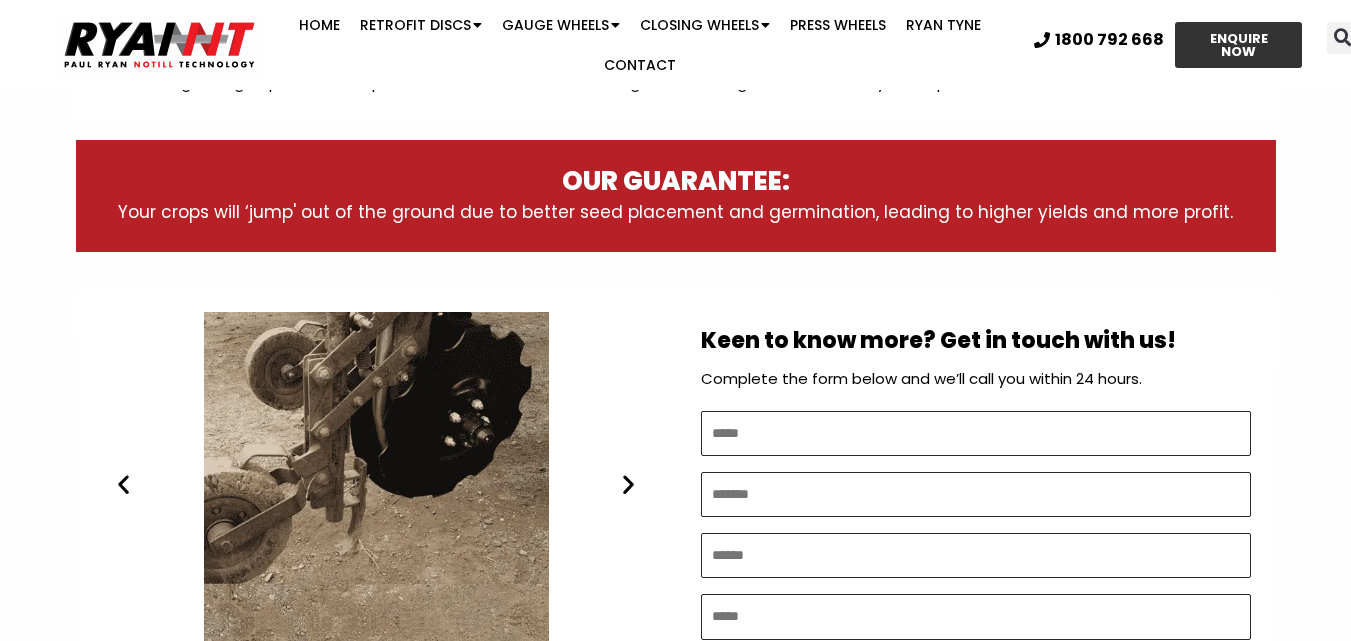 scroll, scrollTop: 900, scrollLeft: 0, axis: vertical 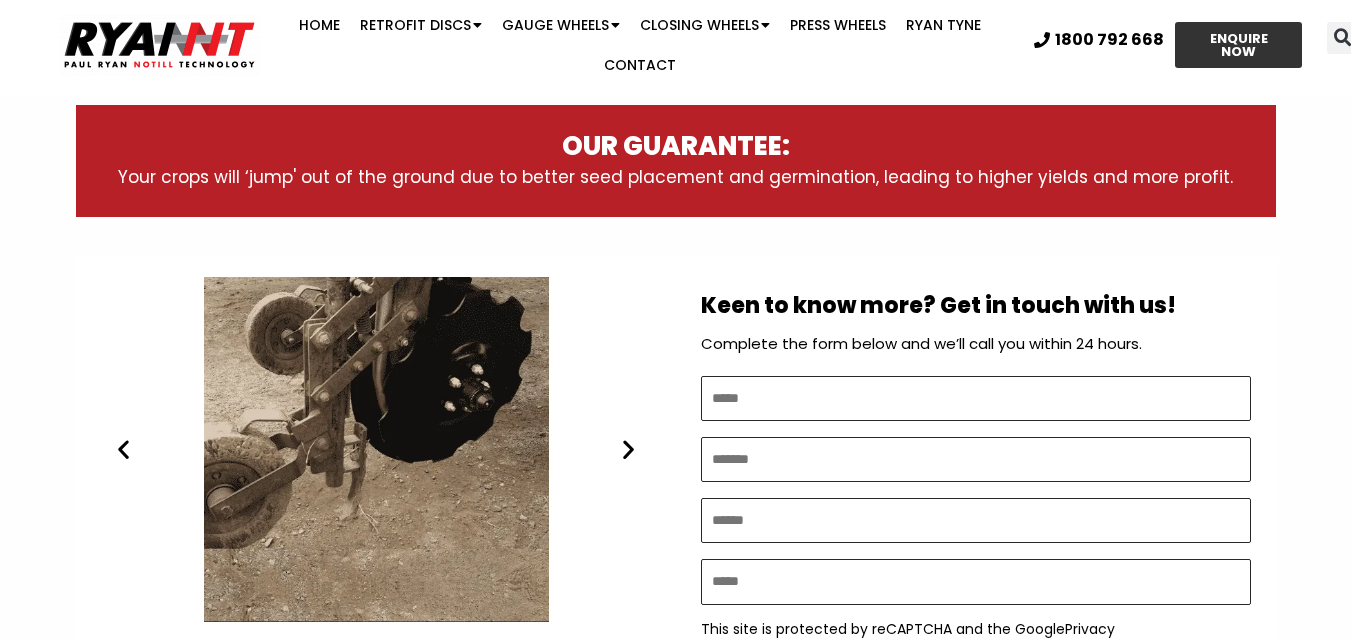 click at bounding box center [628, 449] 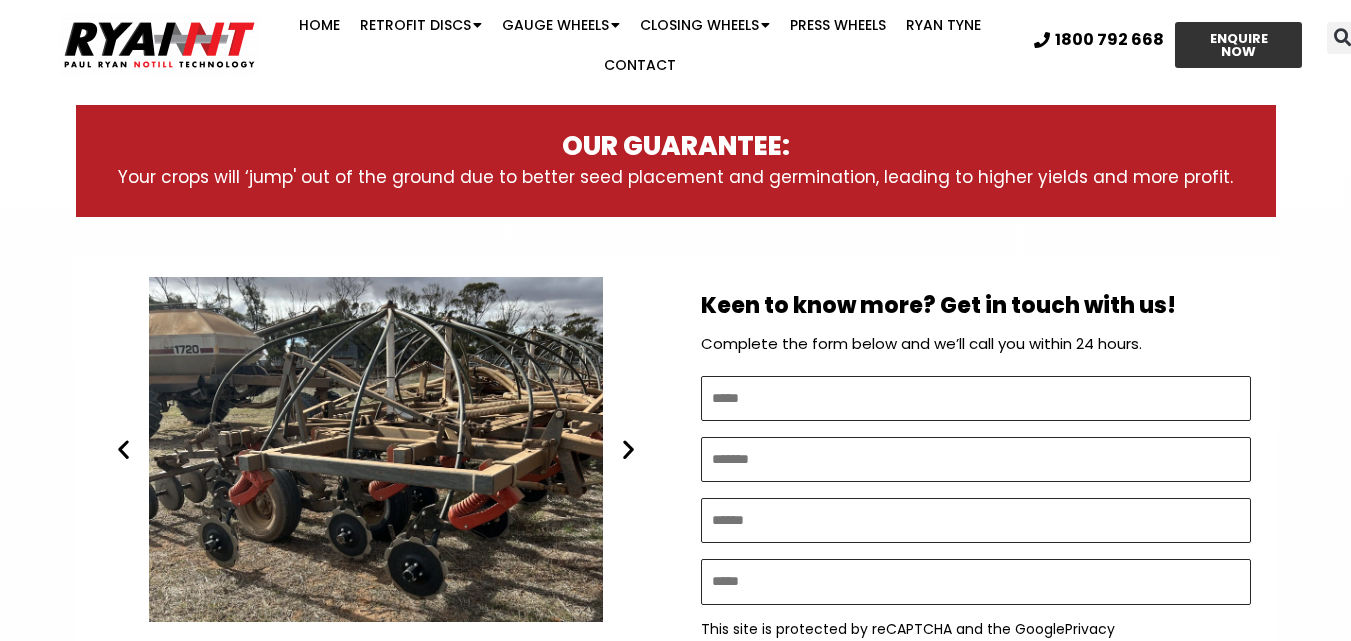 click at bounding box center (628, 449) 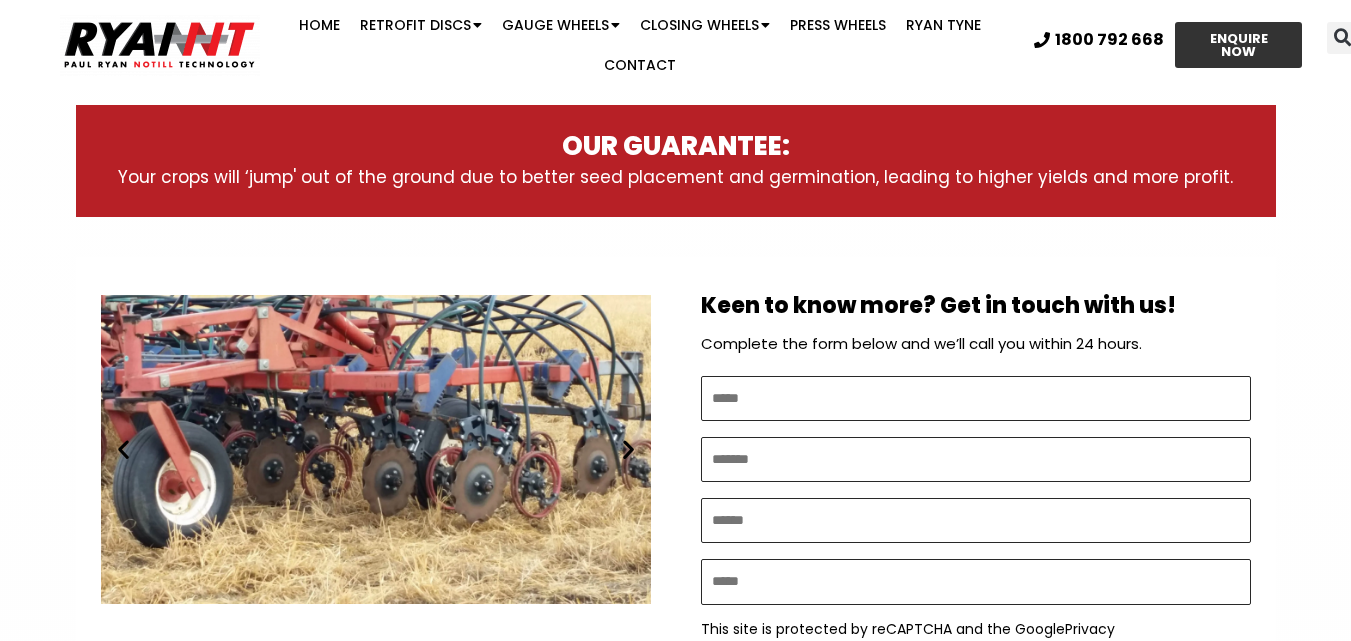 click at bounding box center (628, 449) 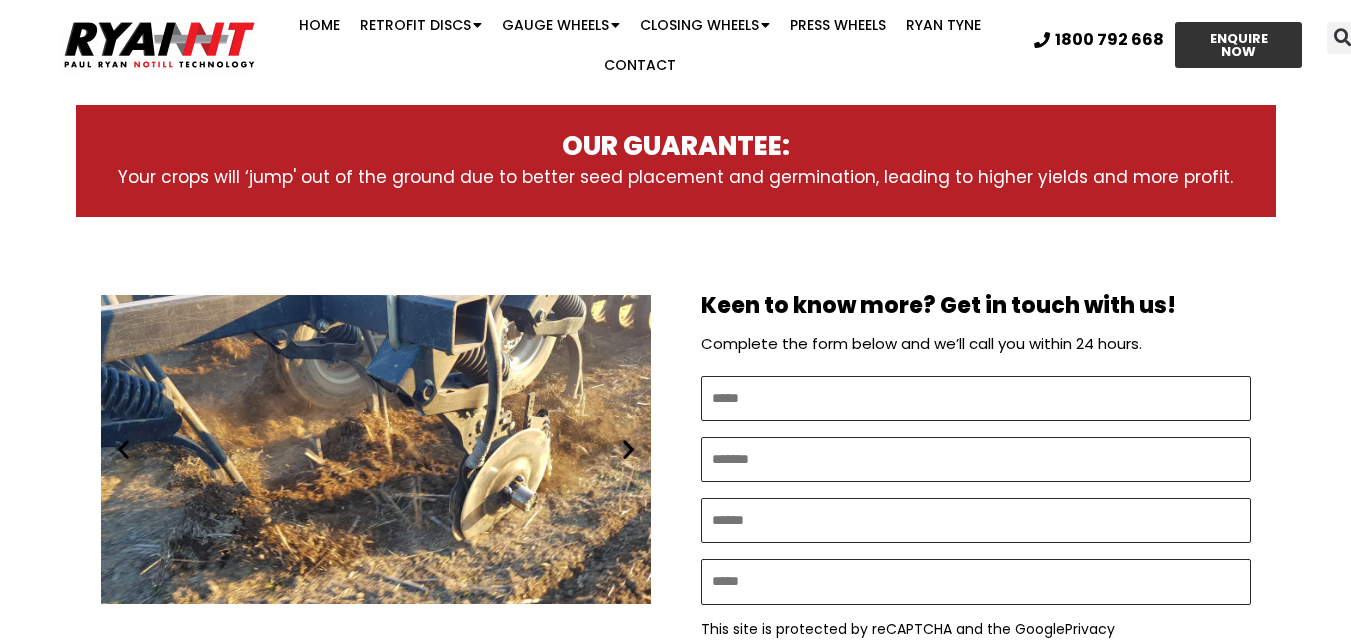 click at bounding box center [628, 449] 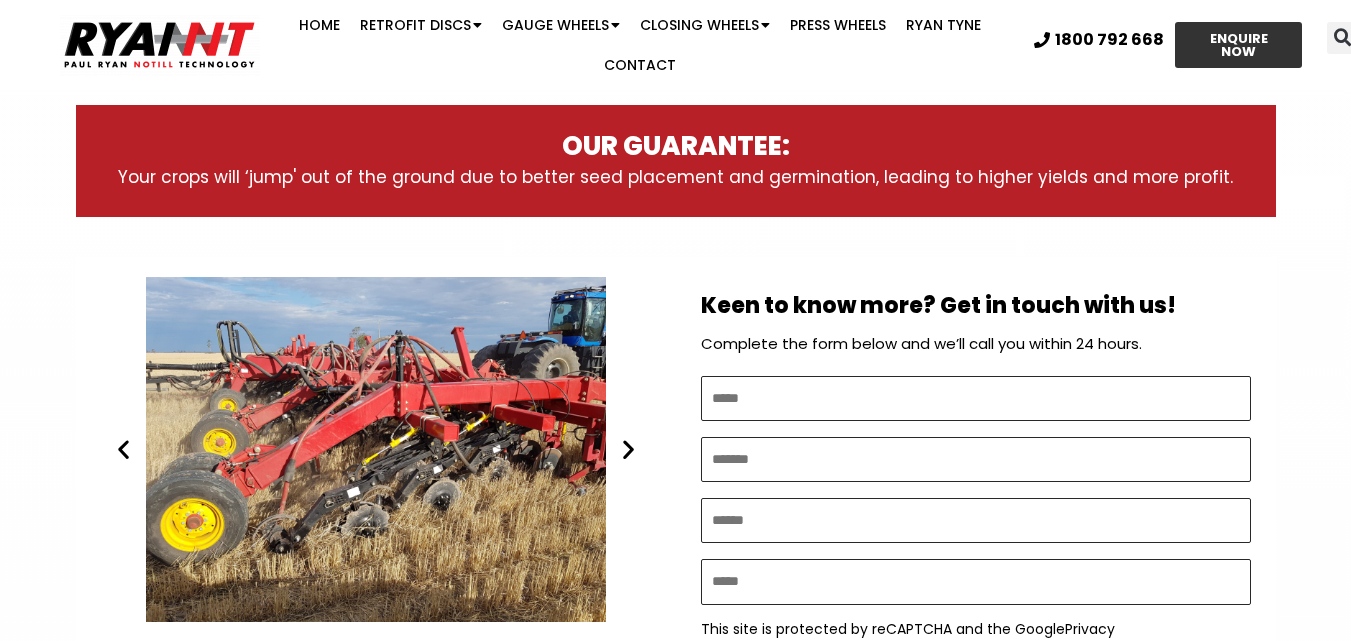 click at bounding box center [628, 449] 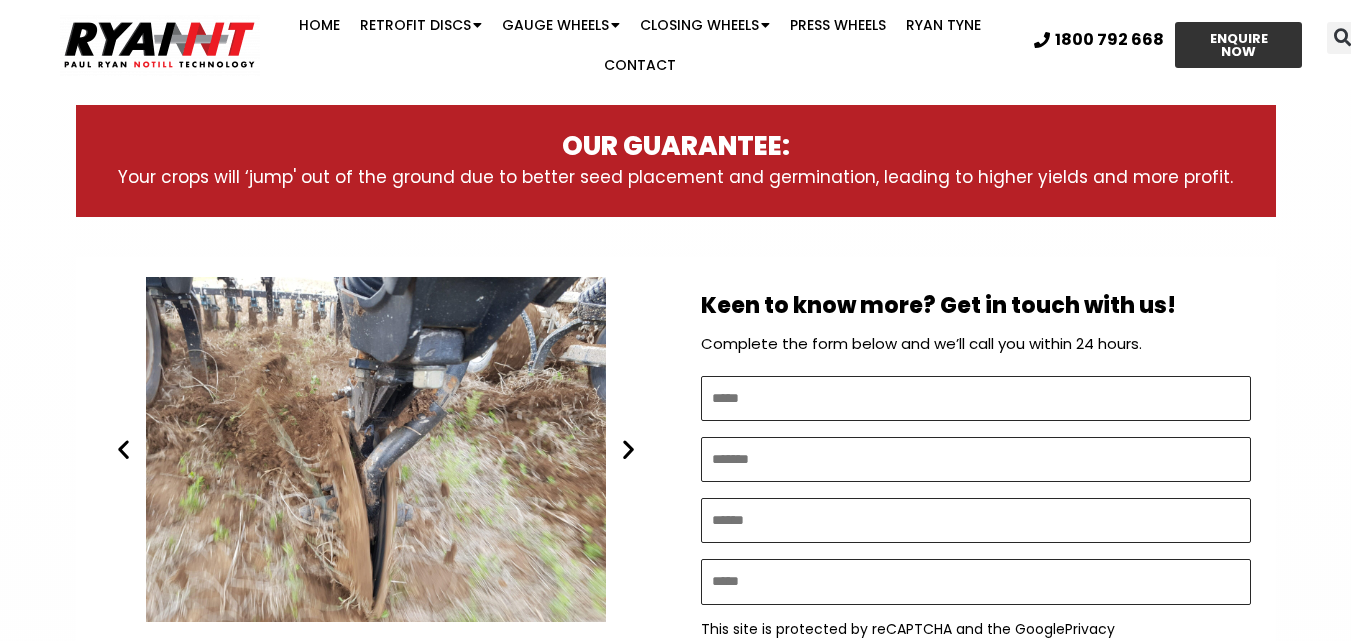 click at bounding box center (628, 449) 